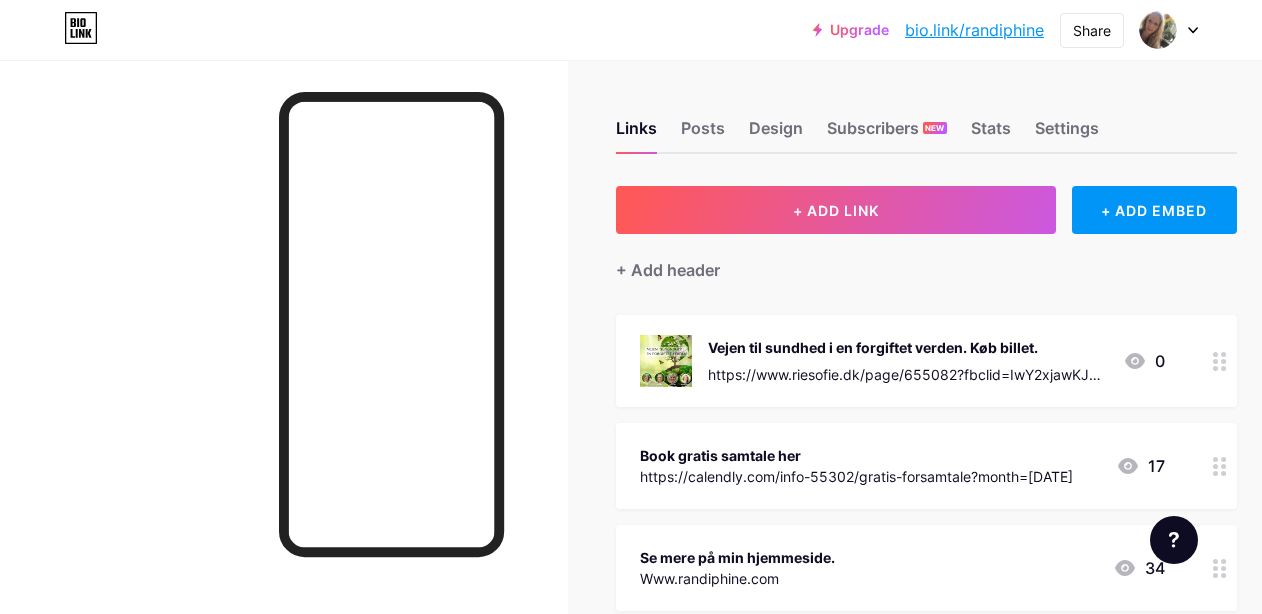 scroll, scrollTop: 0, scrollLeft: 0, axis: both 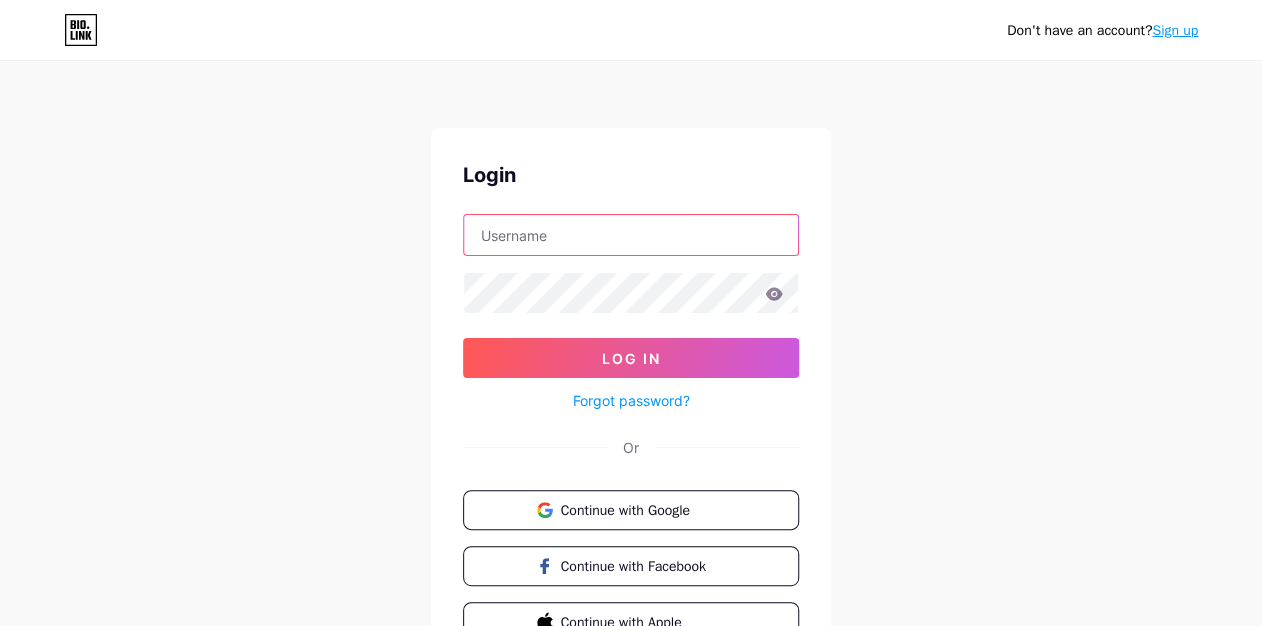 click at bounding box center (631, 235) 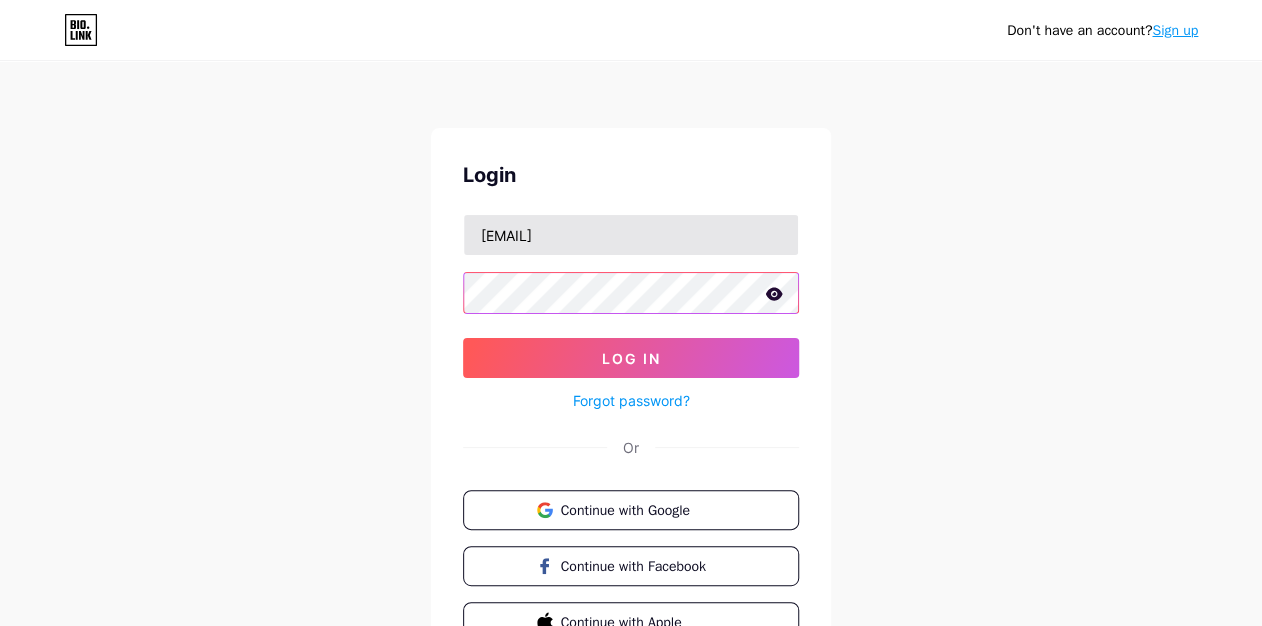 click on "Log In" at bounding box center (631, 358) 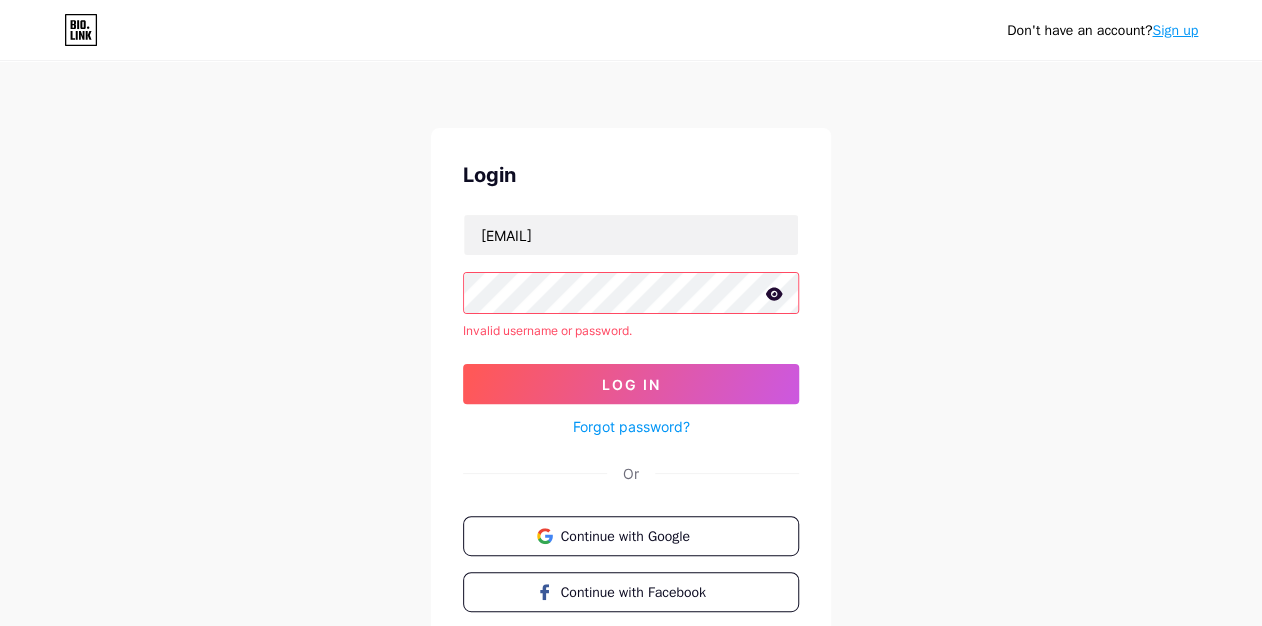 click on "Login     info@randiphine.com           Invalid username or password.     Log In
Forgot password?
Or       Continue with Google     Continue with Facebook
Continue with Apple" at bounding box center [631, 414] 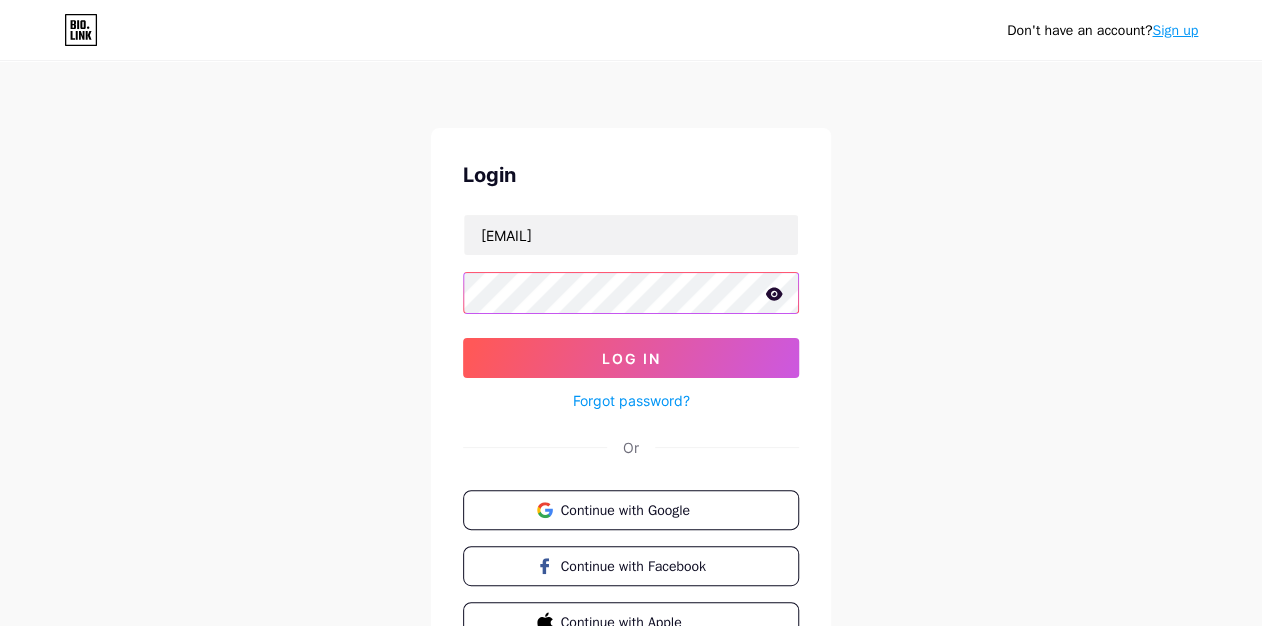 click on "Log In" at bounding box center (631, 358) 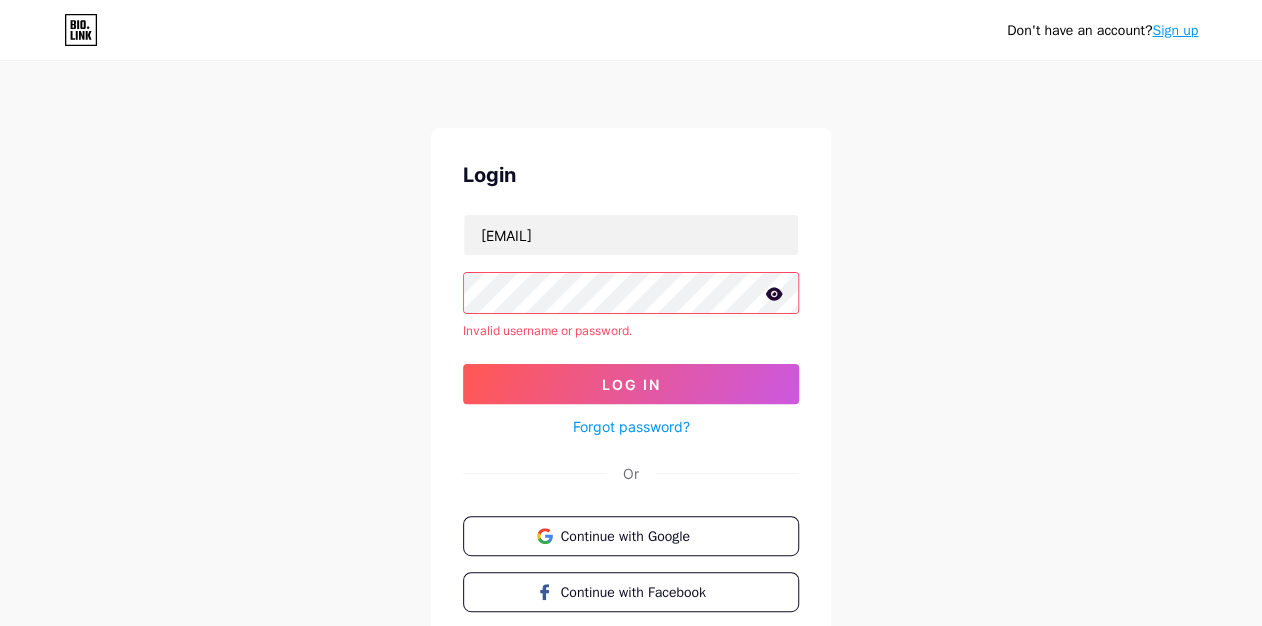 click on "Login     info@randiphine.com           Invalid username or password.     Log In
Forgot password?
Or       Continue with Google     Continue with Facebook
Continue with Apple" at bounding box center (631, 414) 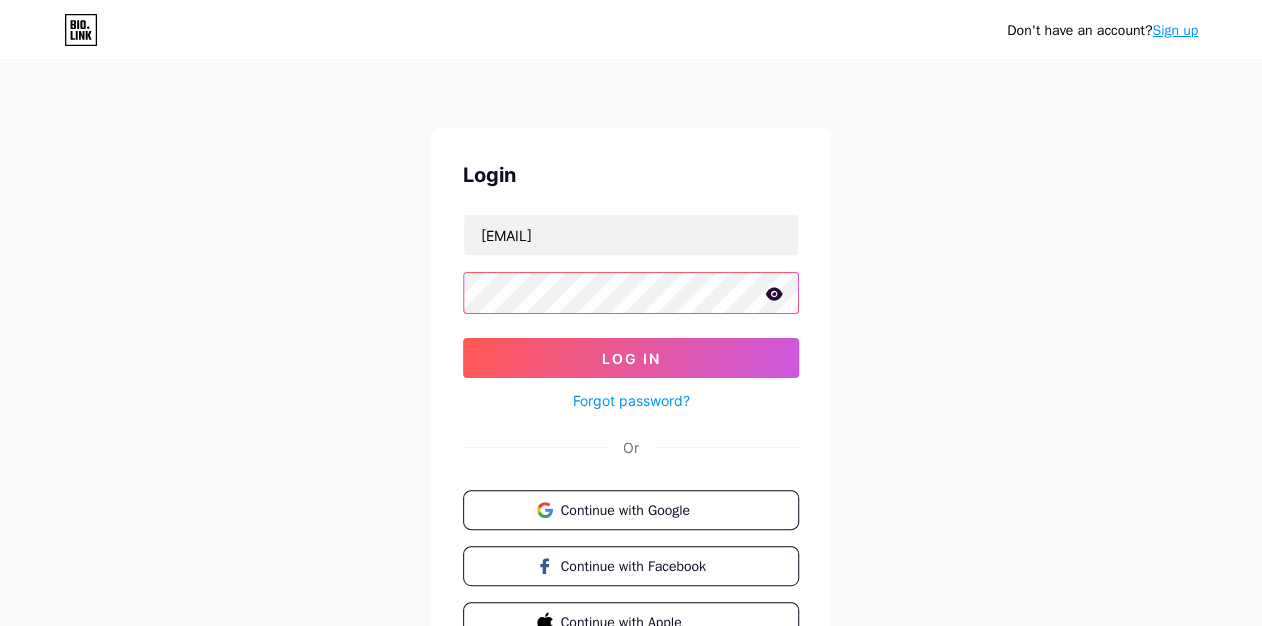 click on "Log In" at bounding box center [631, 358] 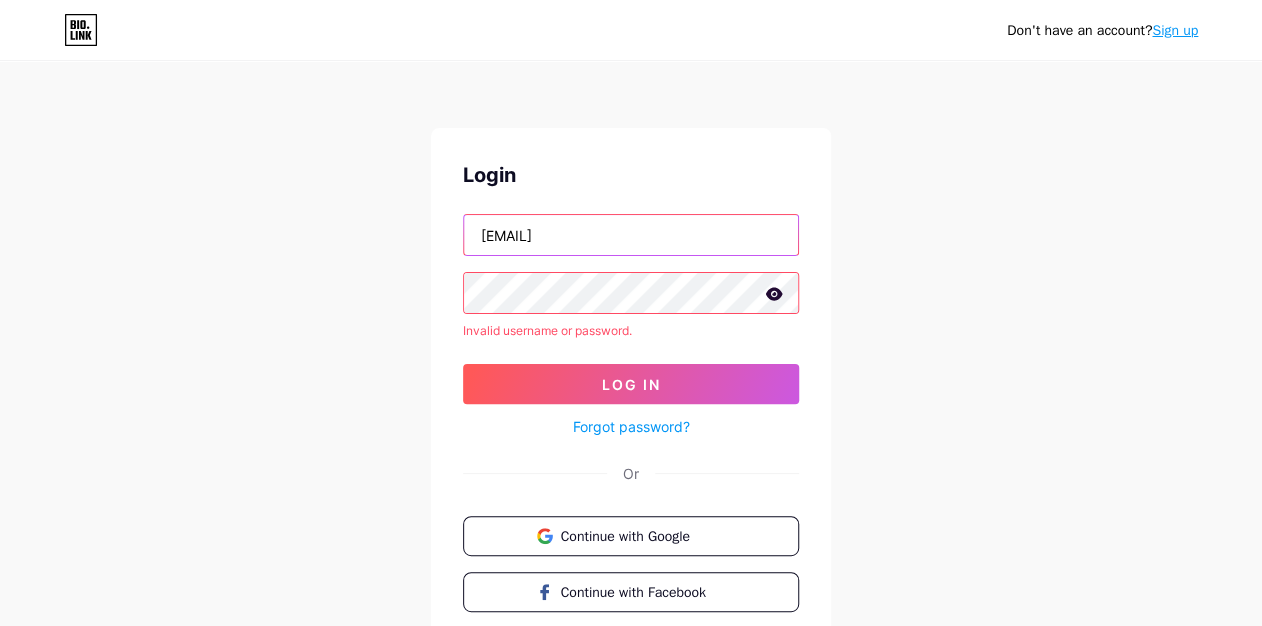 click on "[EMAIL]" at bounding box center [631, 235] 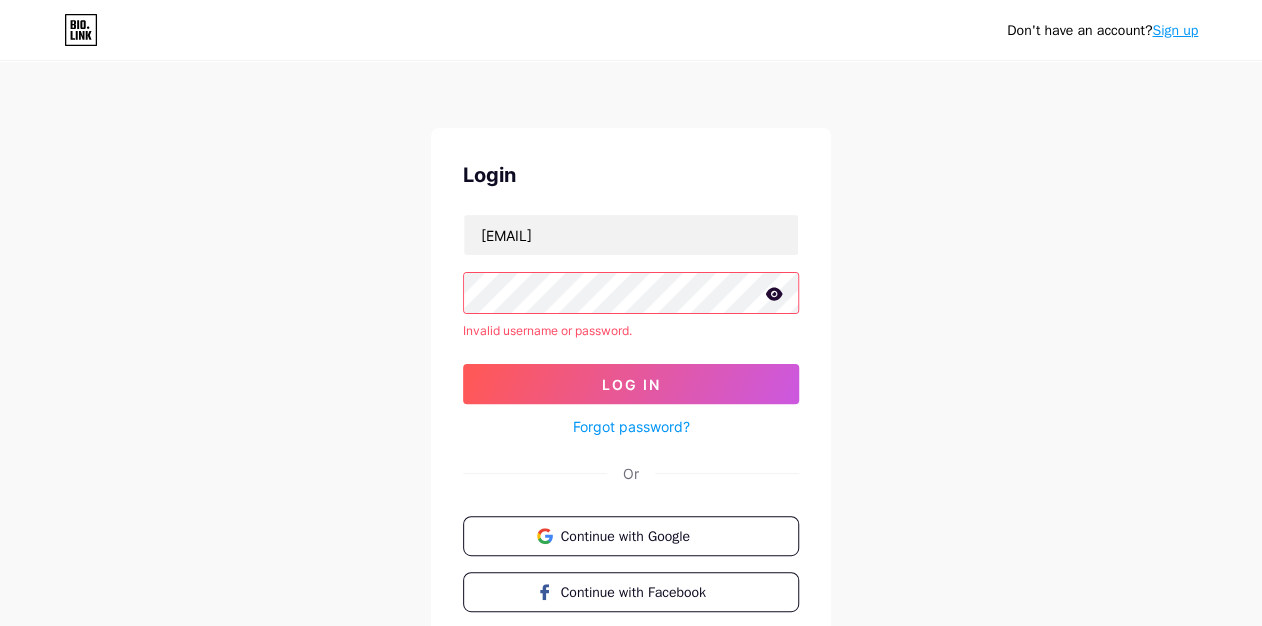 click on "Don't have an account?  Sign up   Login     [EMAIL]           Invalid username or password.     Log In
Forgot password?
Or       Continue with Google     Continue with Facebook
Continue with Apple" at bounding box center (631, 382) 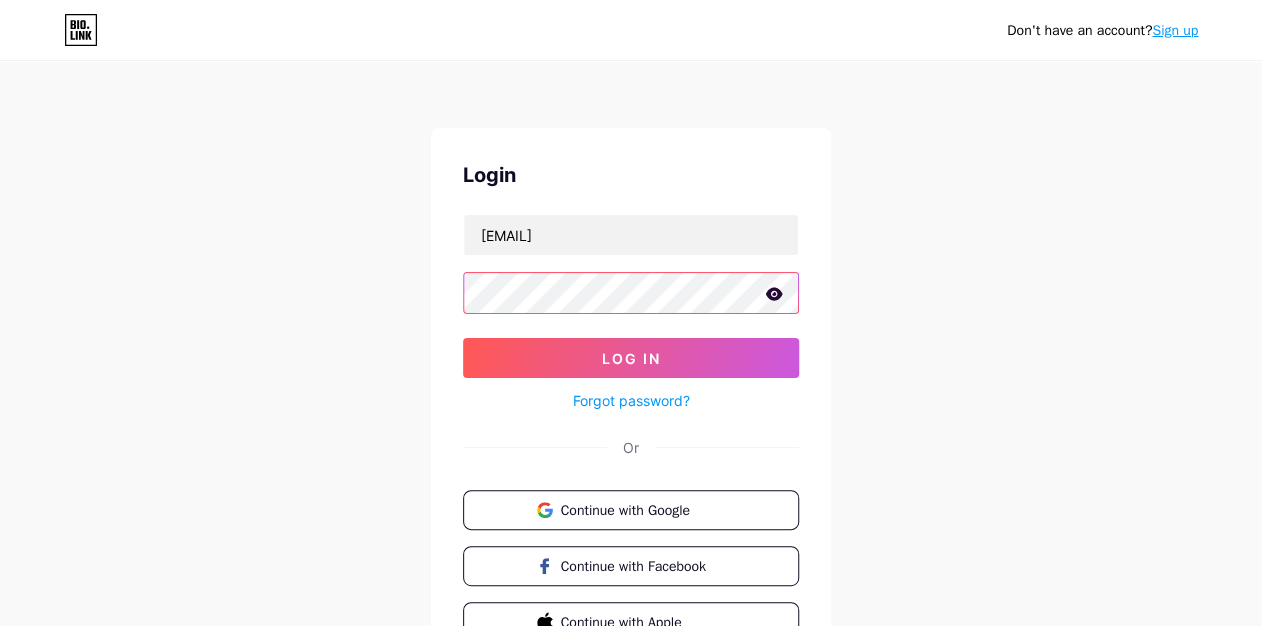 click on "Log In" at bounding box center (631, 358) 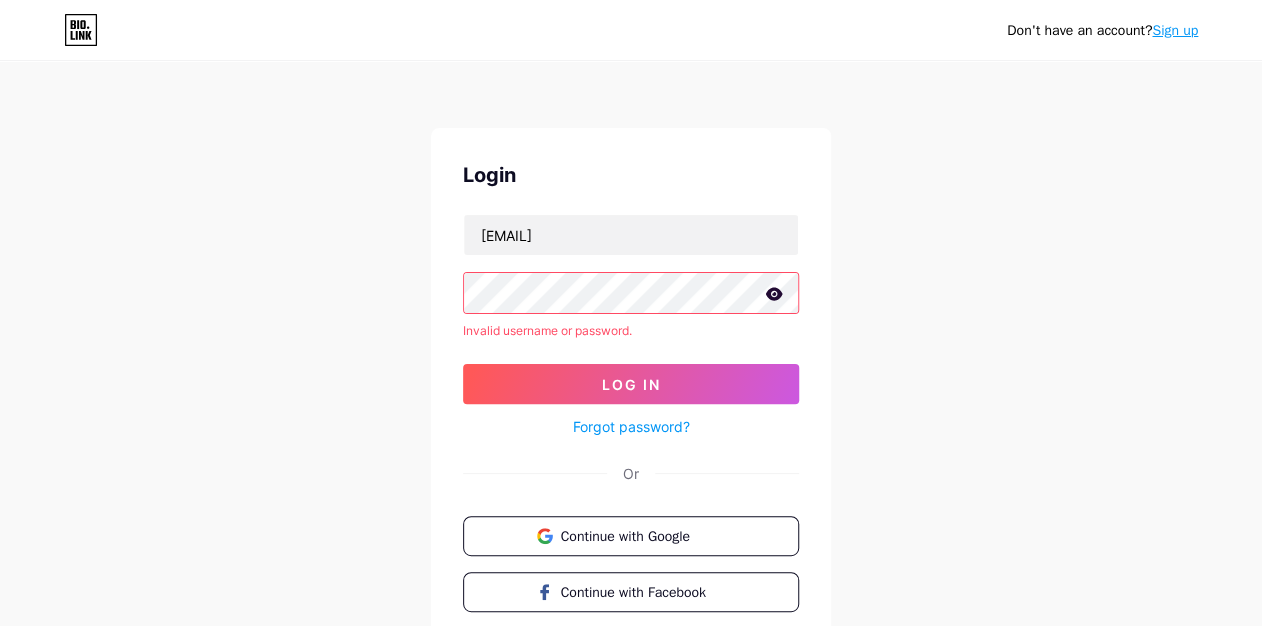 click on "Don't have an account?  Sign up   Login     [EMAIL]           Invalid username or password.     Log In
Forgot password?
Or       Continue with Google     Continue with Facebook
Continue with Apple" at bounding box center (631, 382) 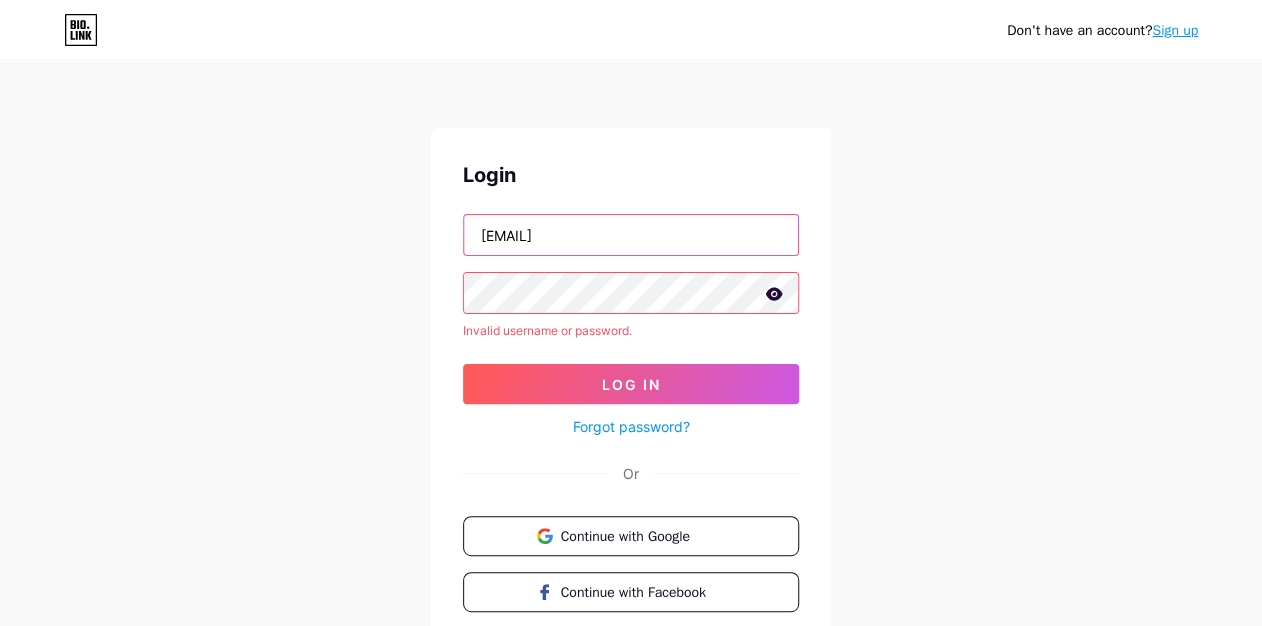 click on "[EMAIL]" at bounding box center [631, 235] 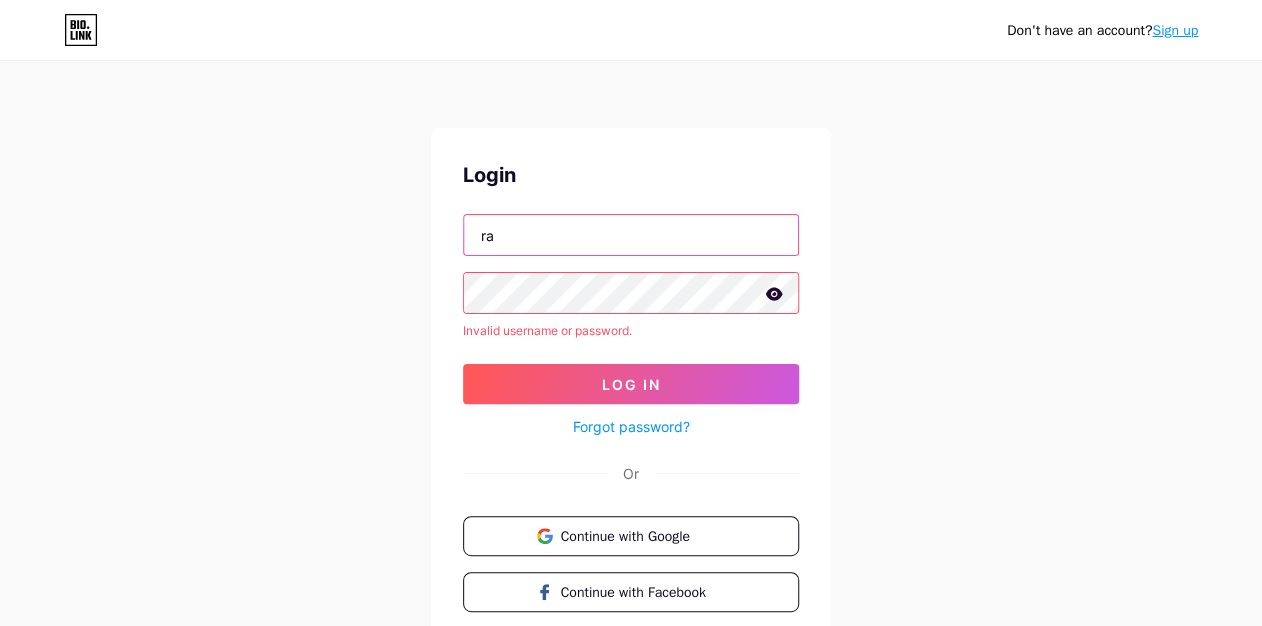 type on "randibeierholm@gmail.com" 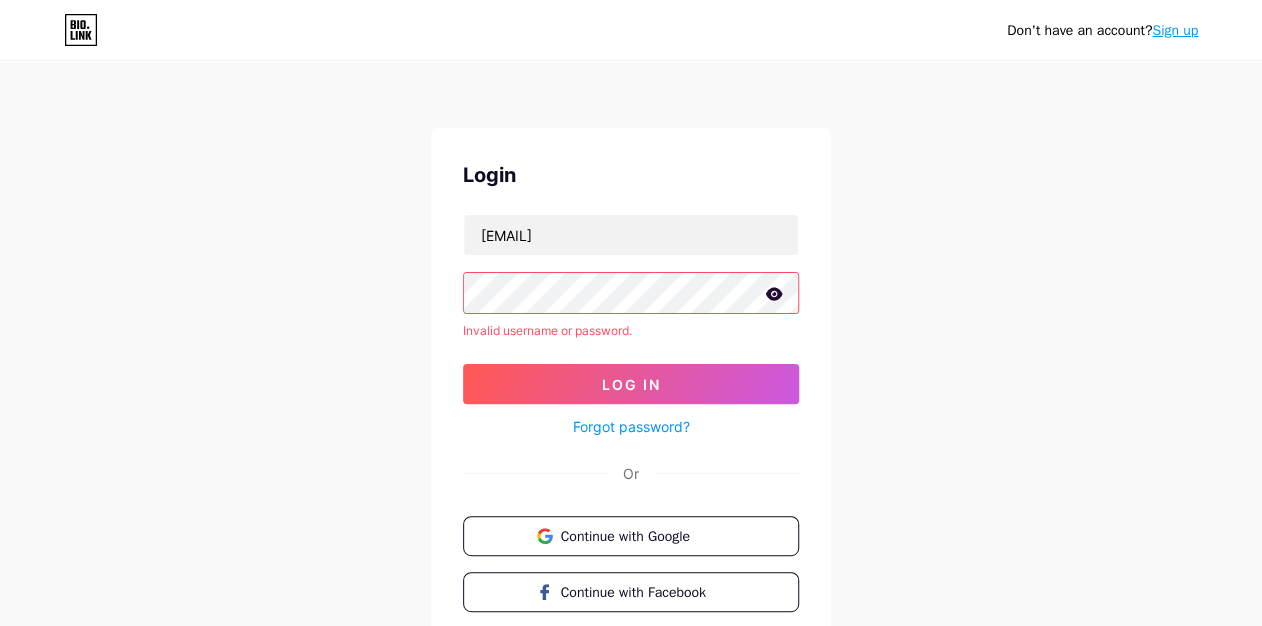 click on "Don't have an account?  Sign up   Login     randibeierholm@gmail.com           Invalid username or password.     Log In
Forgot password?
Or       Continue with Google     Continue with Facebook
Continue with Apple" at bounding box center [631, 382] 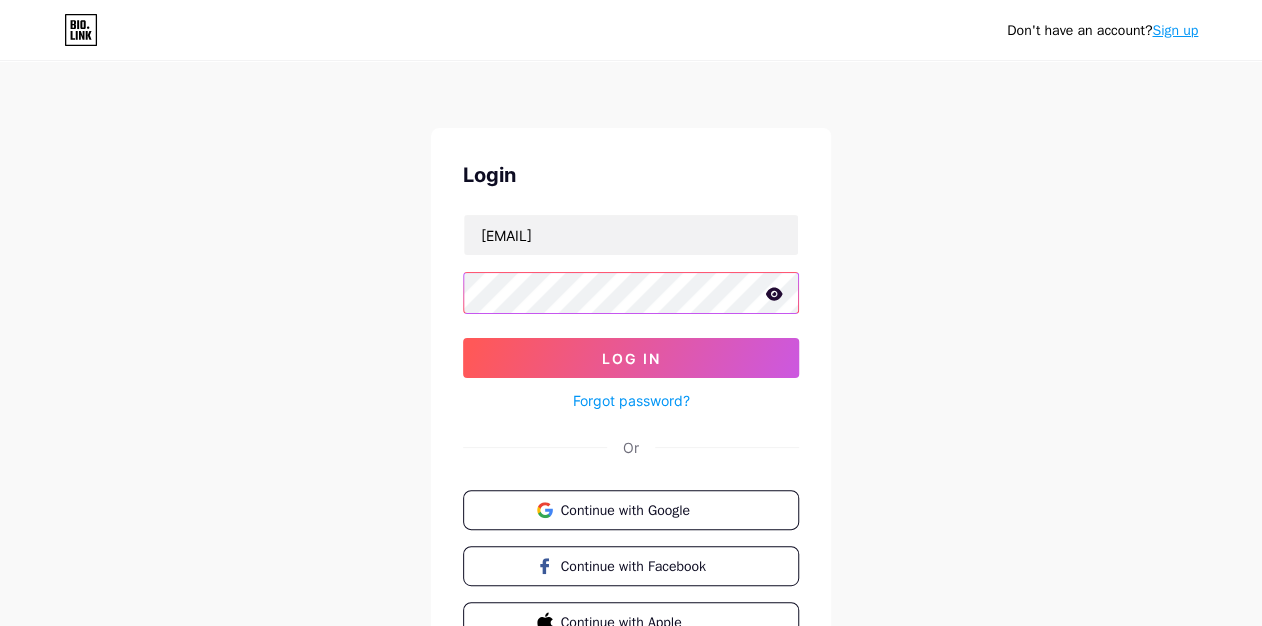 click on "Log In" at bounding box center [631, 358] 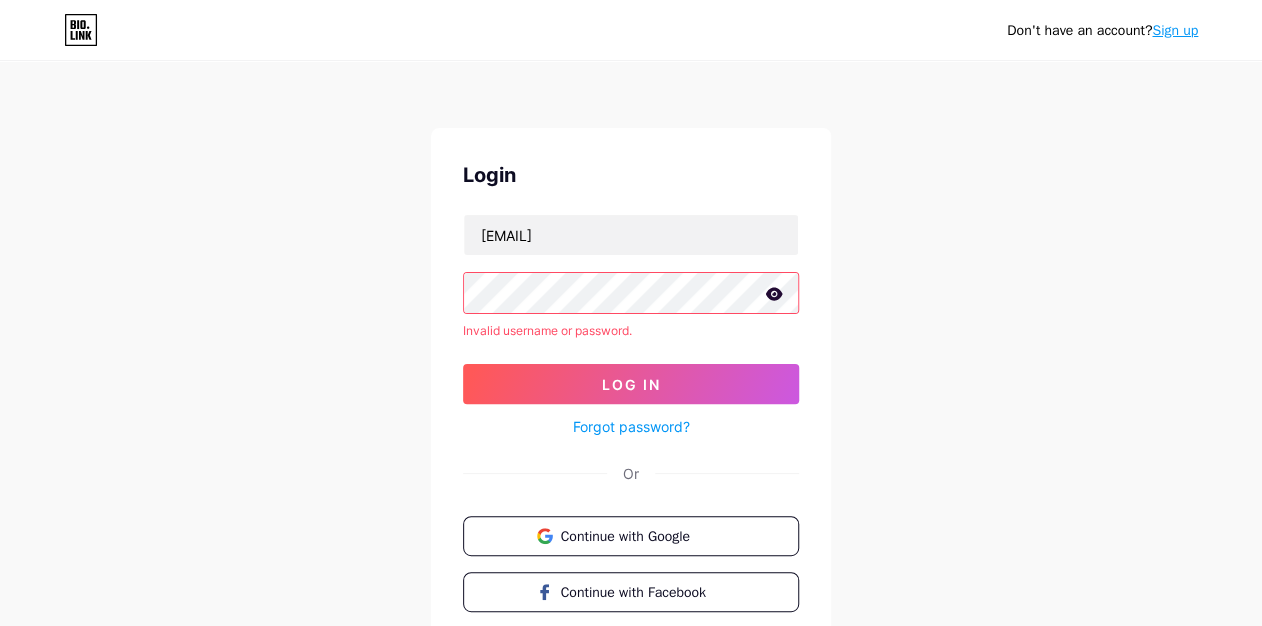 click on "Don't have an account?  Sign up   Login     randibeierholm@gmail.com           Invalid username or password.     Log In
Forgot password?
Or       Continue with Google     Continue with Facebook
Continue with Apple" at bounding box center (631, 382) 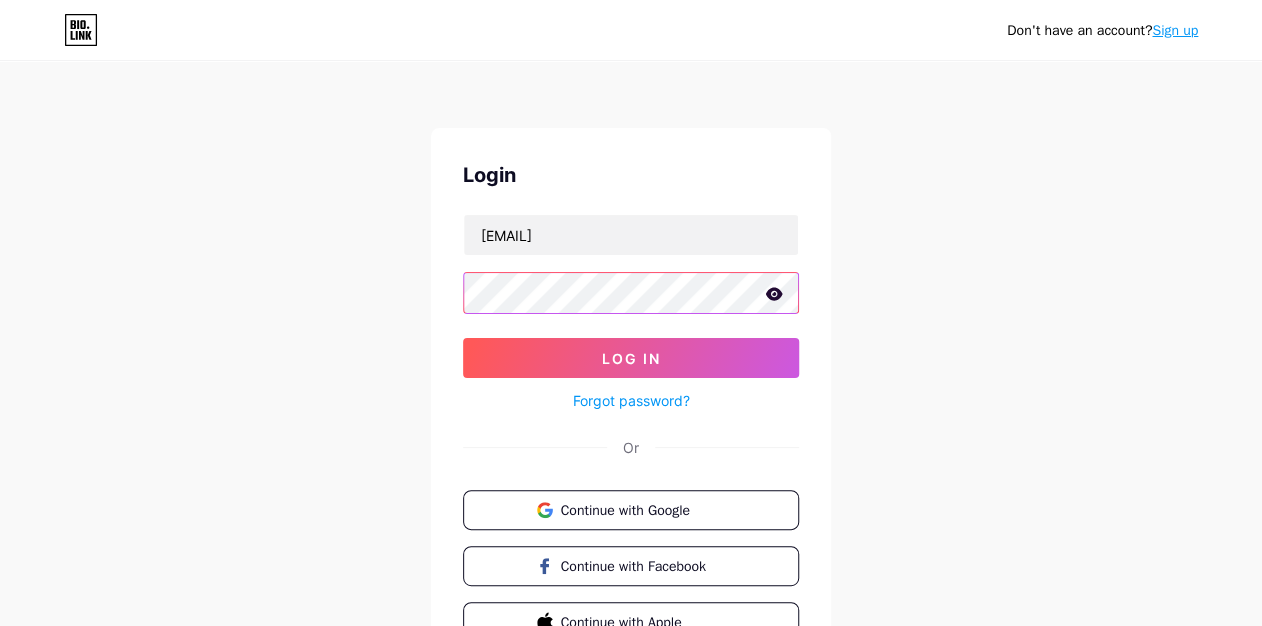 click on "Log In" at bounding box center [631, 358] 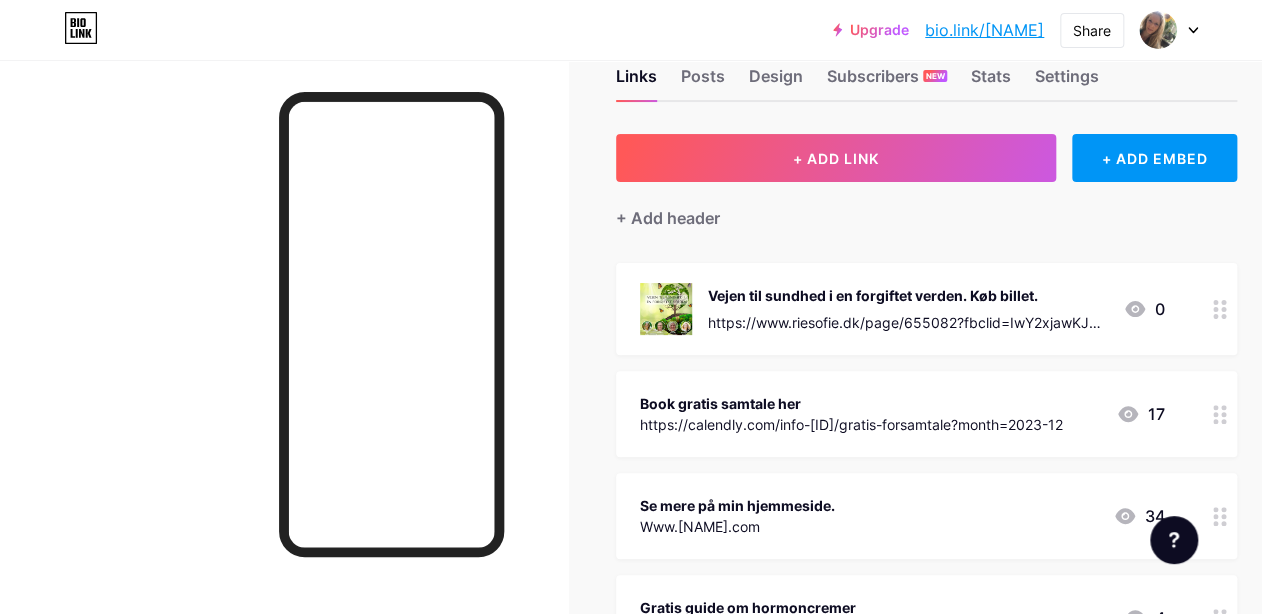 scroll, scrollTop: 80, scrollLeft: 0, axis: vertical 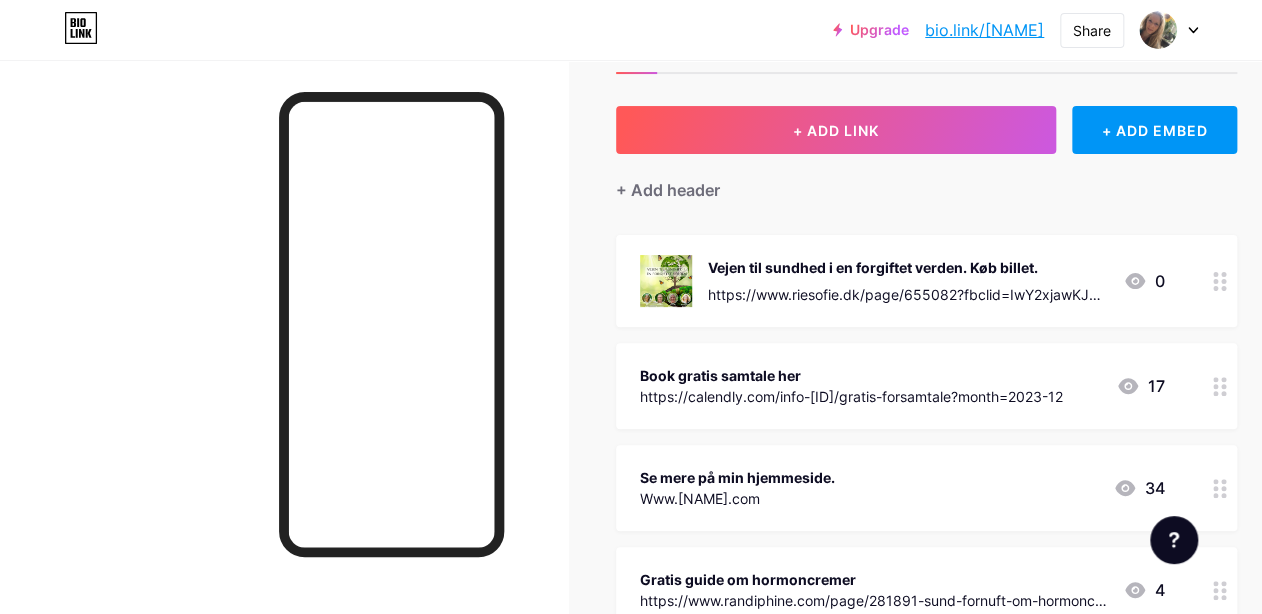 click 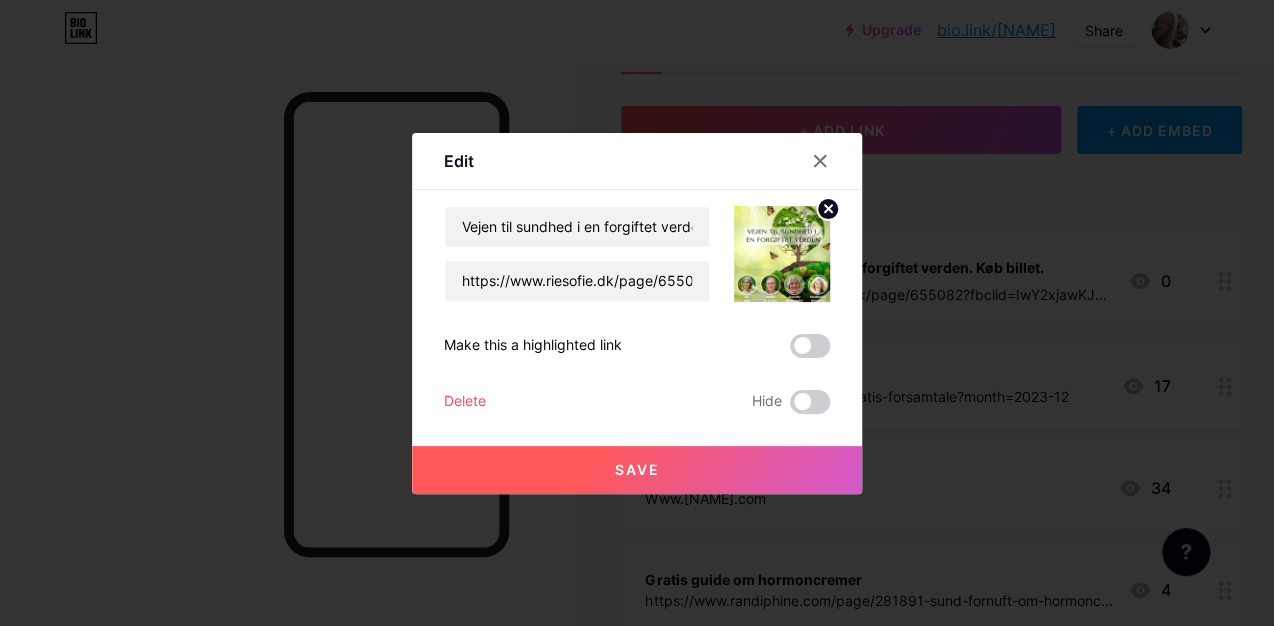 click on "Delete" at bounding box center (465, 402) 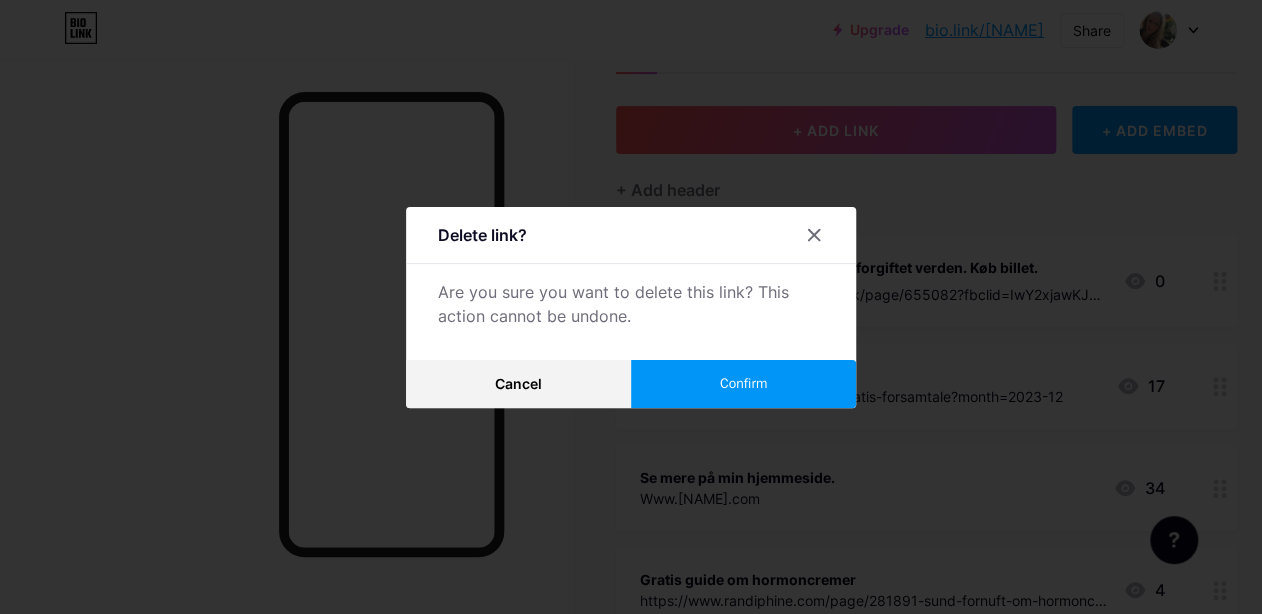 click on "Confirm" at bounding box center [743, 383] 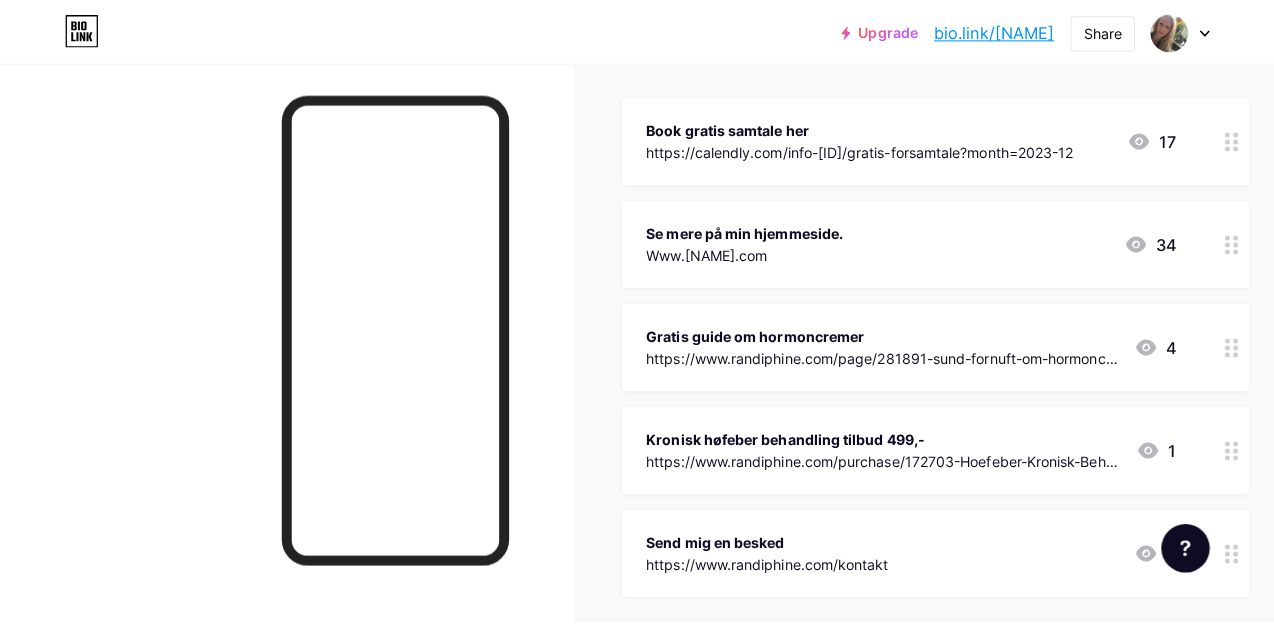 scroll, scrollTop: 320, scrollLeft: 0, axis: vertical 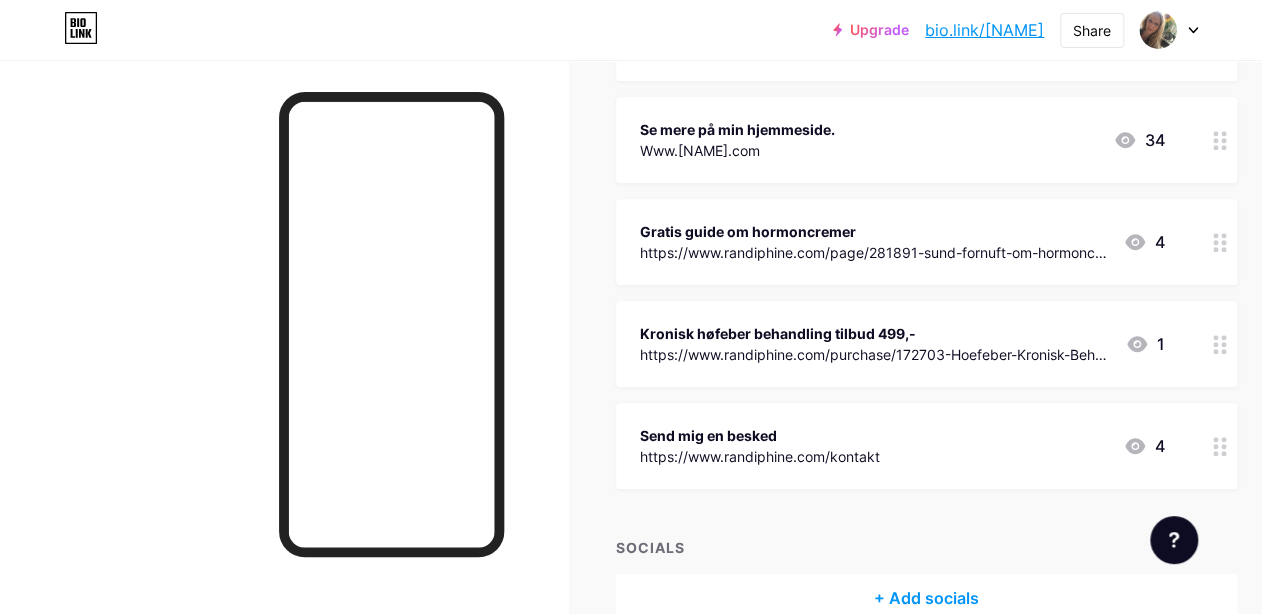 click 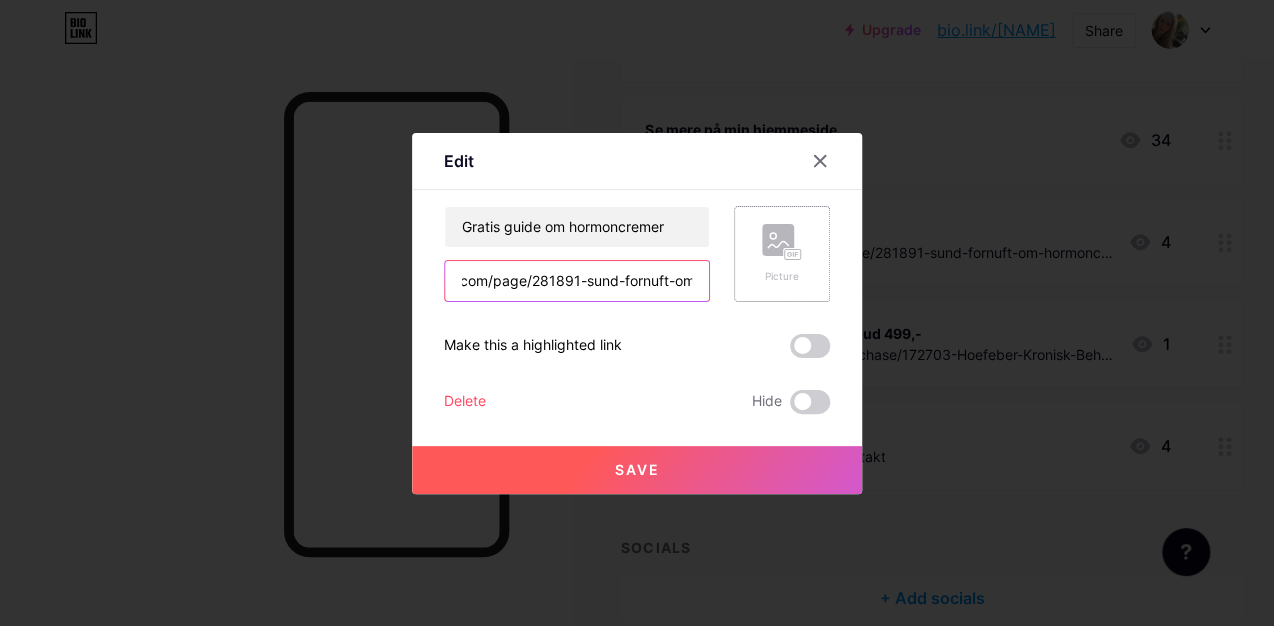 scroll, scrollTop: 0, scrollLeft: 266, axis: horizontal 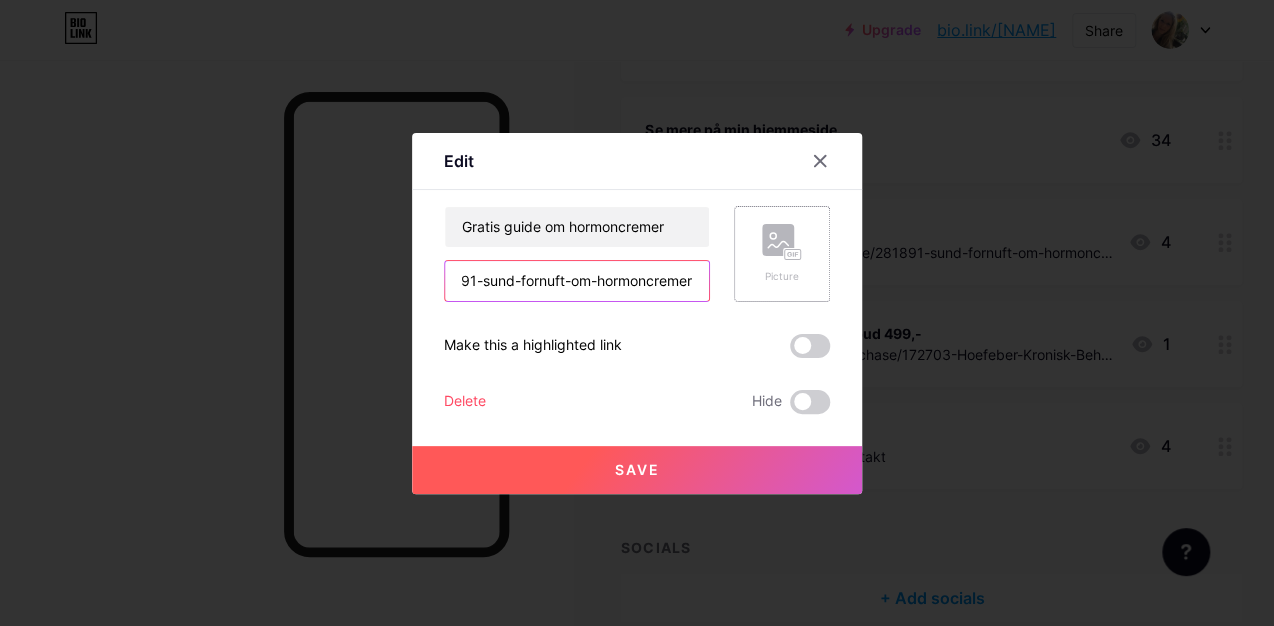 drag, startPoint x: 450, startPoint y: 284, endPoint x: 789, endPoint y: 284, distance: 339 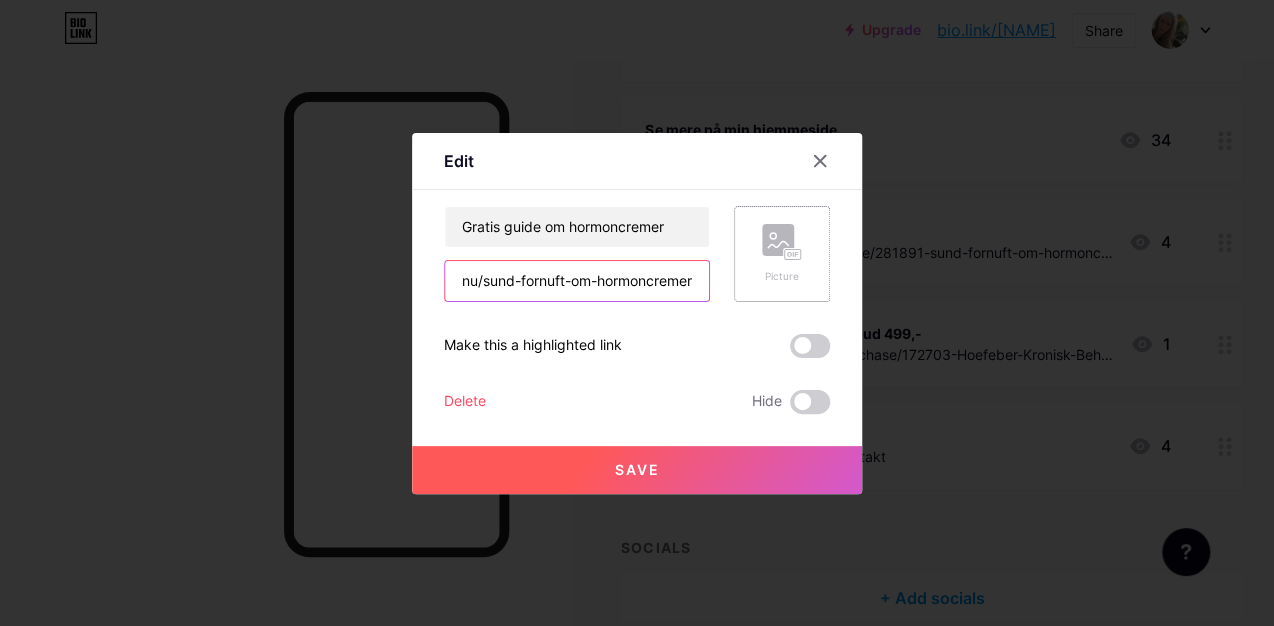 scroll, scrollTop: 0, scrollLeft: 247, axis: horizontal 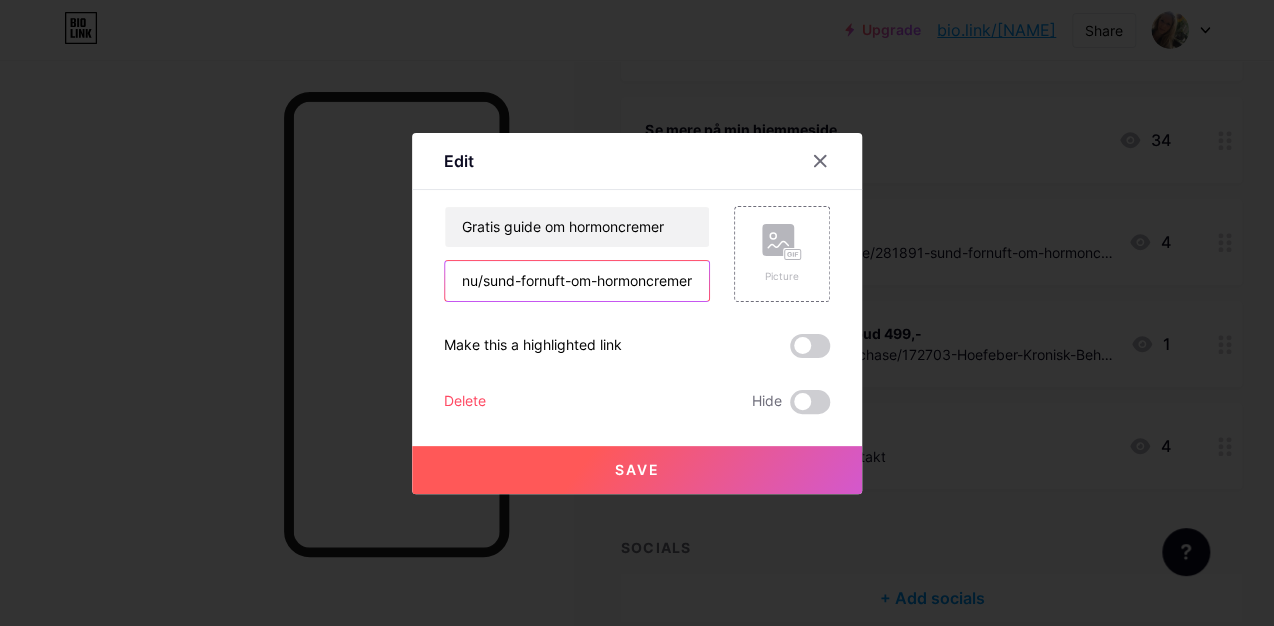 type on "https://homoopat-[NAME].lumant.nu/sund-fornuft-om-hormoncremer" 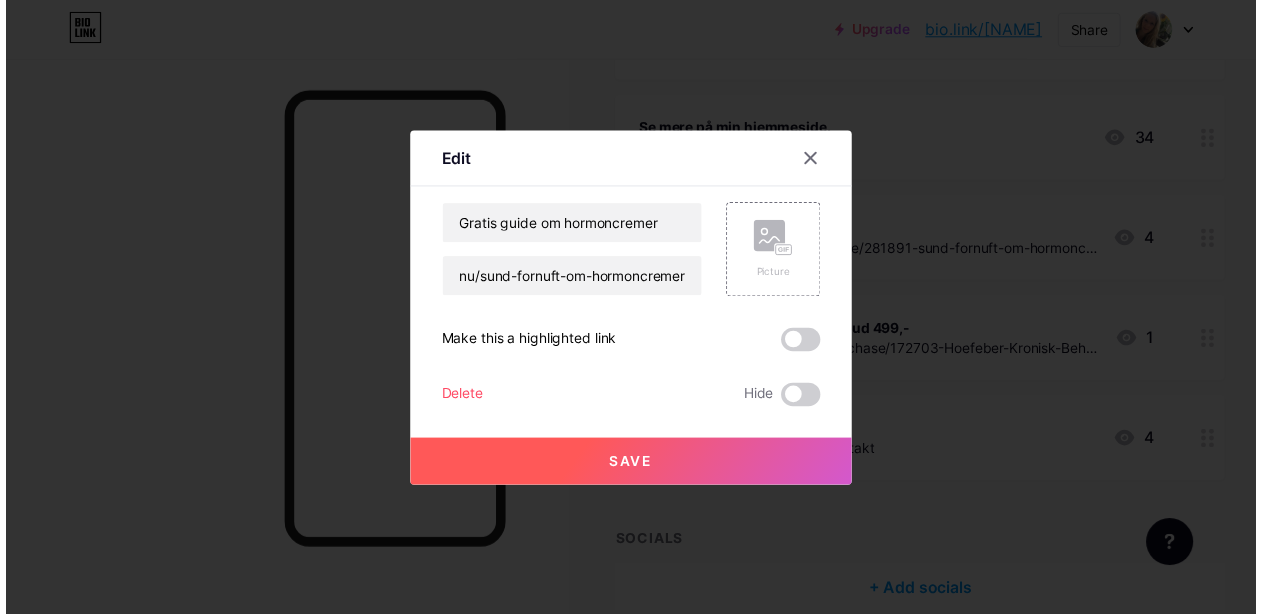 scroll, scrollTop: 0, scrollLeft: 0, axis: both 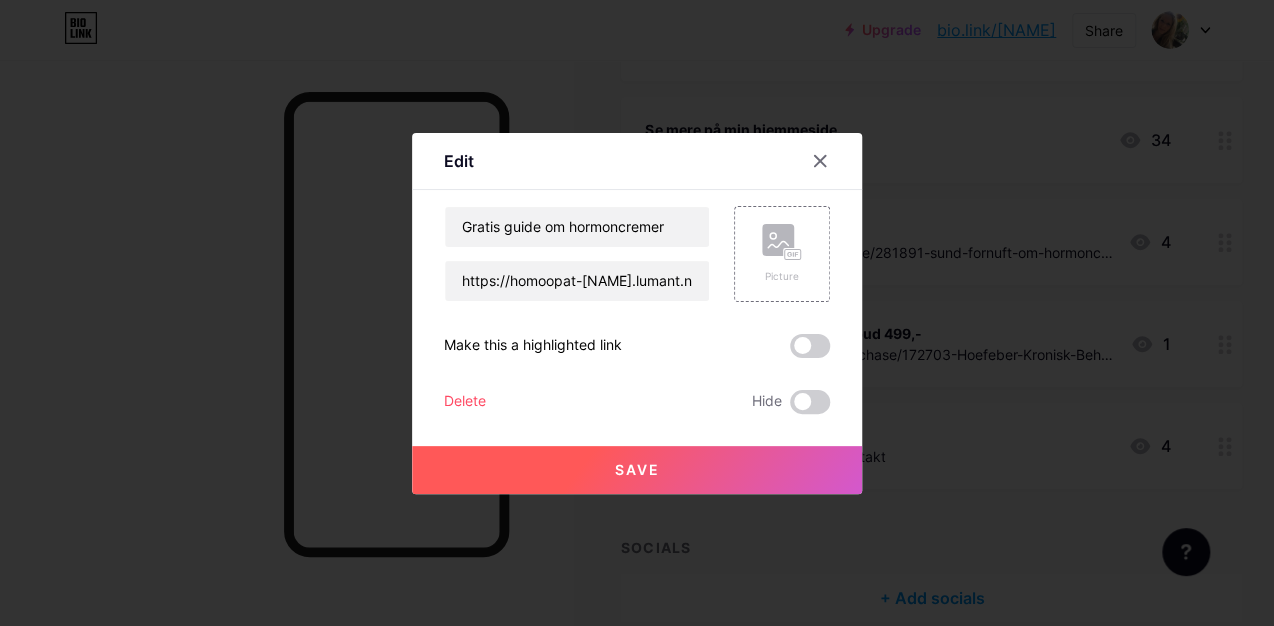 click on "Gratis guide om hormoncremer     https://homoopat-randiphine.lumant.nu/sund-fornuft-om-hormoncremer                     Picture
Make this a highlighted link
Delete
Hide         Save" at bounding box center [637, 310] 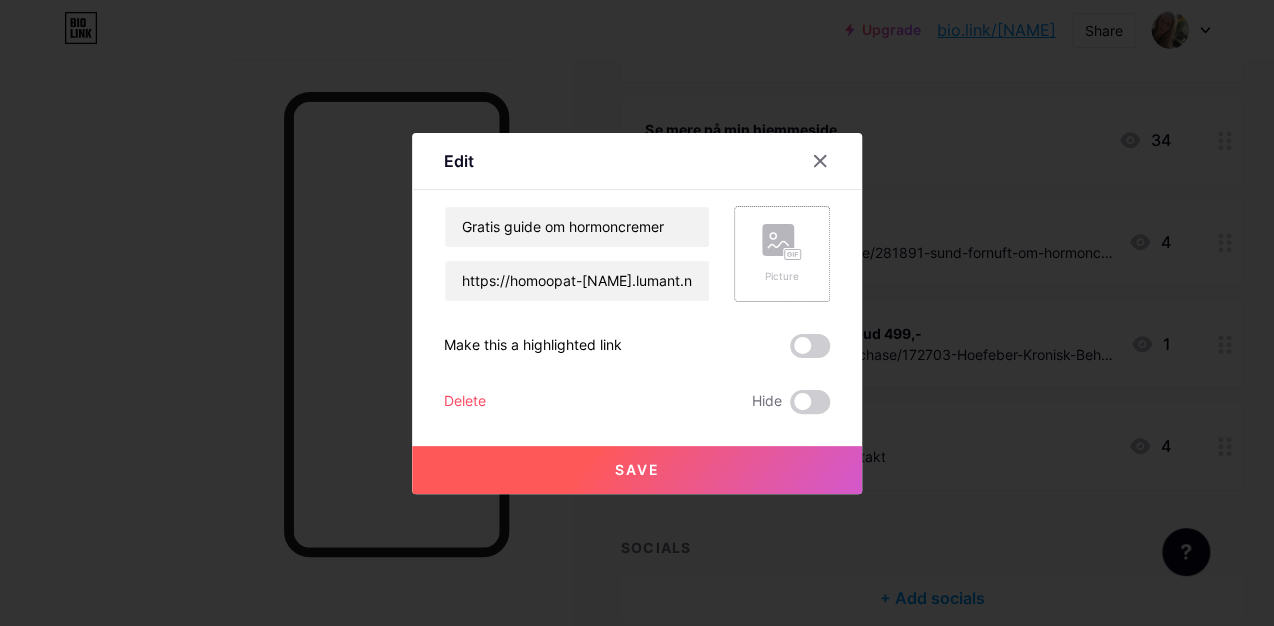click 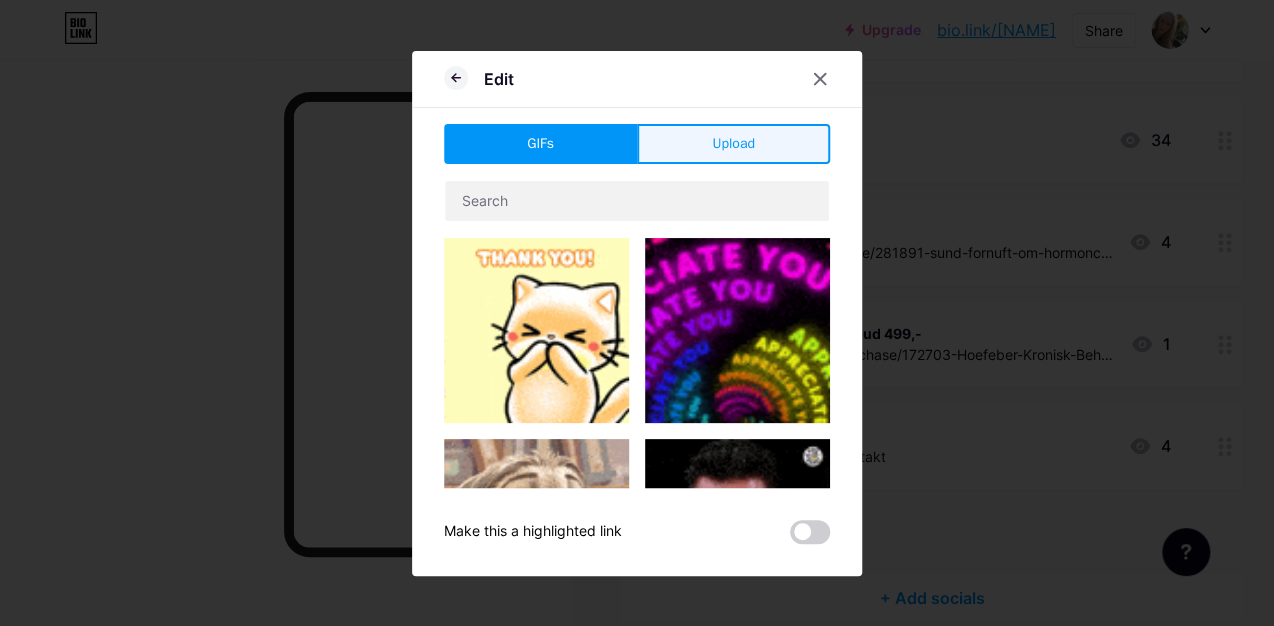click on "Upload" at bounding box center [733, 143] 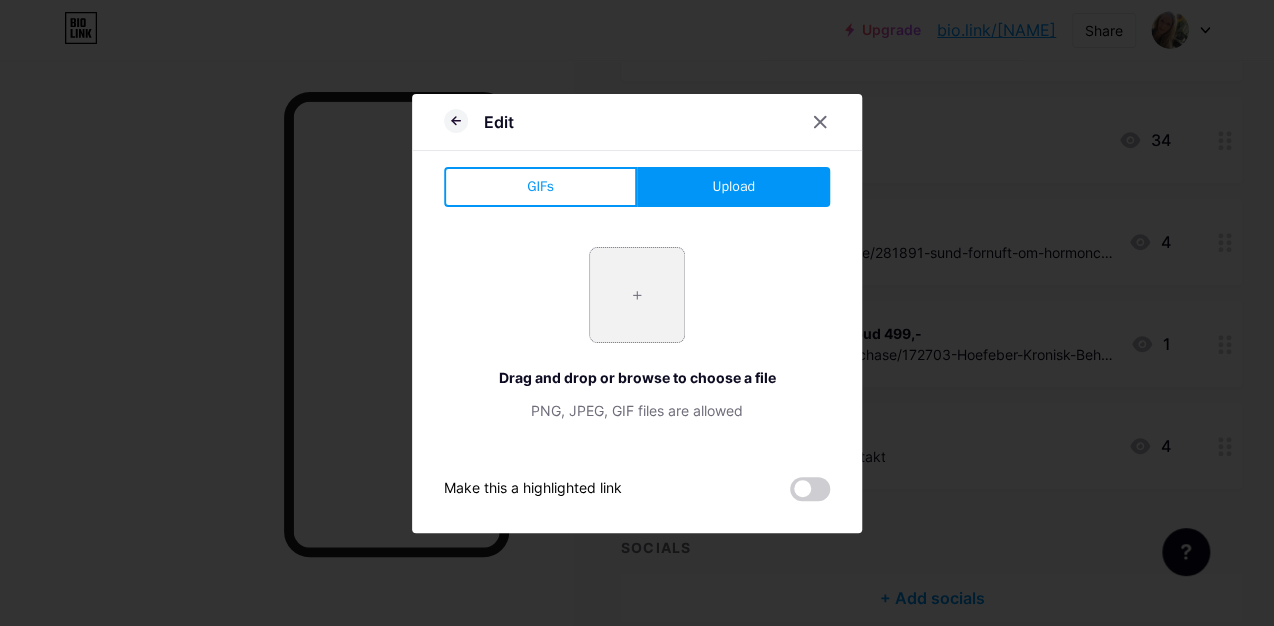 click at bounding box center [637, 295] 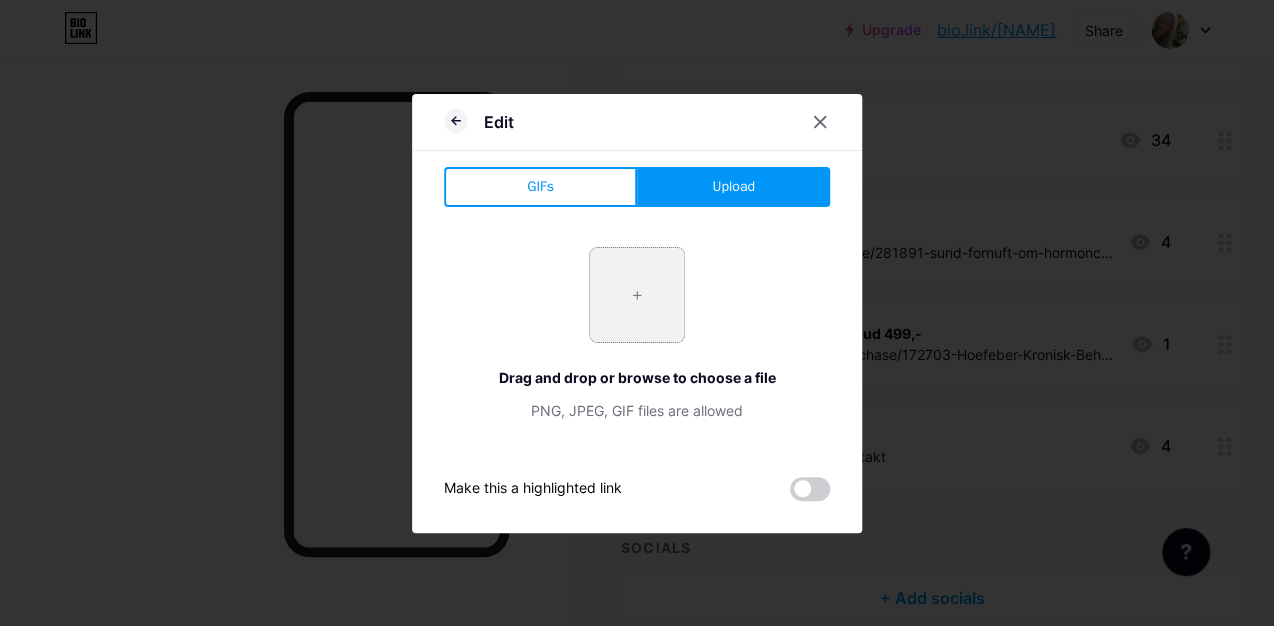 type on "C:\fakepath\Ny sund fornuft om hormoncremer.png" 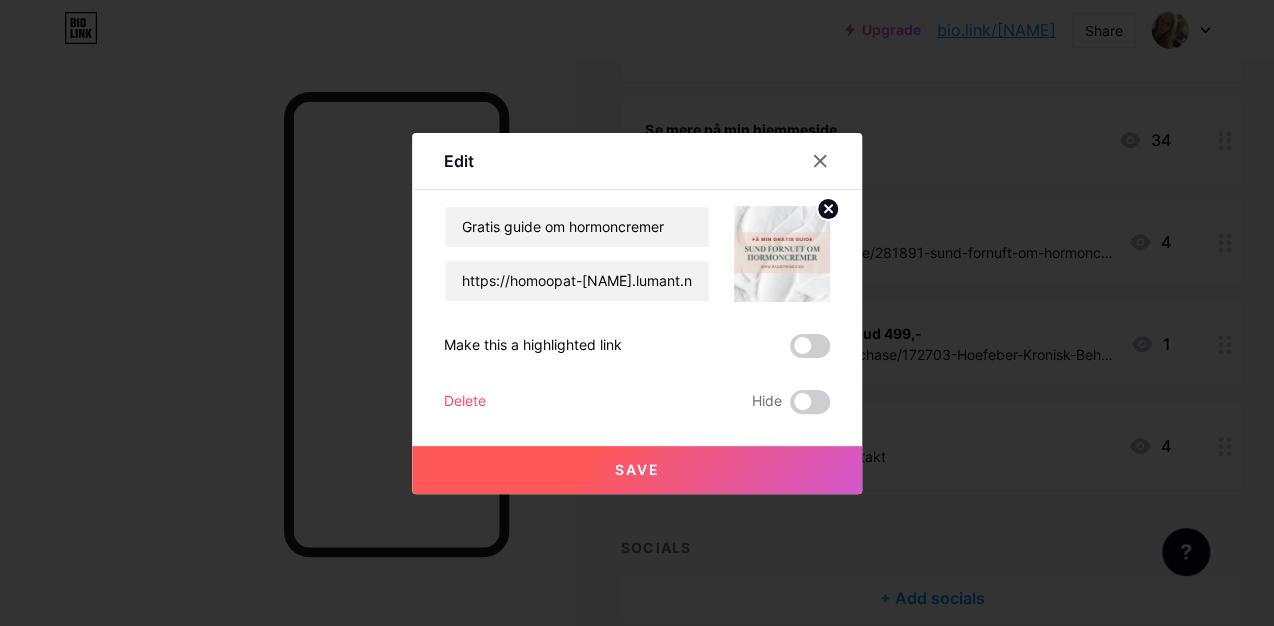 click on "Save" at bounding box center [637, 469] 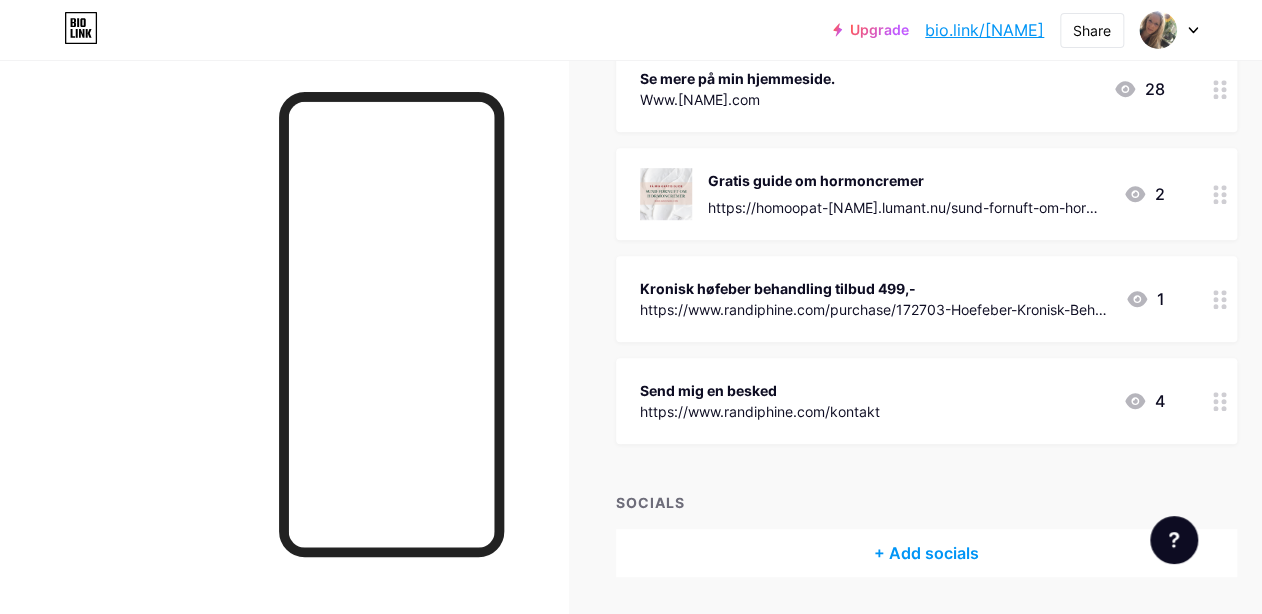 scroll, scrollTop: 432, scrollLeft: 0, axis: vertical 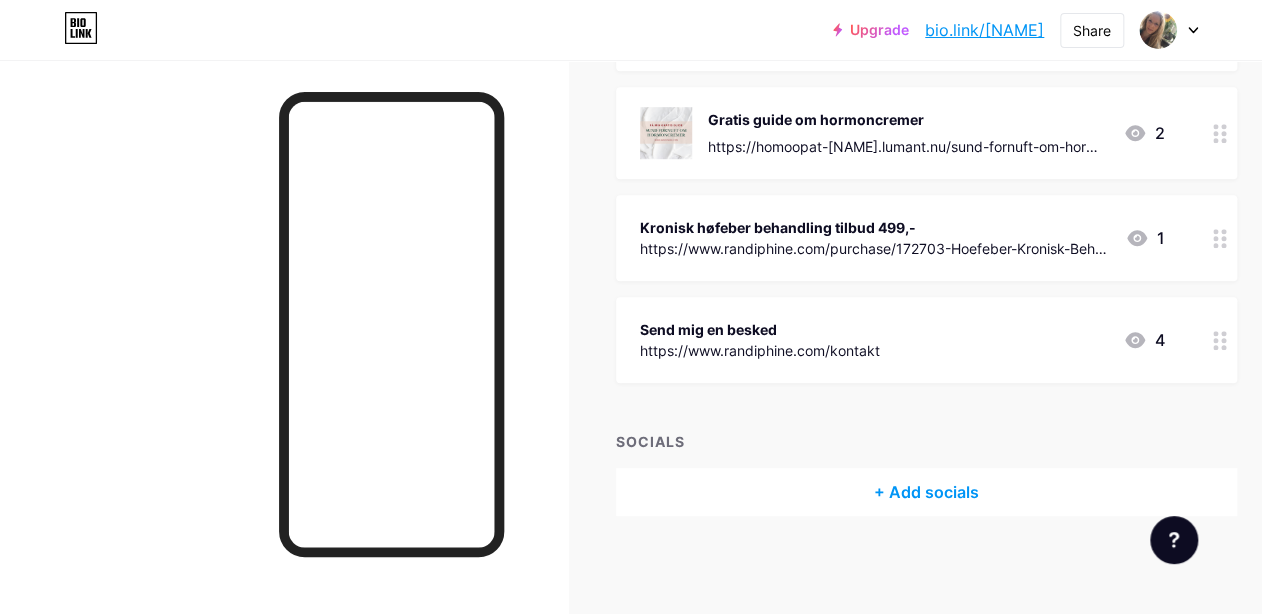 click 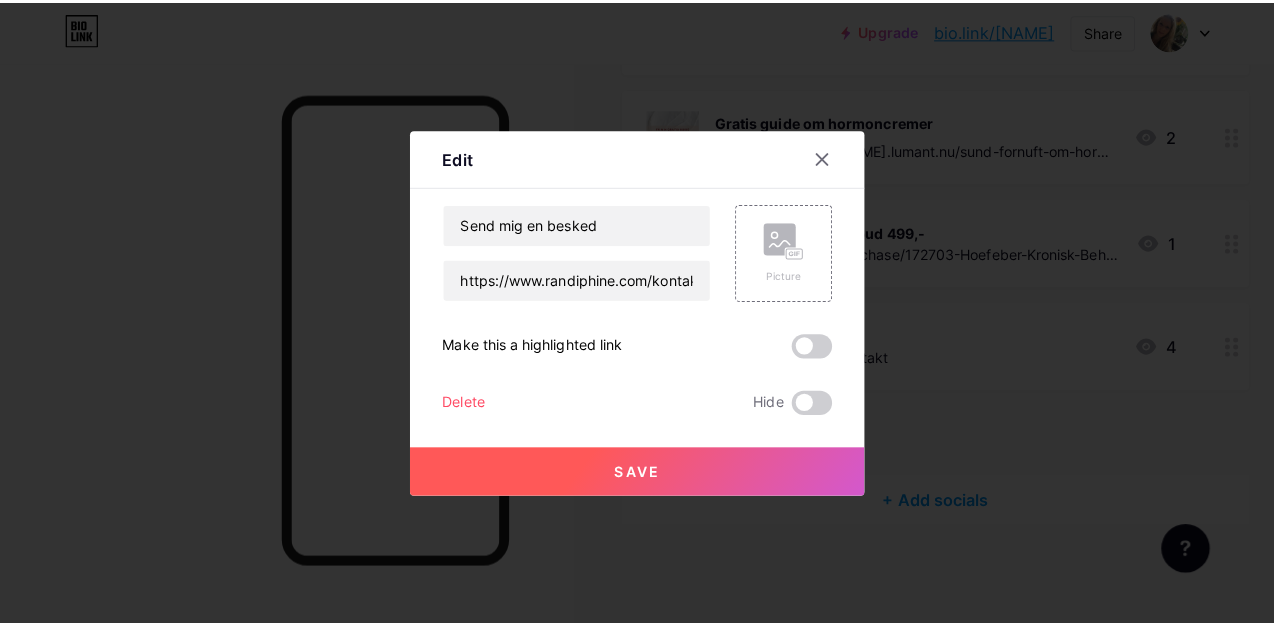 scroll, scrollTop: 420, scrollLeft: 0, axis: vertical 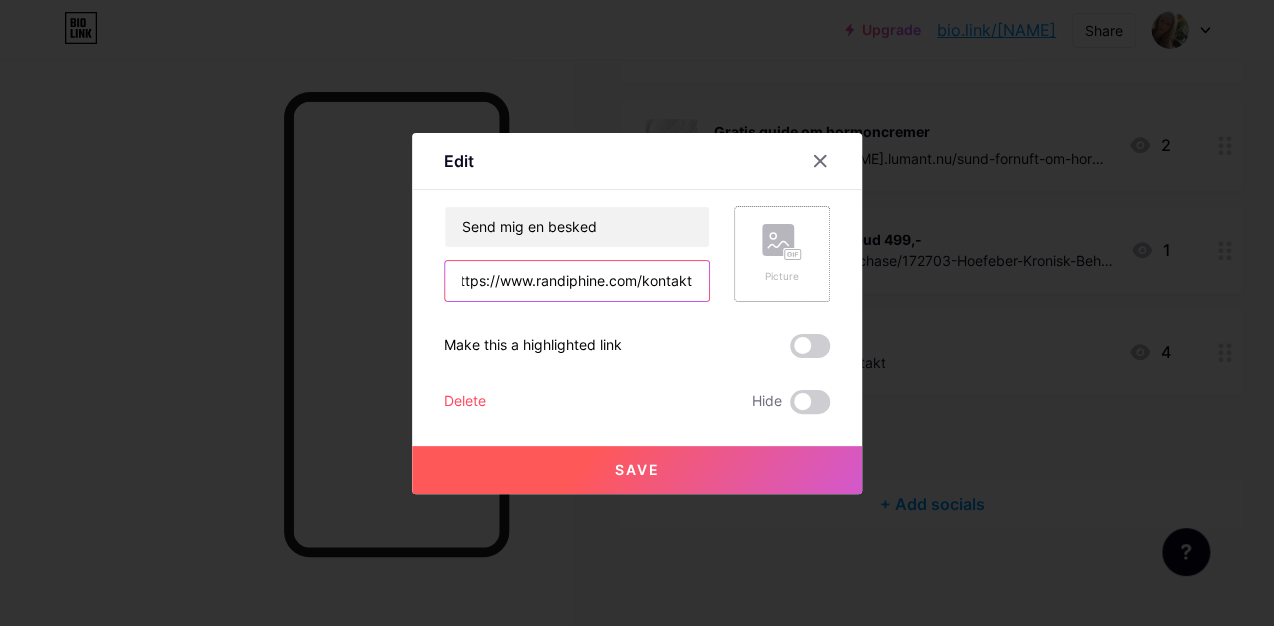 drag, startPoint x: 452, startPoint y: 281, endPoint x: 788, endPoint y: 284, distance: 336.0134 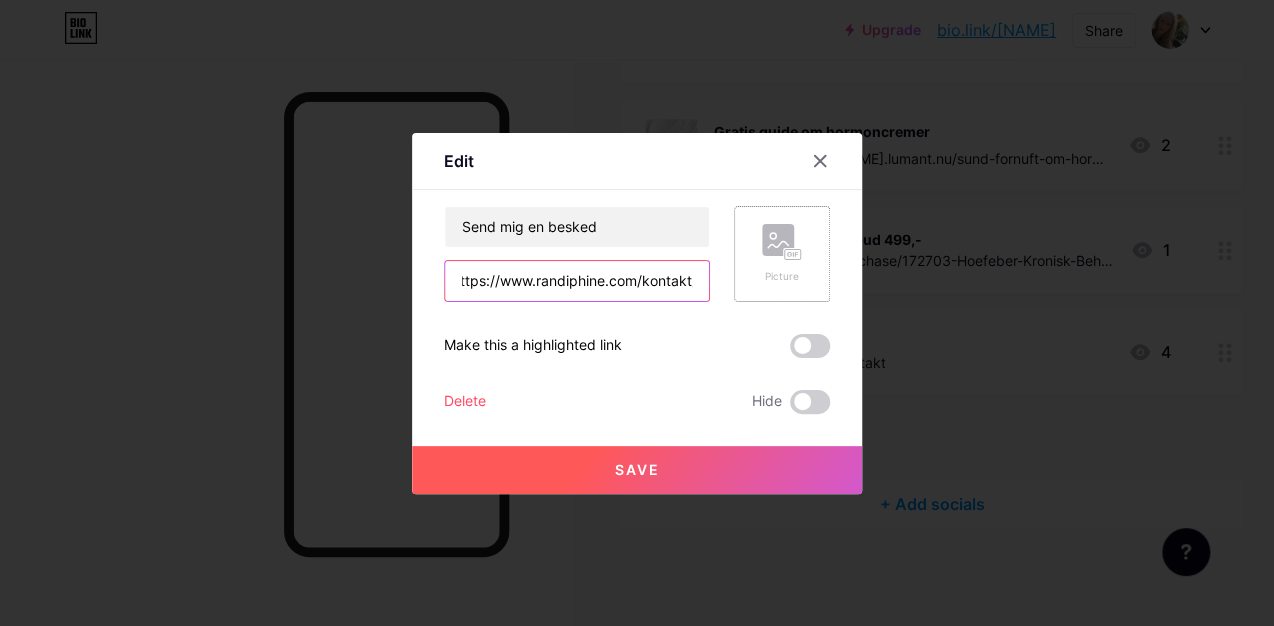 scroll, scrollTop: 0, scrollLeft: 15, axis: horizontal 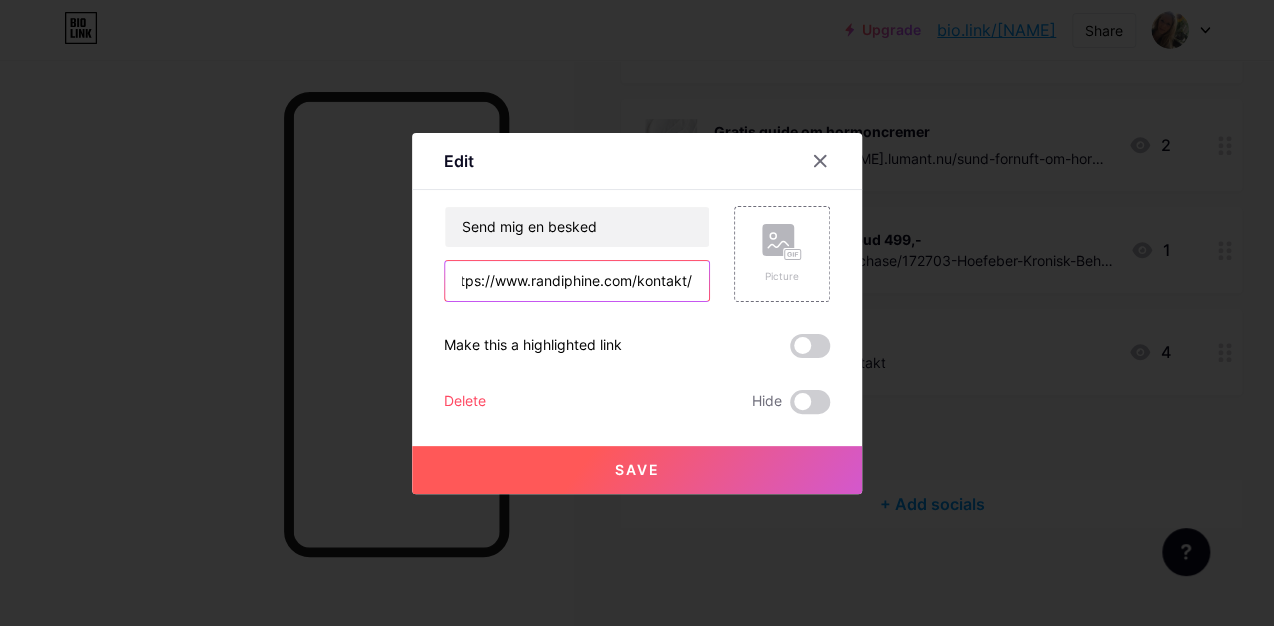 type on "https://www.[WEBSITE].com/kontakt/" 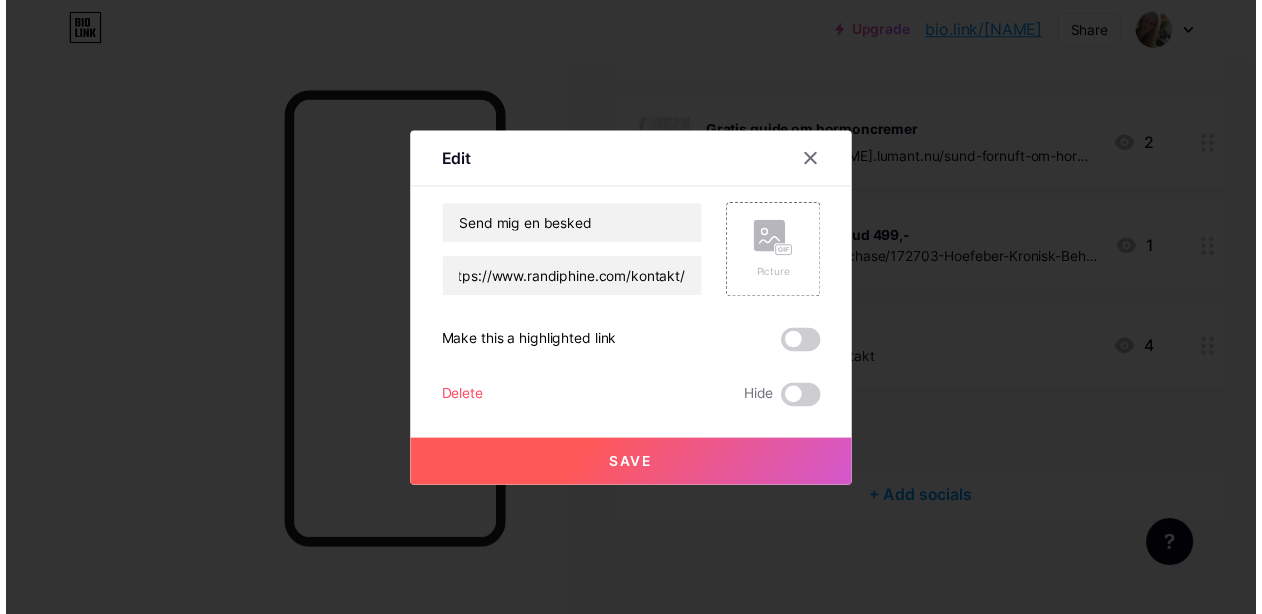 scroll, scrollTop: 0, scrollLeft: 0, axis: both 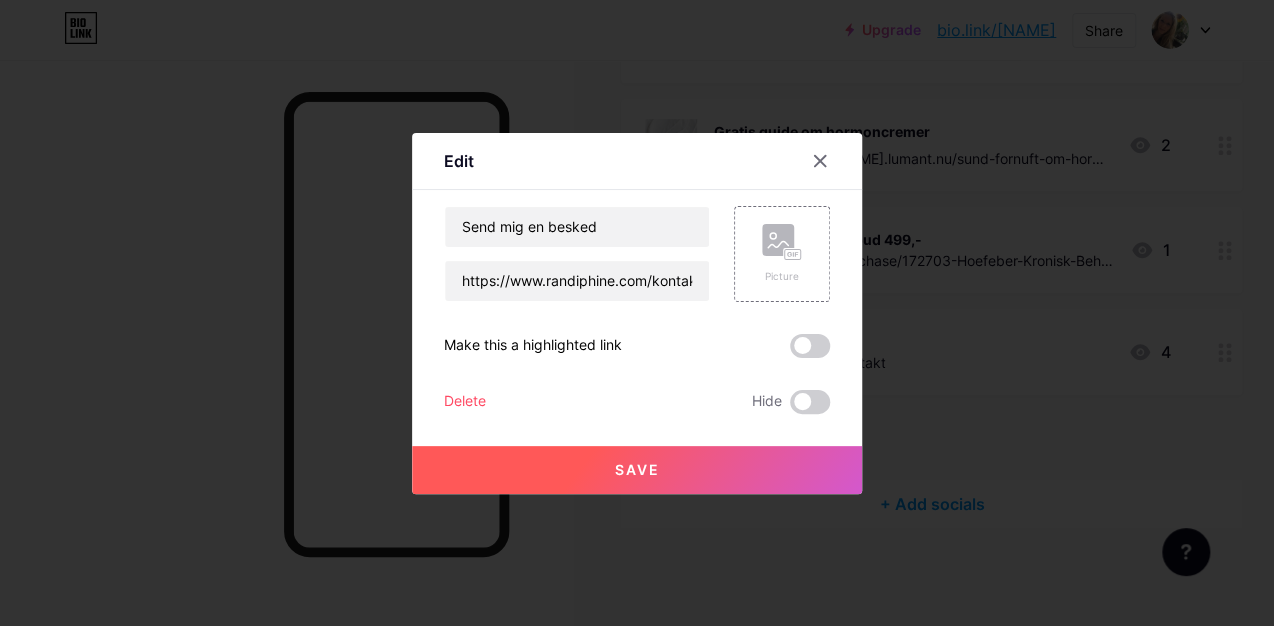 click on "Save" at bounding box center (637, 469) 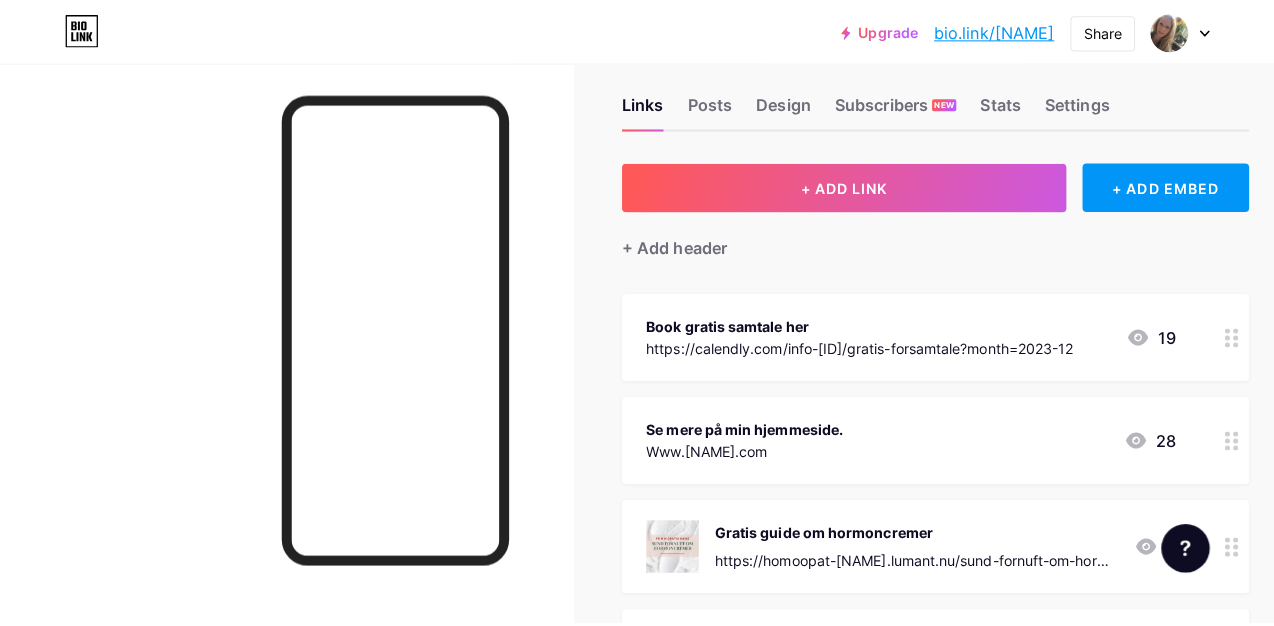scroll, scrollTop: 0, scrollLeft: 0, axis: both 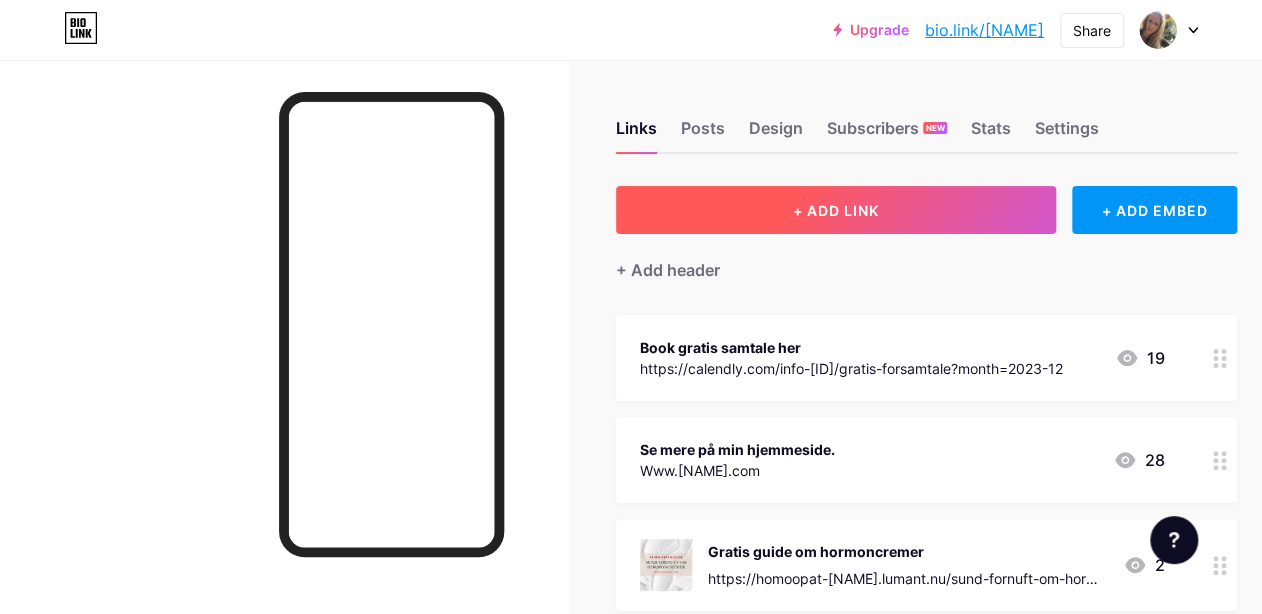 click on "+ ADD LINK" at bounding box center (836, 210) 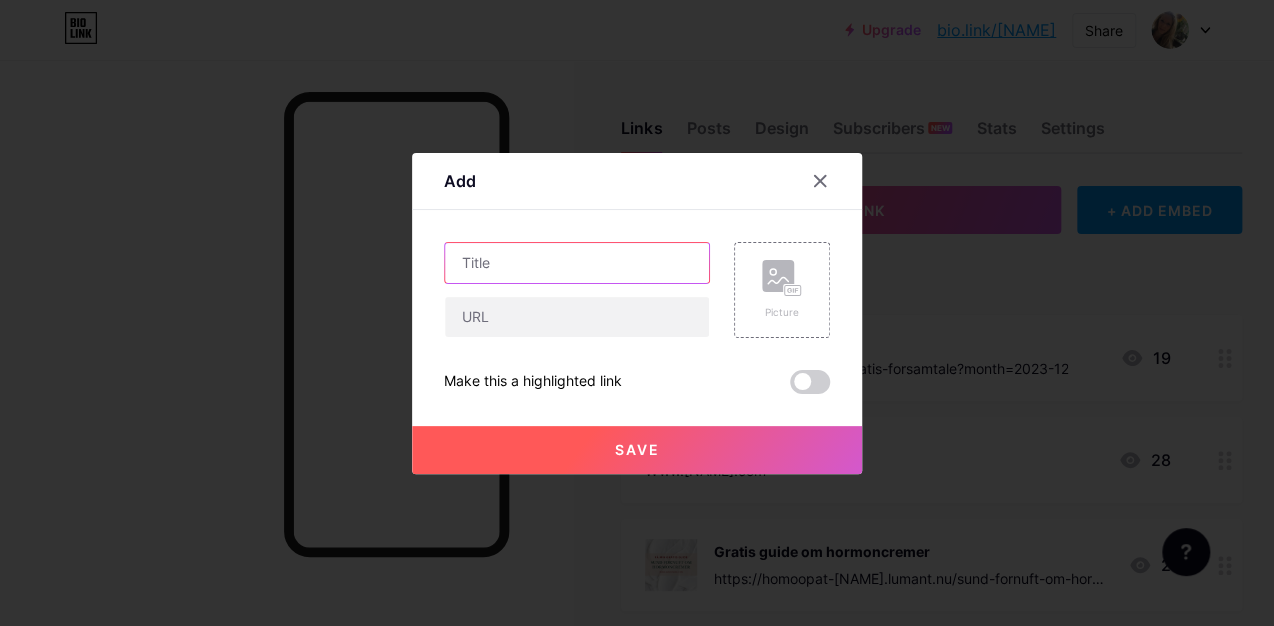click at bounding box center [577, 263] 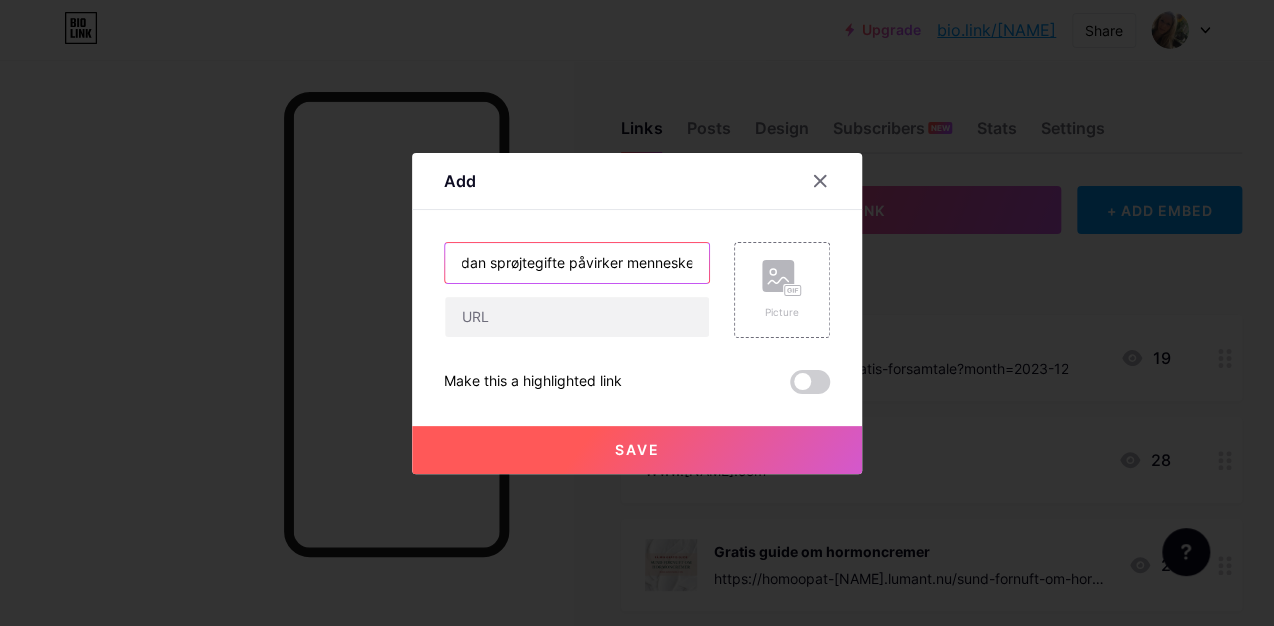 scroll, scrollTop: 0, scrollLeft: 183, axis: horizontal 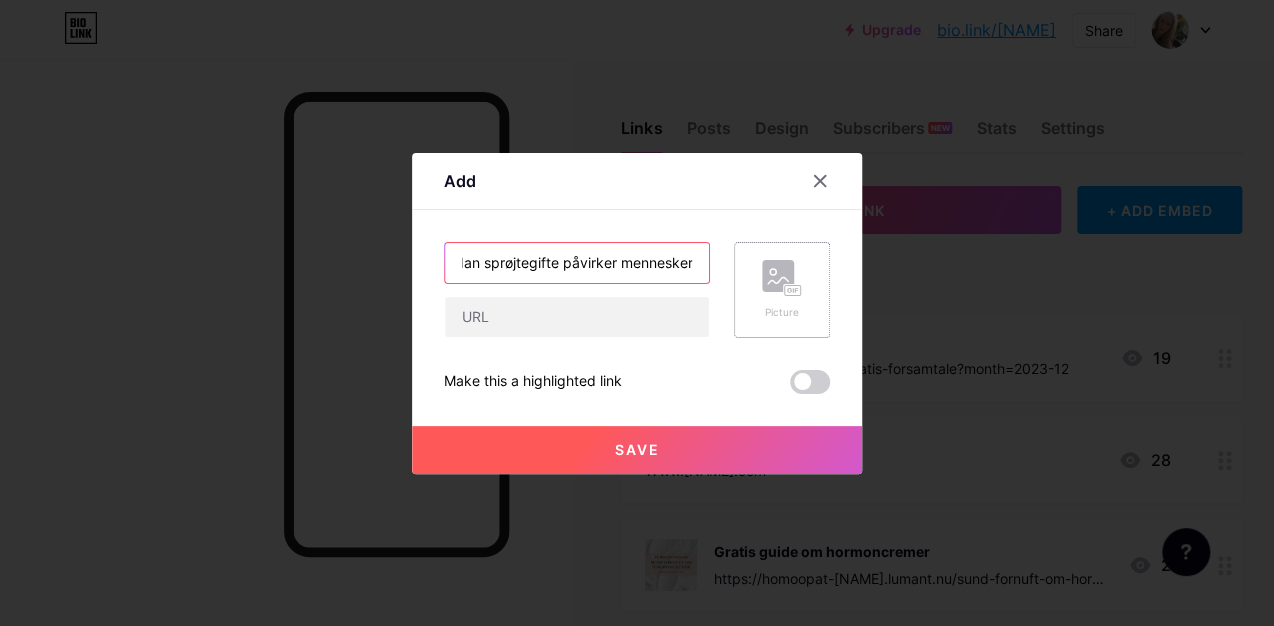 type on "Se gratis foredrag om hvordan sprøjtegifte påvirker mennesker" 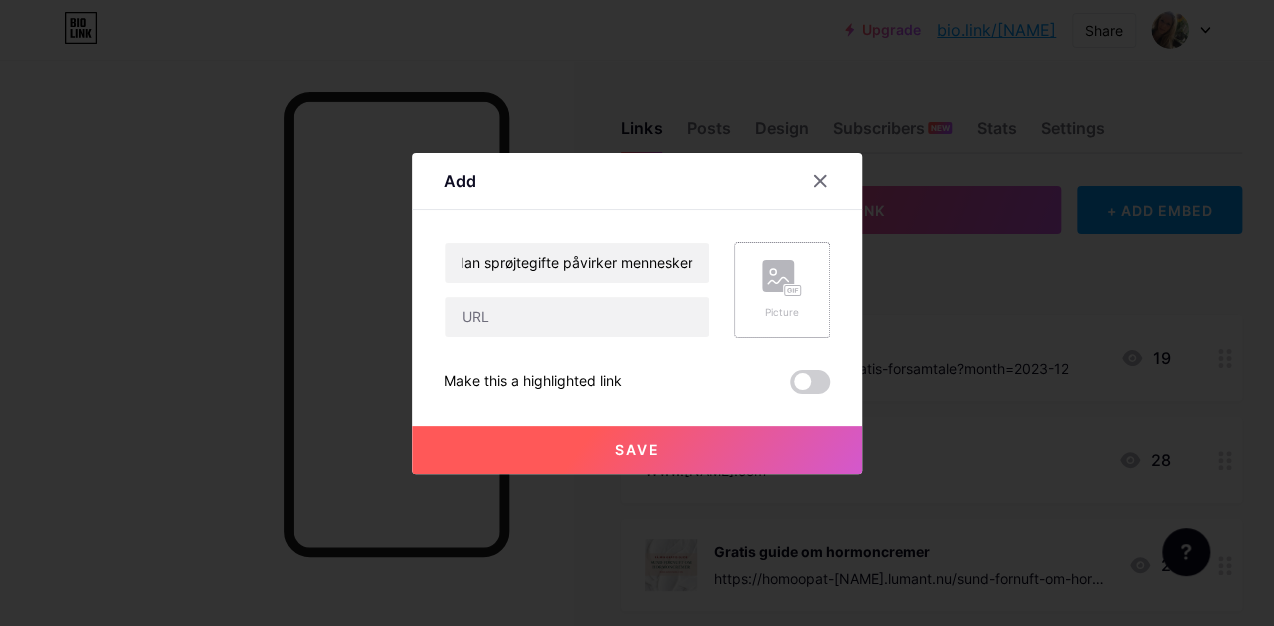 scroll, scrollTop: 0, scrollLeft: 0, axis: both 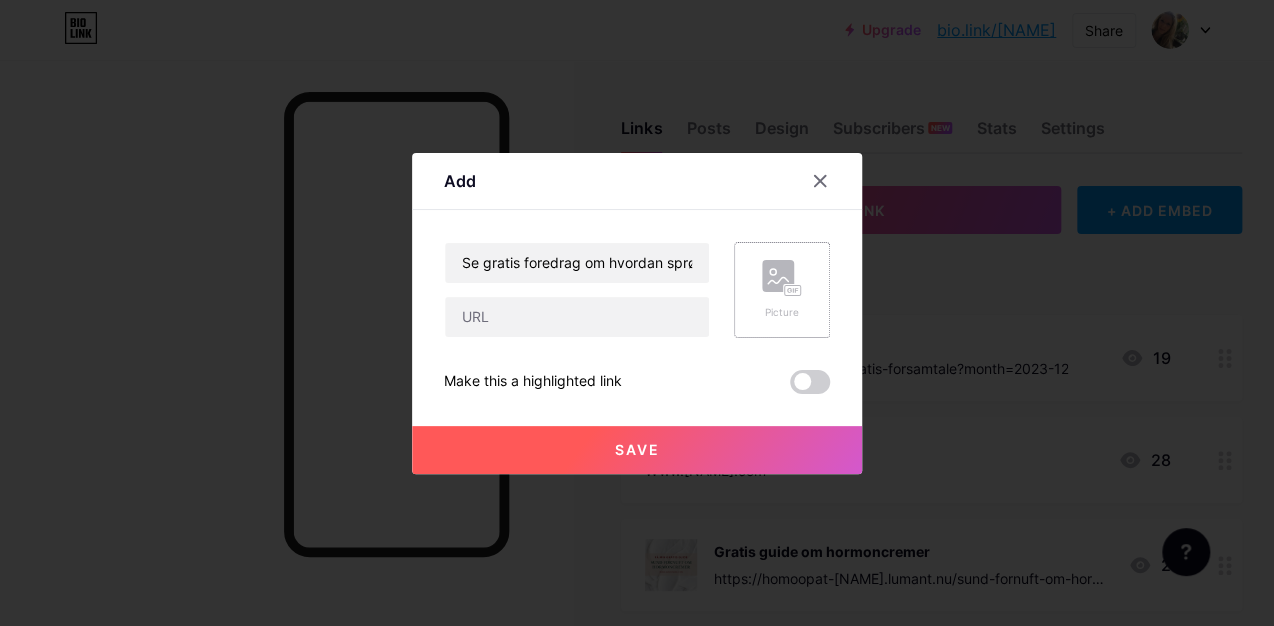 click 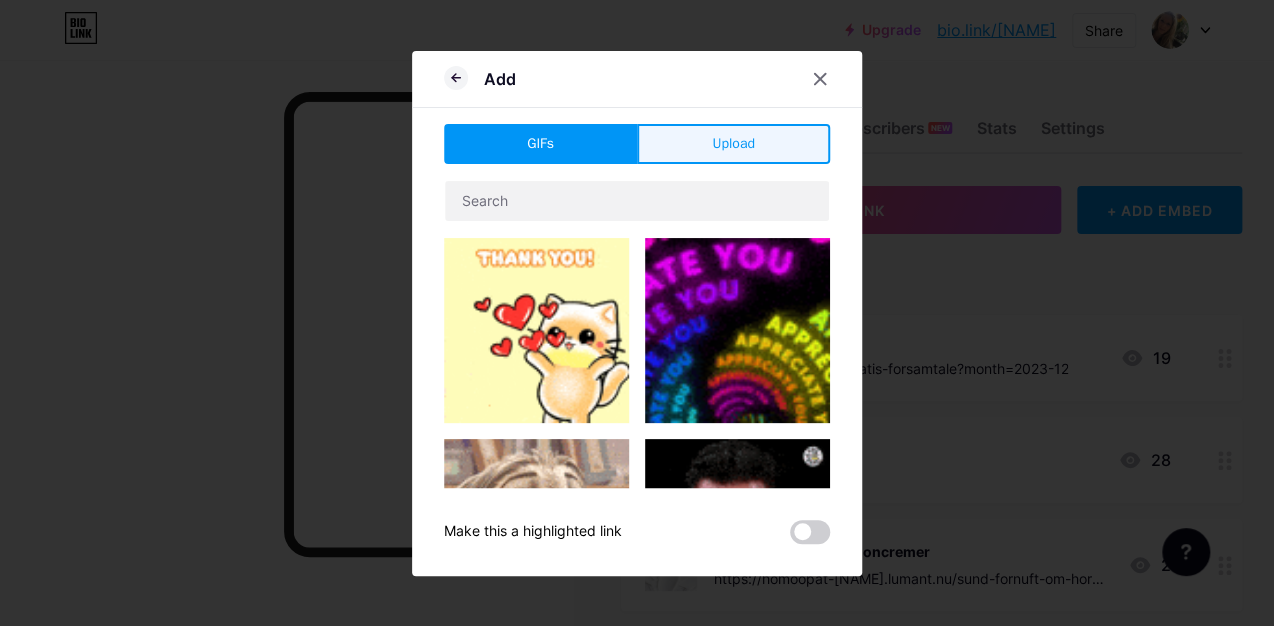 click on "Upload" at bounding box center [733, 143] 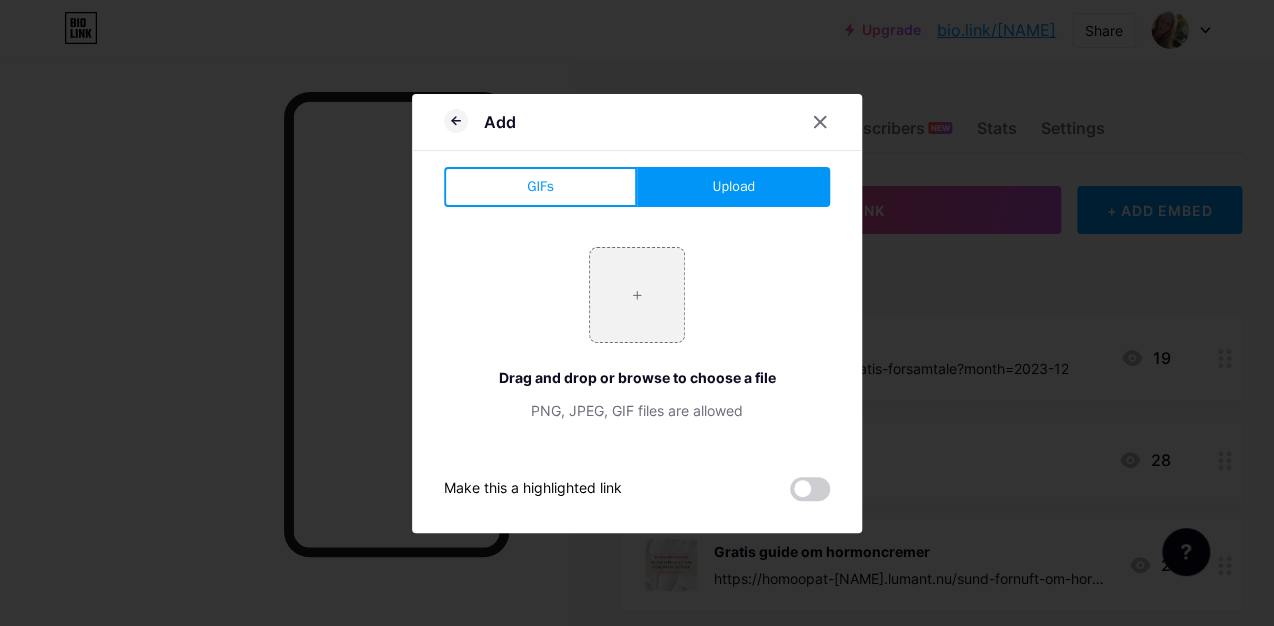 click on "Upload" at bounding box center (733, 186) 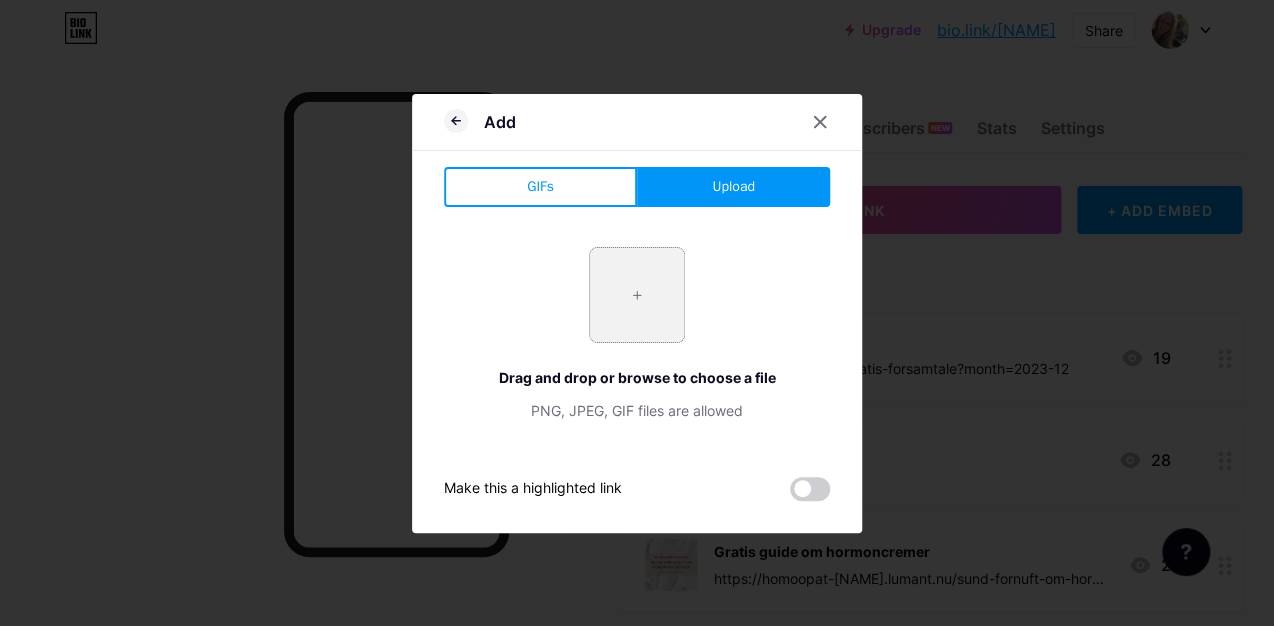 click at bounding box center [637, 295] 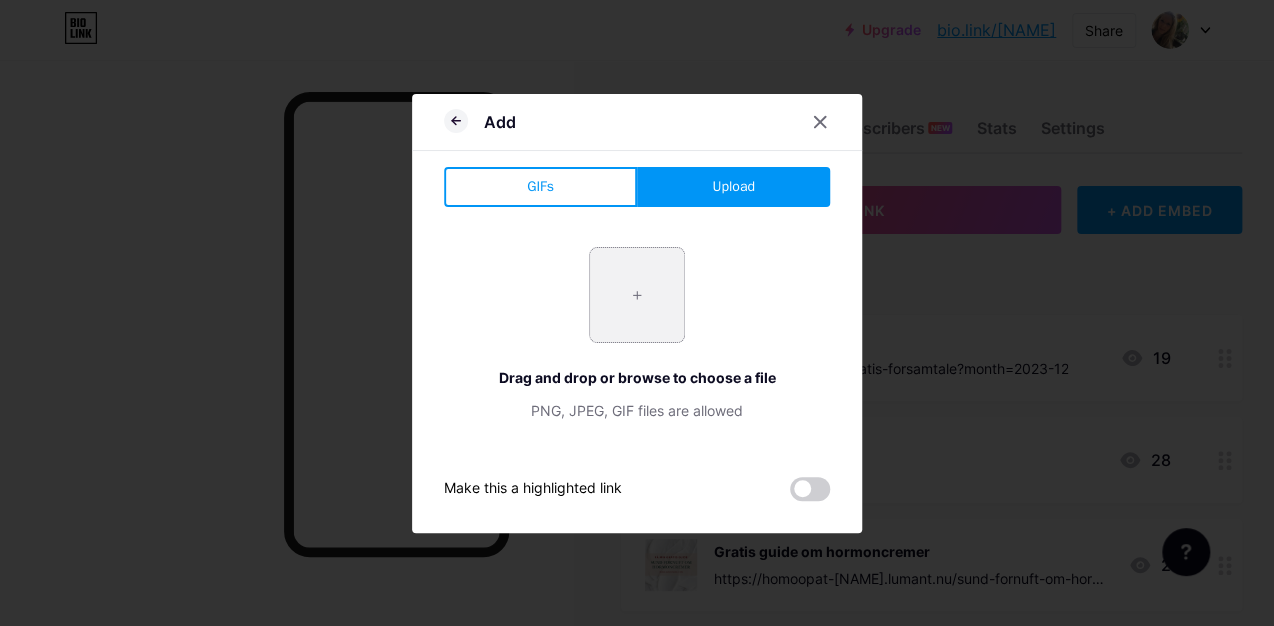 type on "C:\fakepath\15.06.2025 Forside Foredrag Glyphosat .jpg" 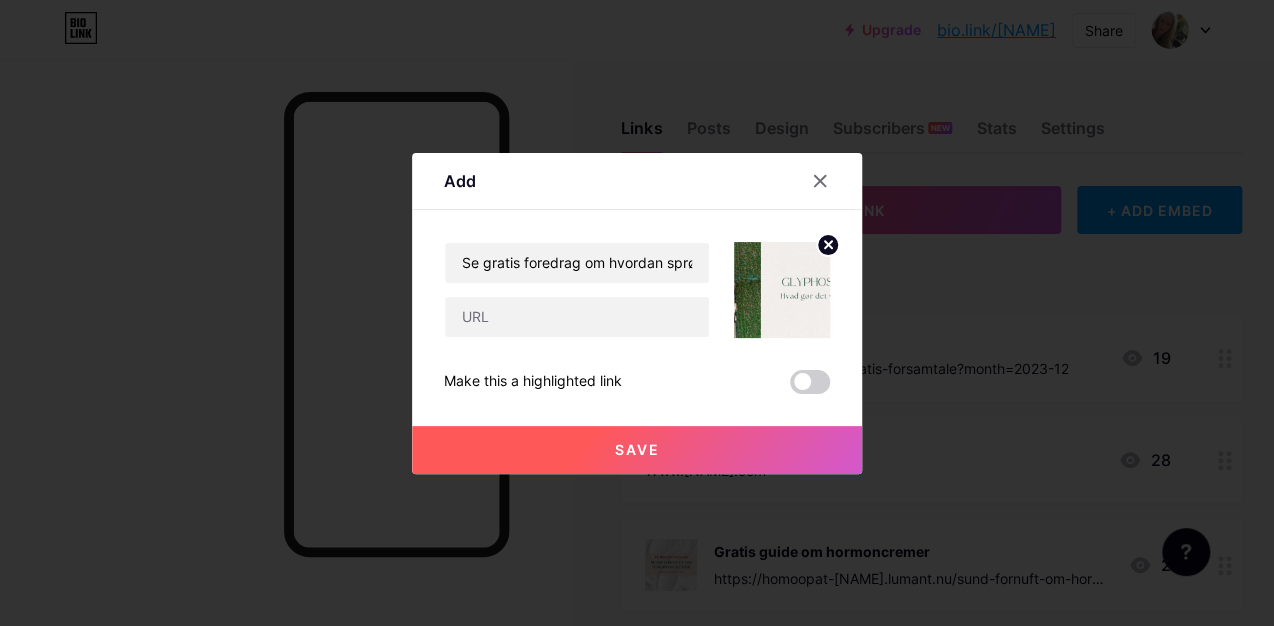 click on "Save" at bounding box center (637, 450) 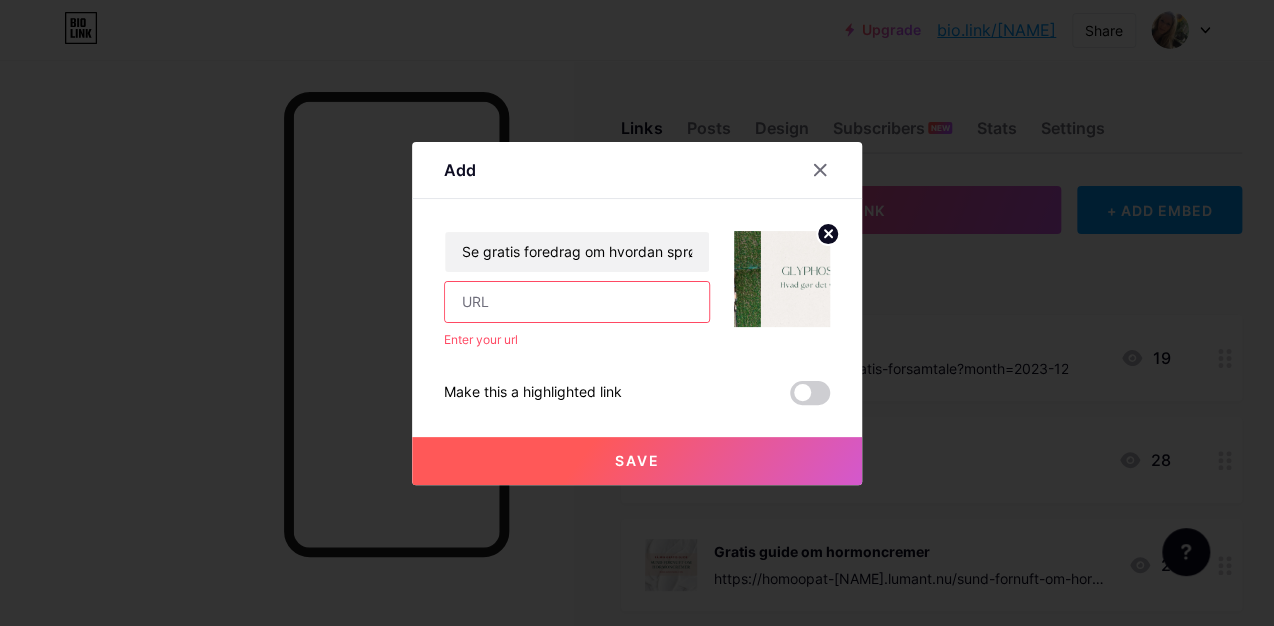 click at bounding box center (577, 302) 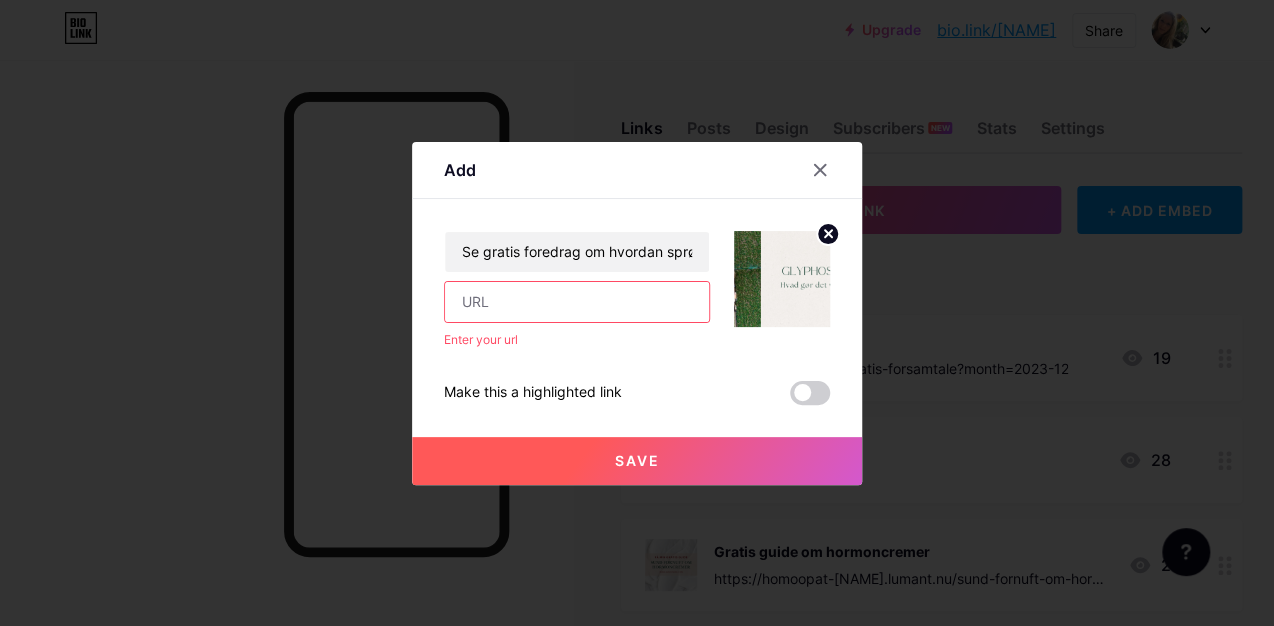 paste on "https://betal.lumant.dk/kurv/rC_i4Ot6D85HLSlHfznhv?price=VQnkaK5ijnWG4t_LqQrKY" 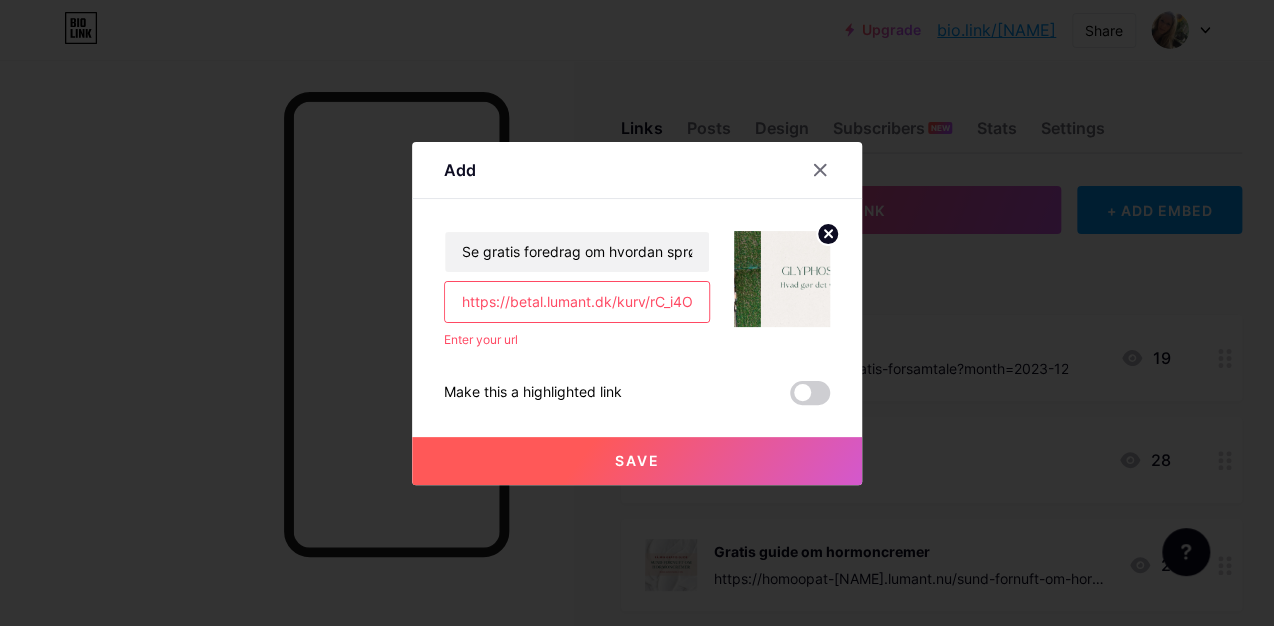 scroll, scrollTop: 0, scrollLeft: 338, axis: horizontal 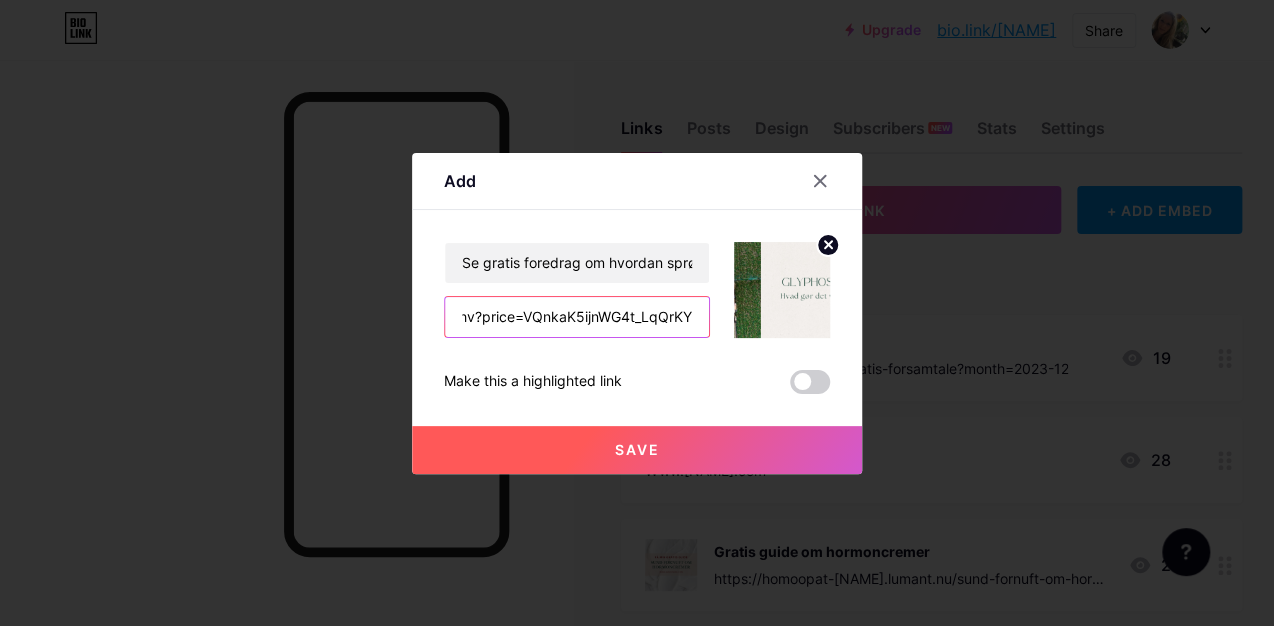 type on "https://betal.lumant.dk/kurv/rC_i4Ot6D85HLSlHfznhv?price=VQnkaK5ijnWG4t_LqQrKY" 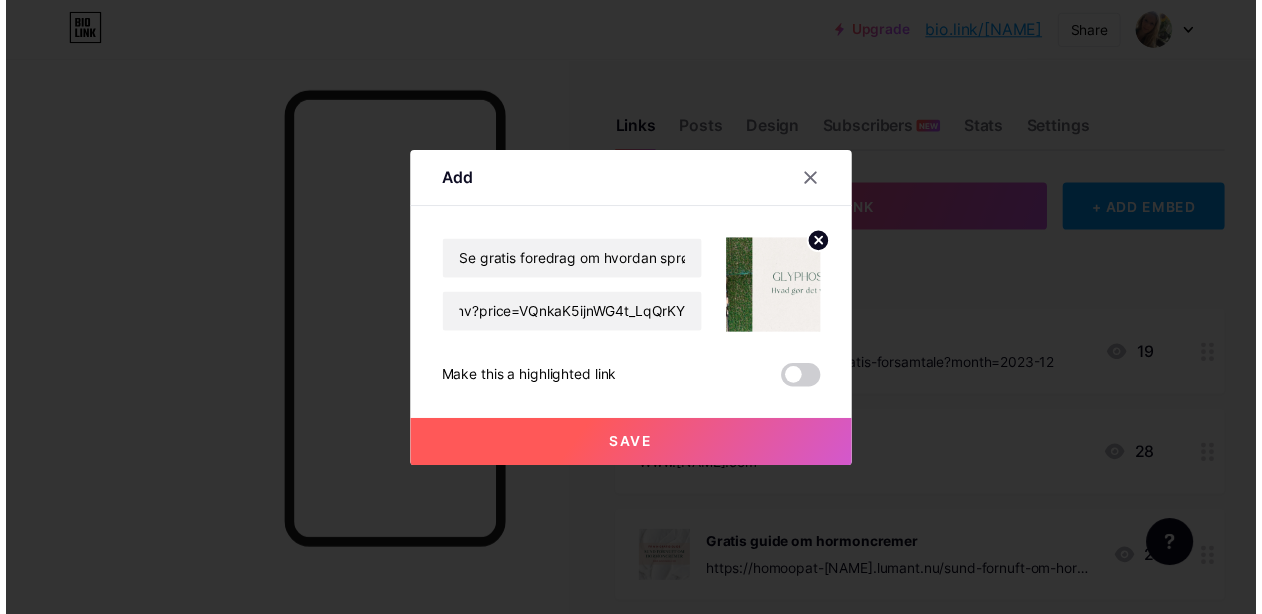 scroll, scrollTop: 0, scrollLeft: 0, axis: both 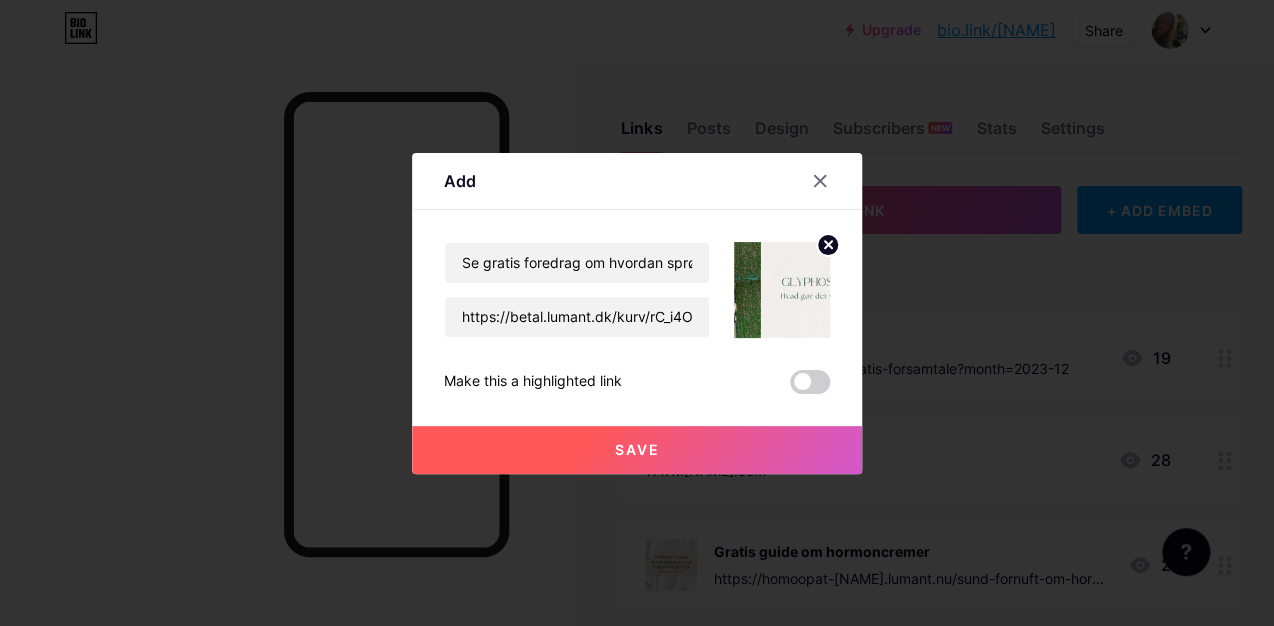 click on "Save" at bounding box center (637, 449) 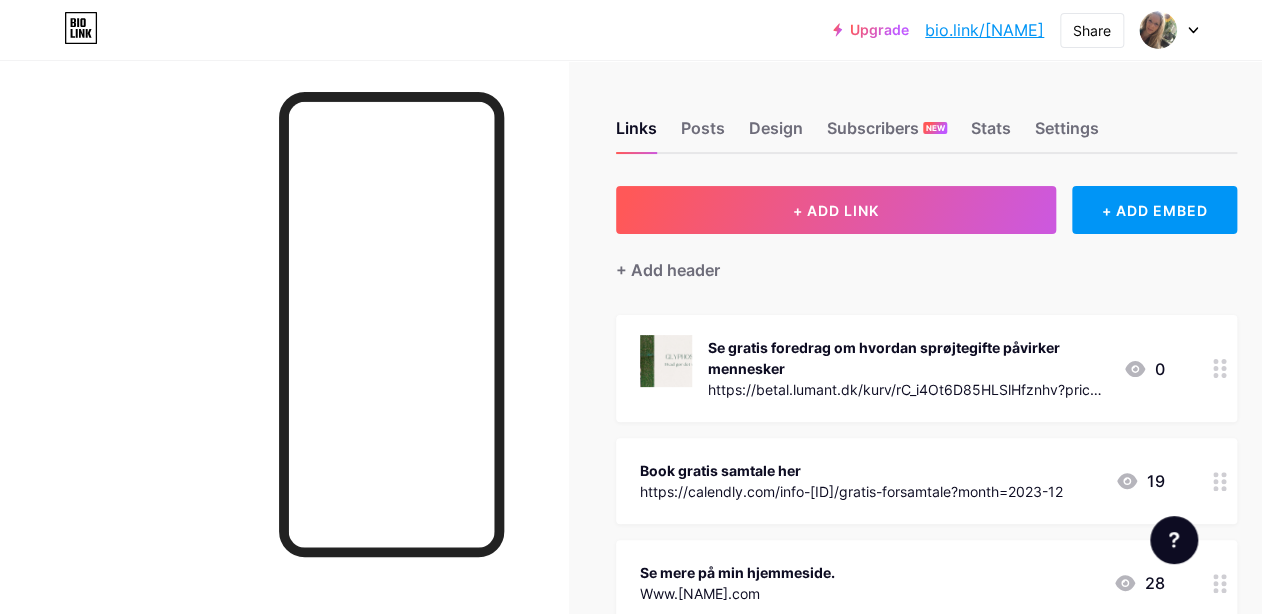 click at bounding box center [1220, 368] 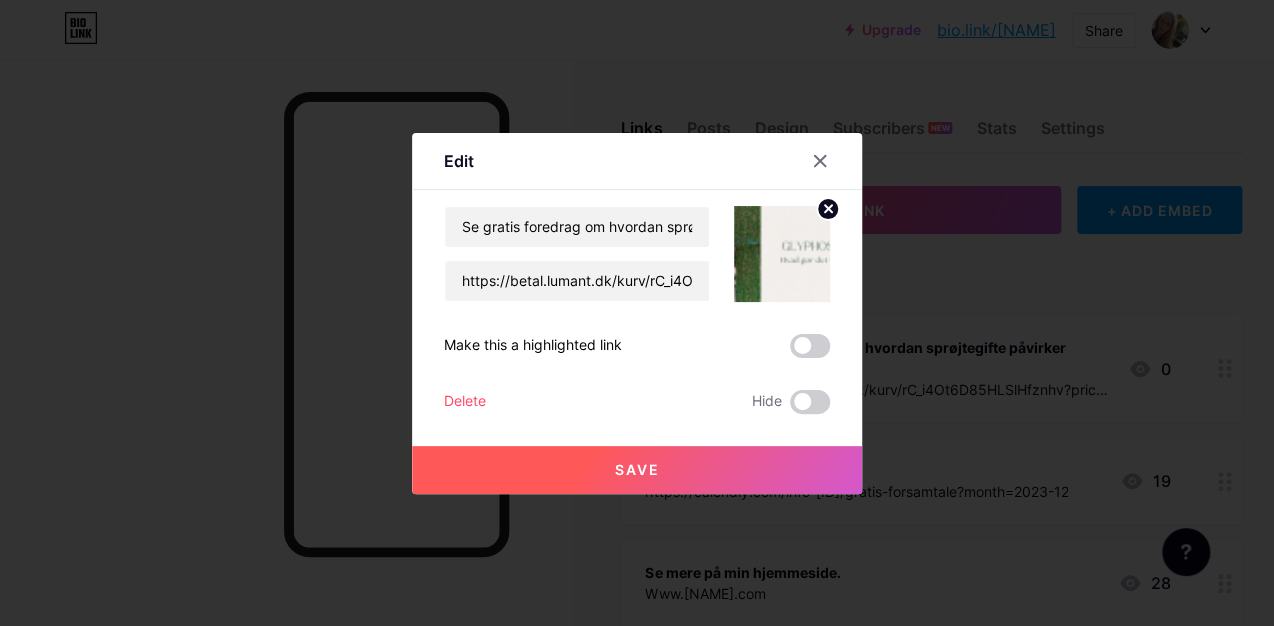 click at bounding box center [782, 254] 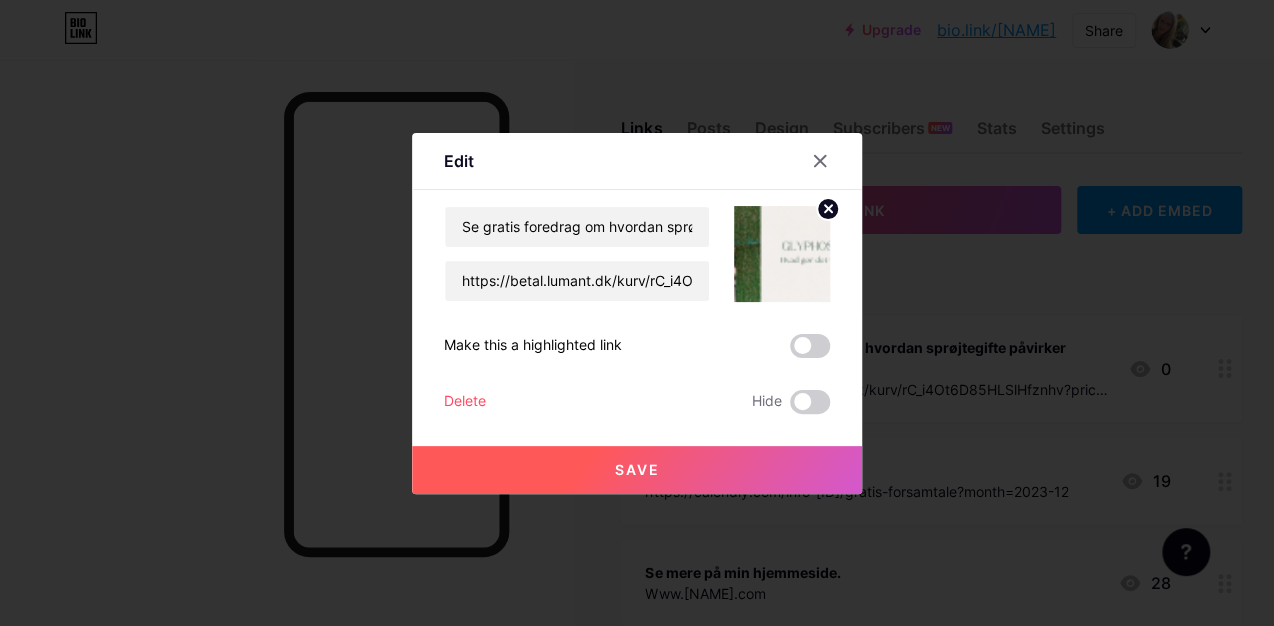 click 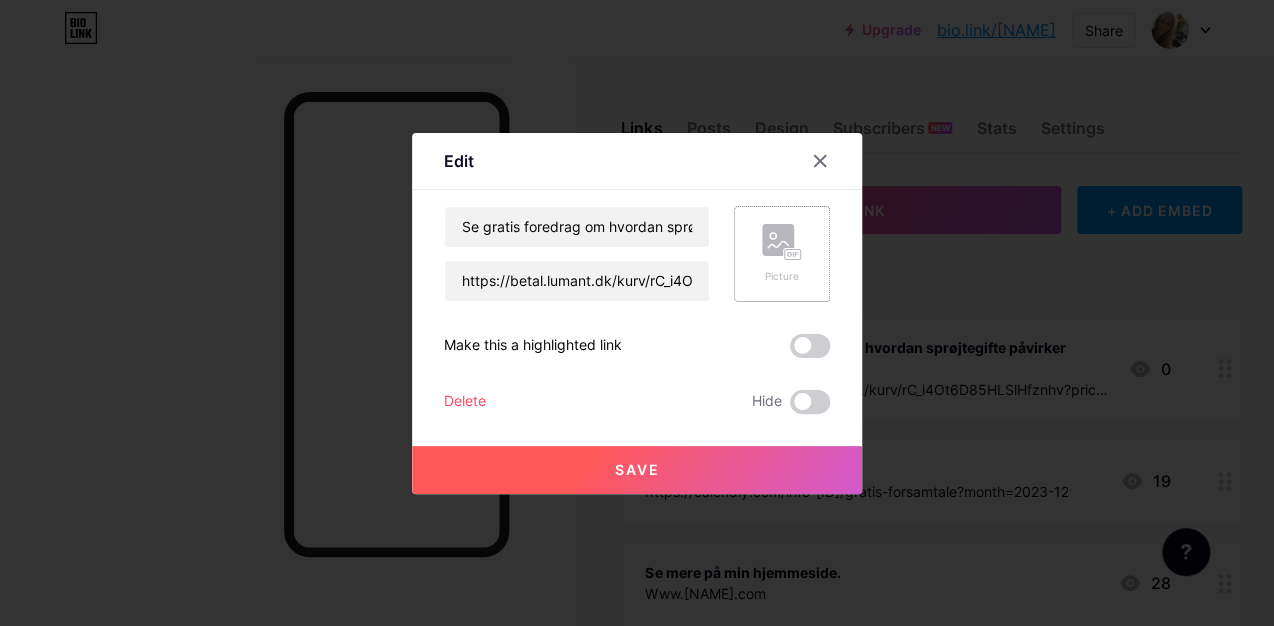 click 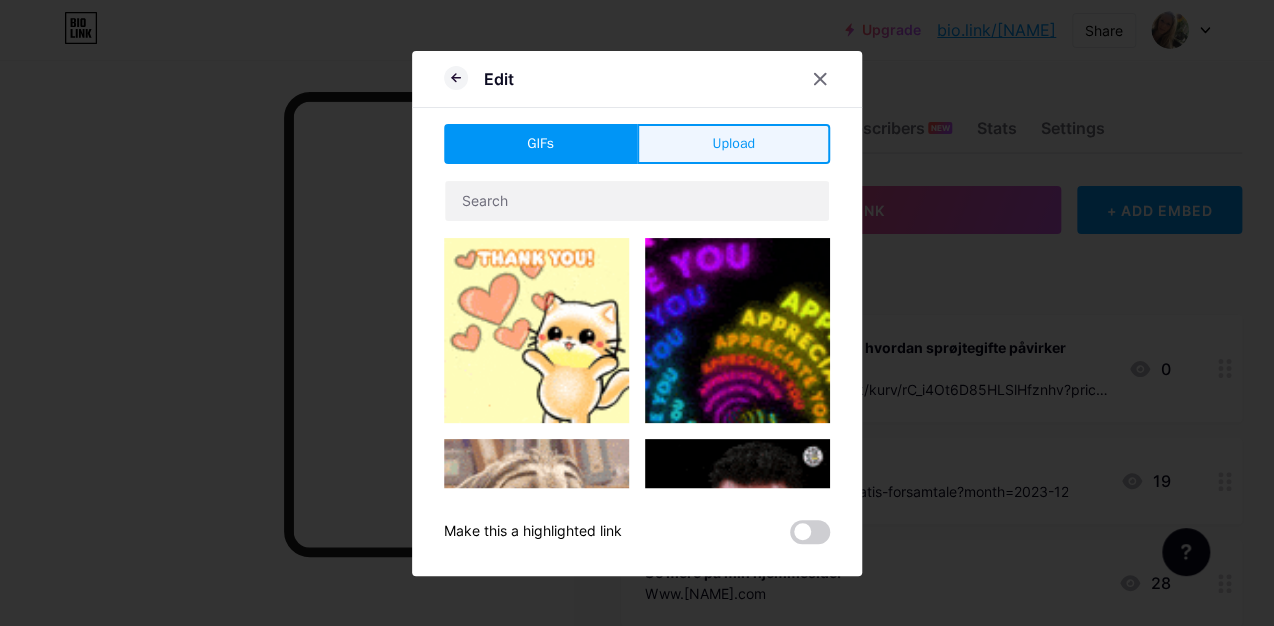 click on "Upload" at bounding box center [733, 143] 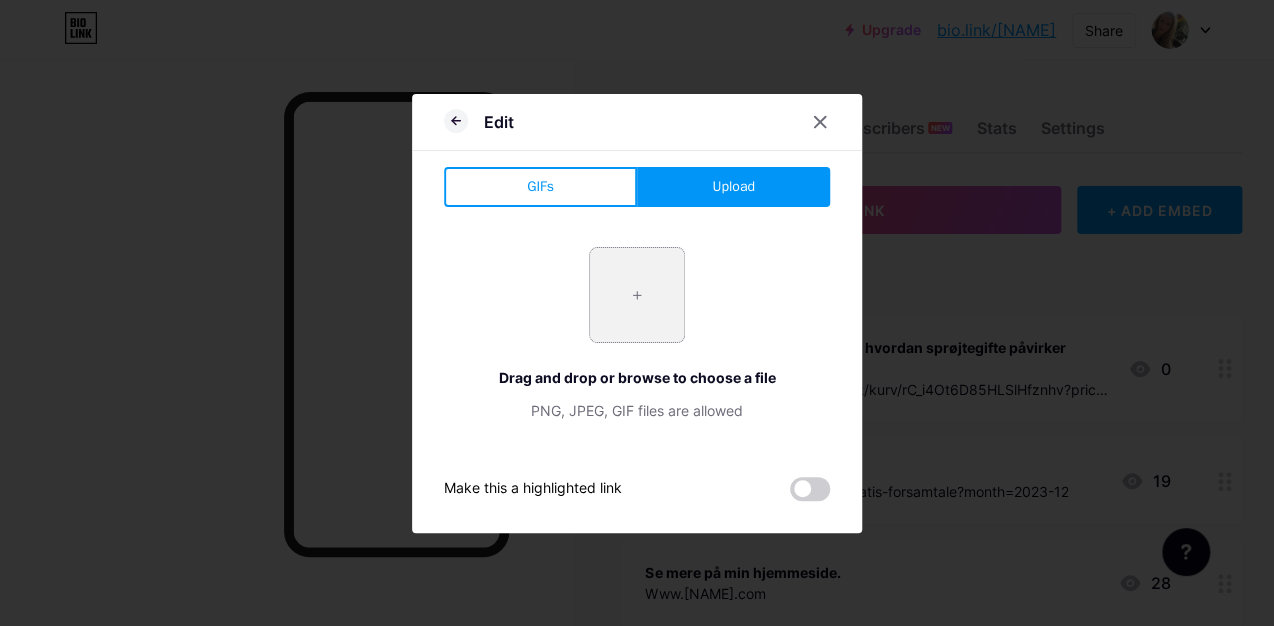 click at bounding box center (637, 295) 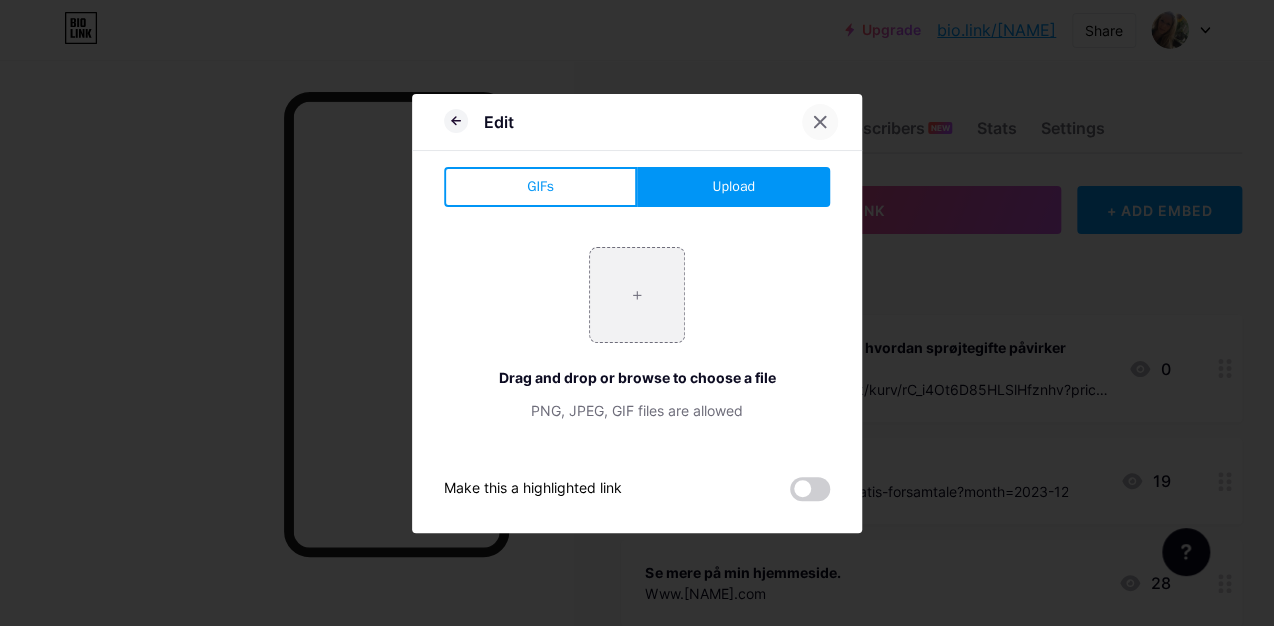 click 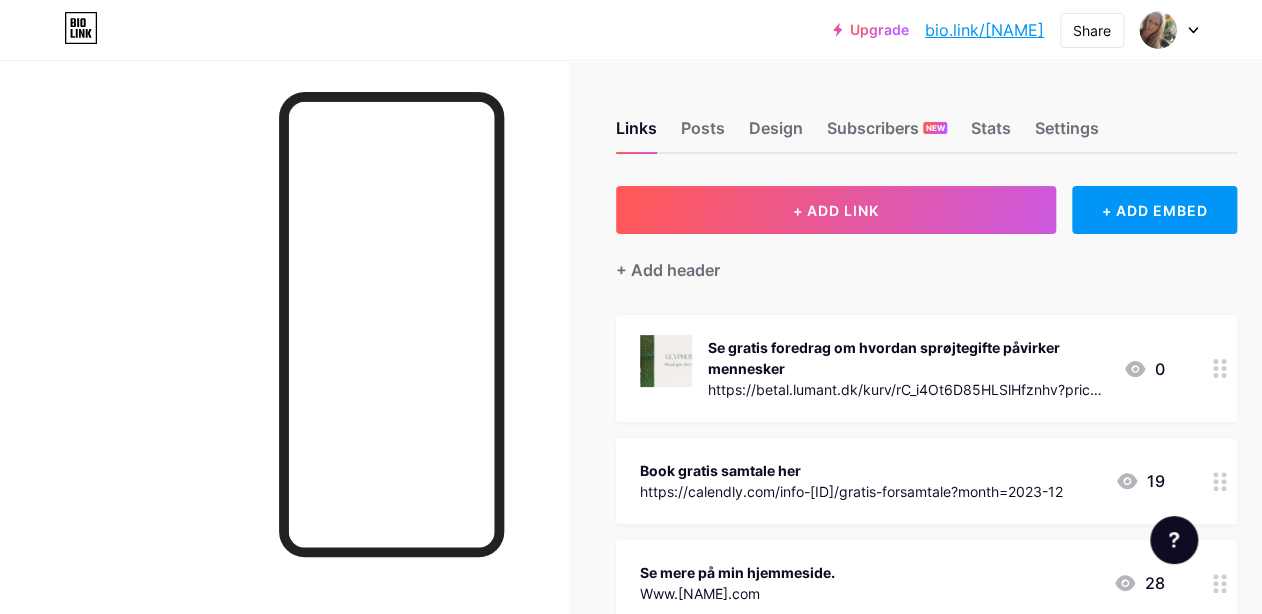 click 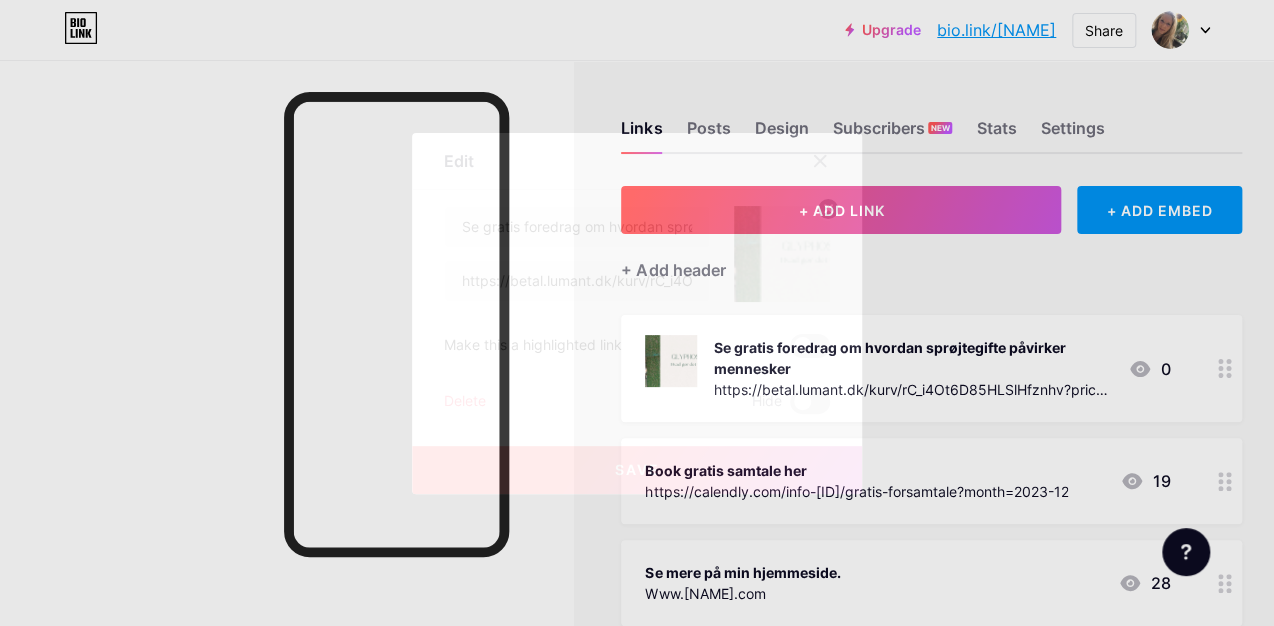 click 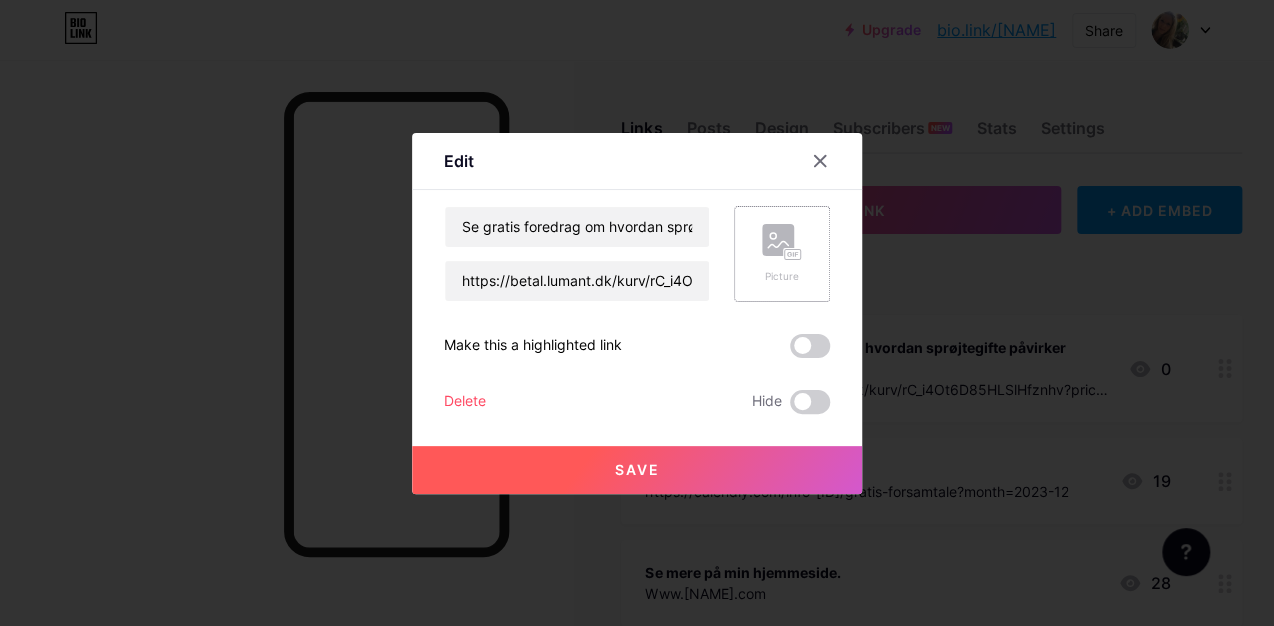 click on "Save" at bounding box center [637, 469] 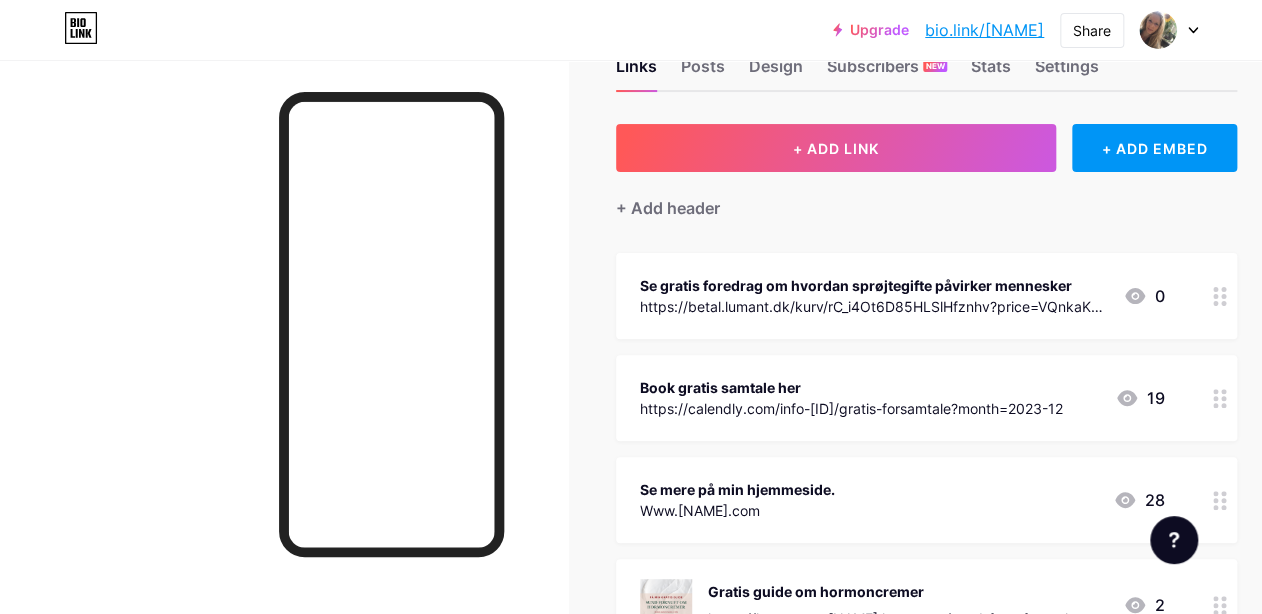scroll, scrollTop: 160, scrollLeft: 0, axis: vertical 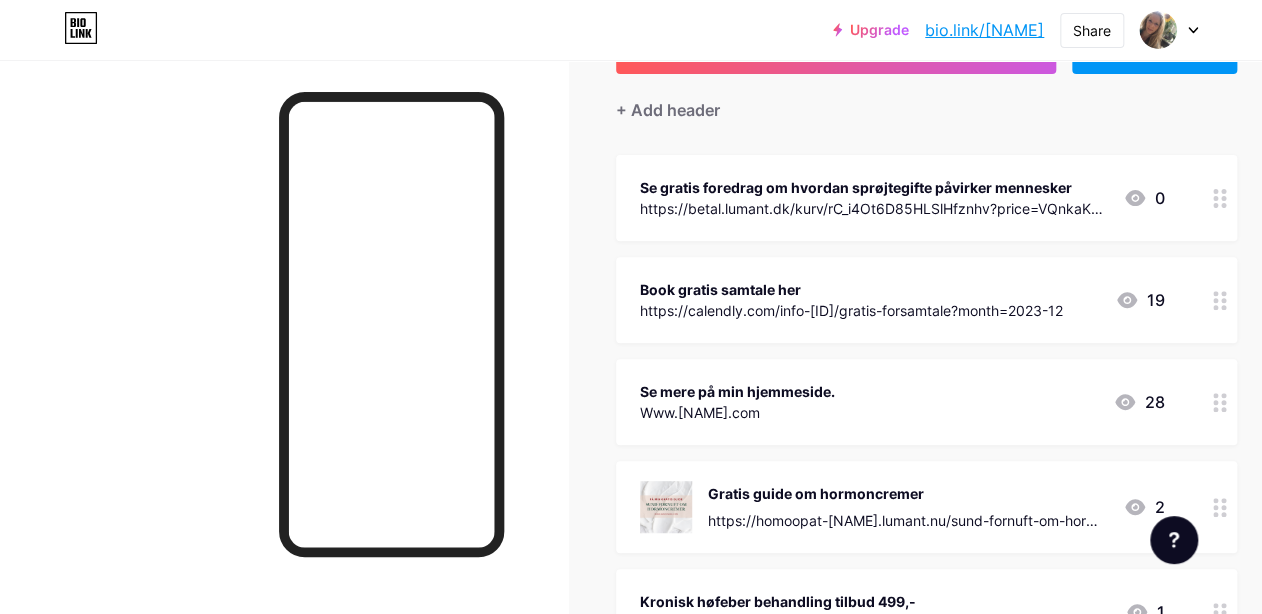 click at bounding box center [1220, 402] 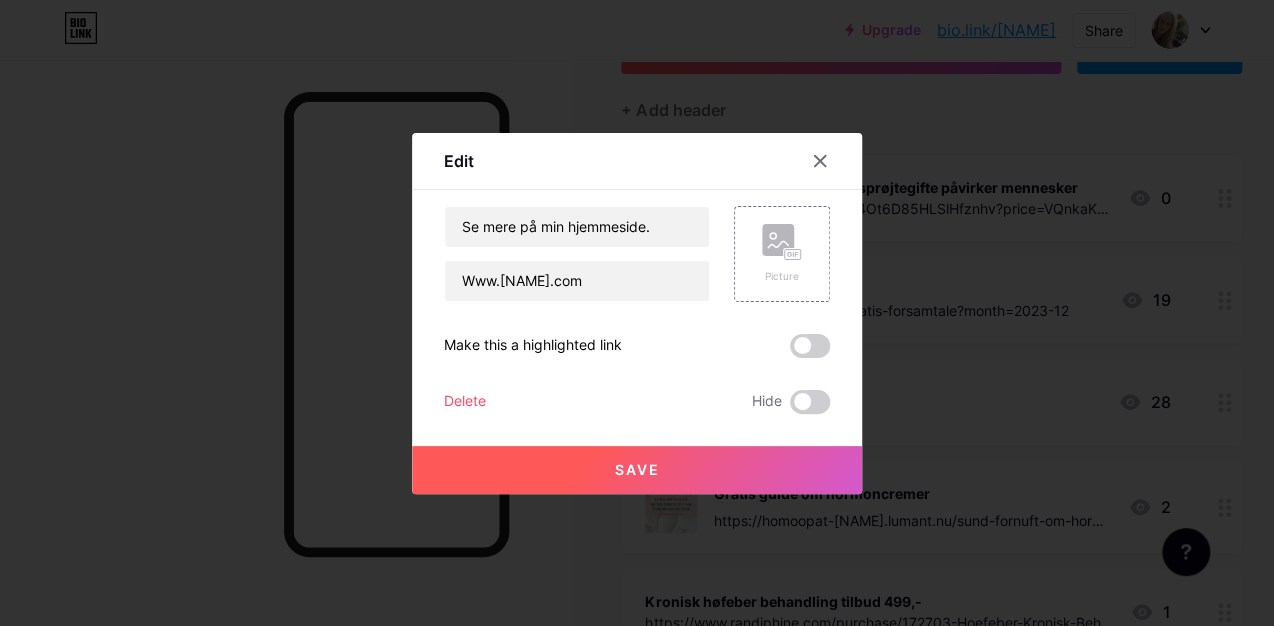 click on "Save" at bounding box center [637, 469] 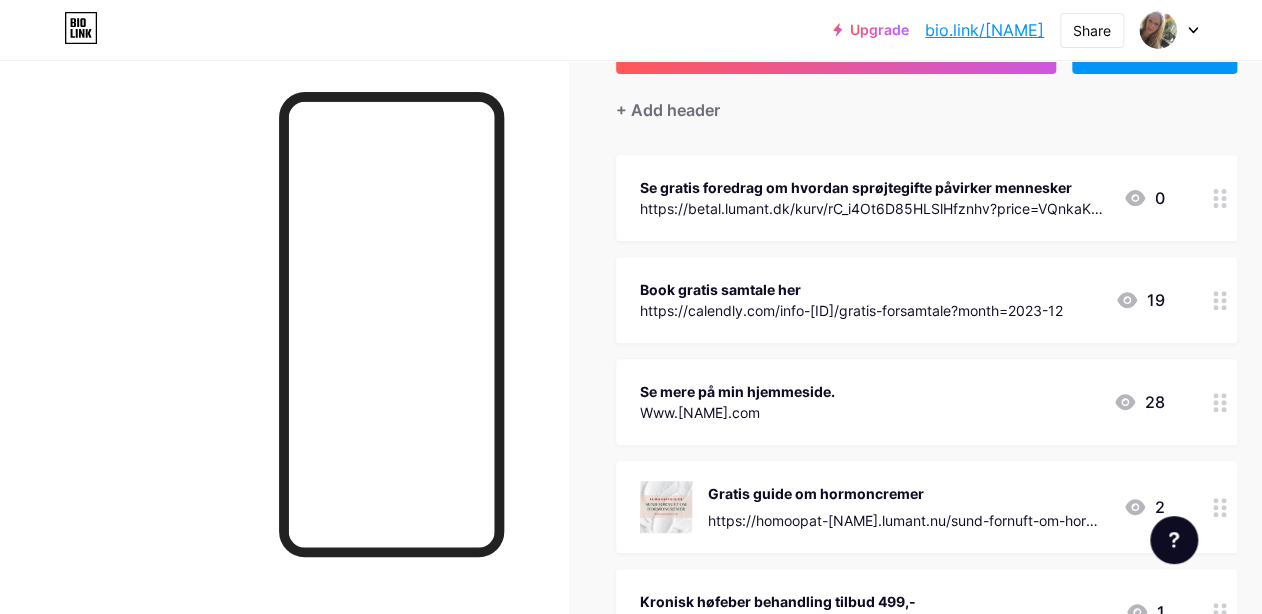 click 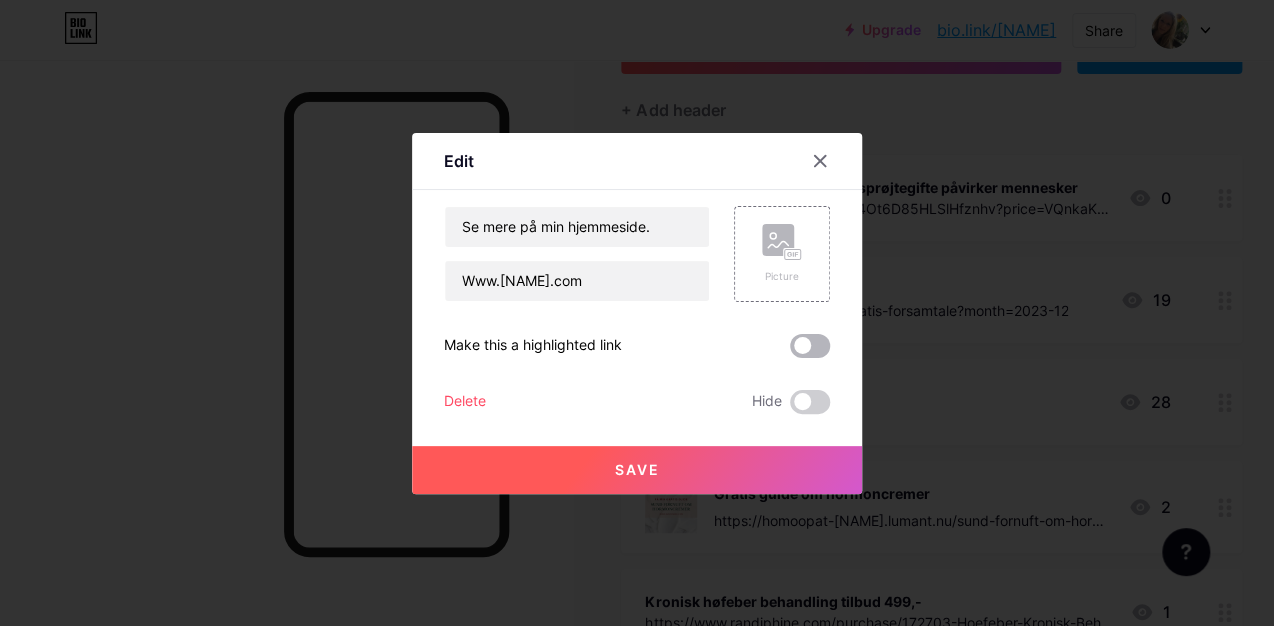 click at bounding box center [810, 346] 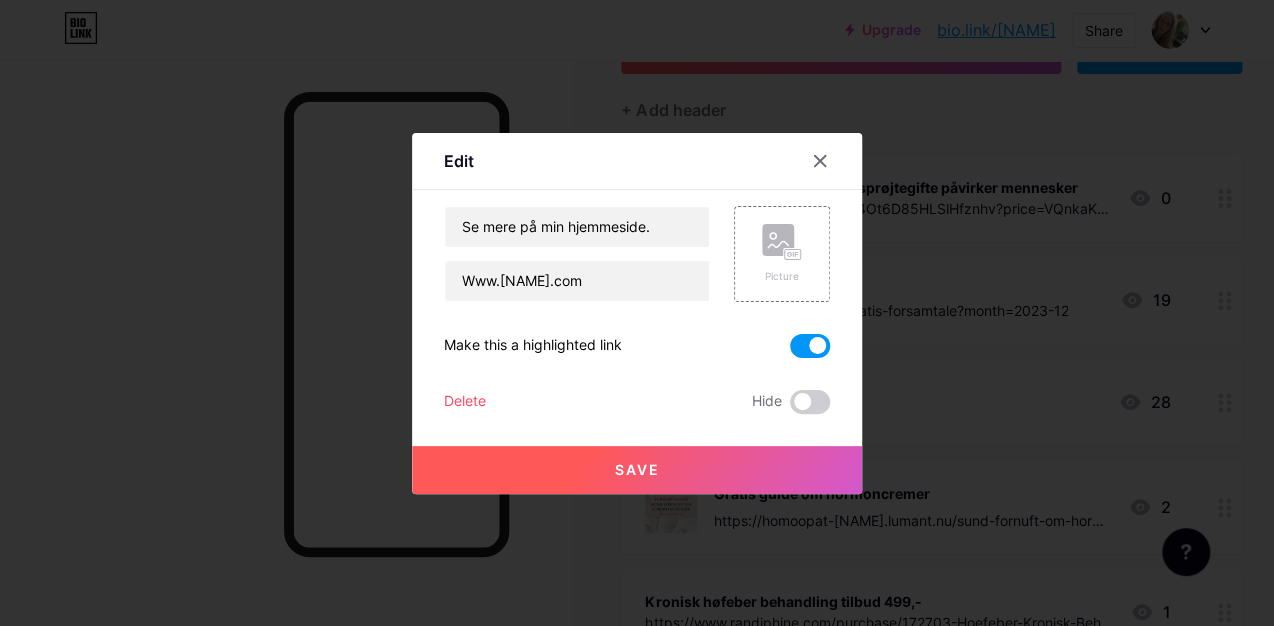 click on "Save" at bounding box center [637, 469] 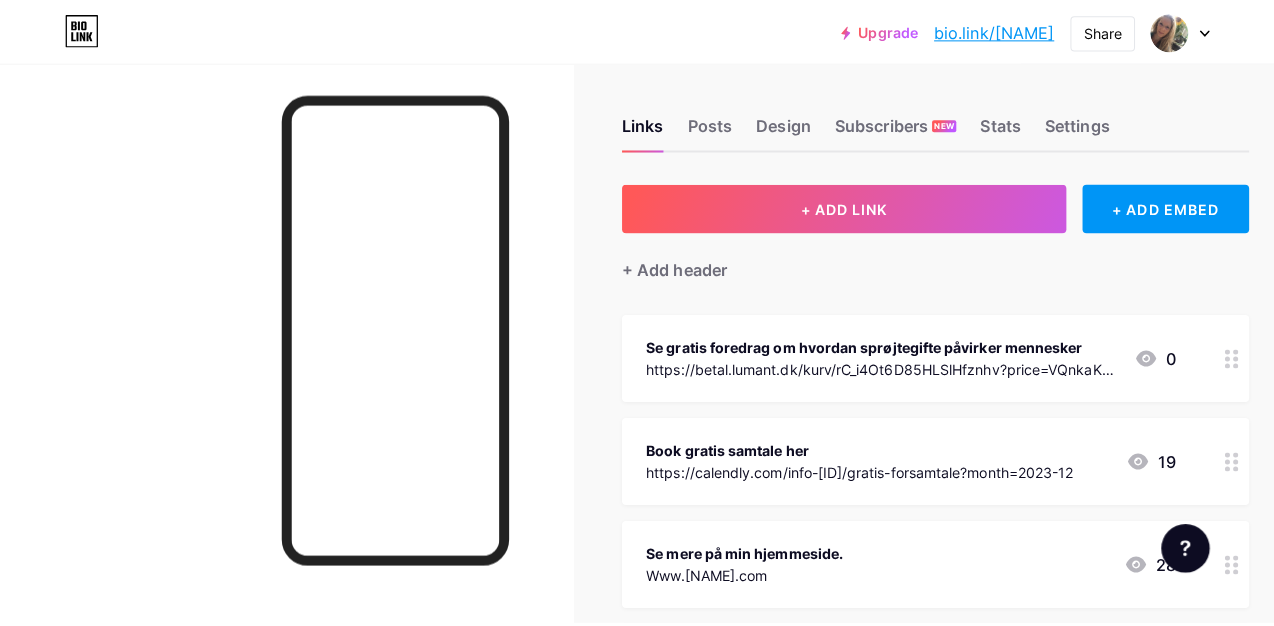 scroll, scrollTop: 0, scrollLeft: 0, axis: both 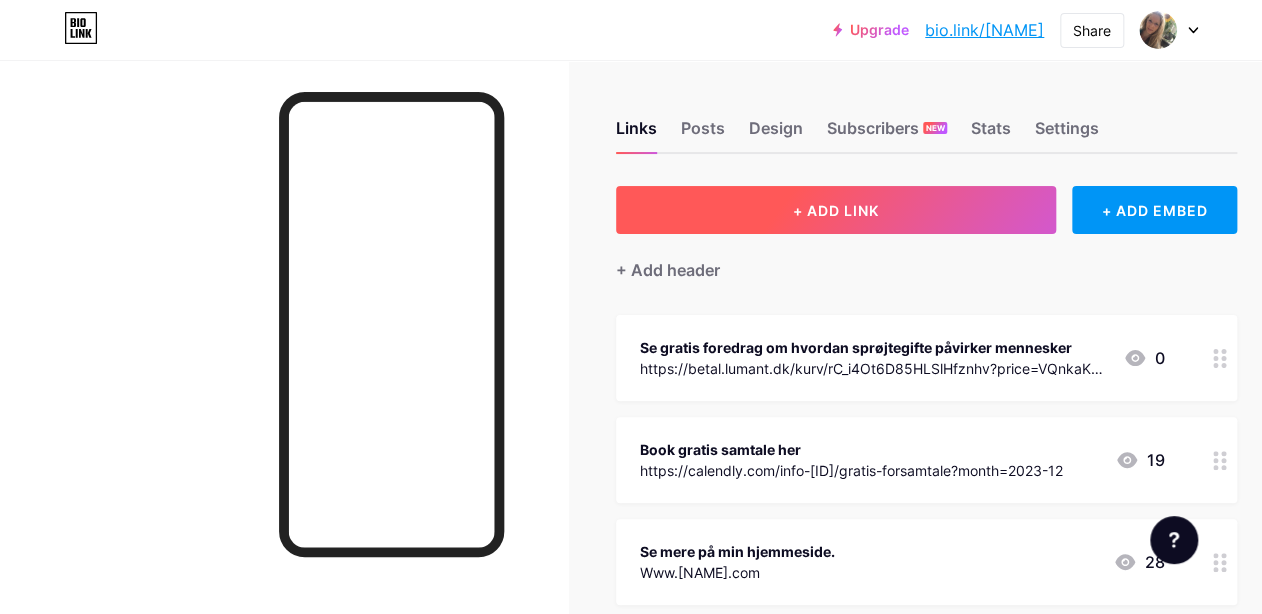 click on "+ ADD LINK" at bounding box center [836, 210] 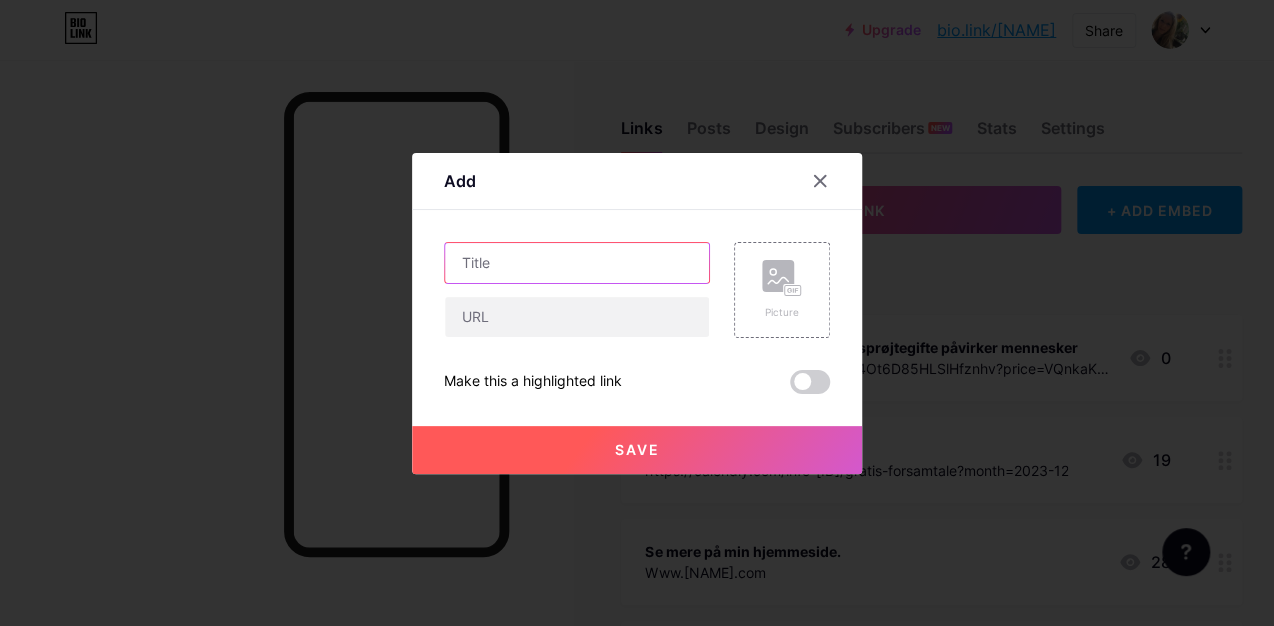 click at bounding box center [577, 263] 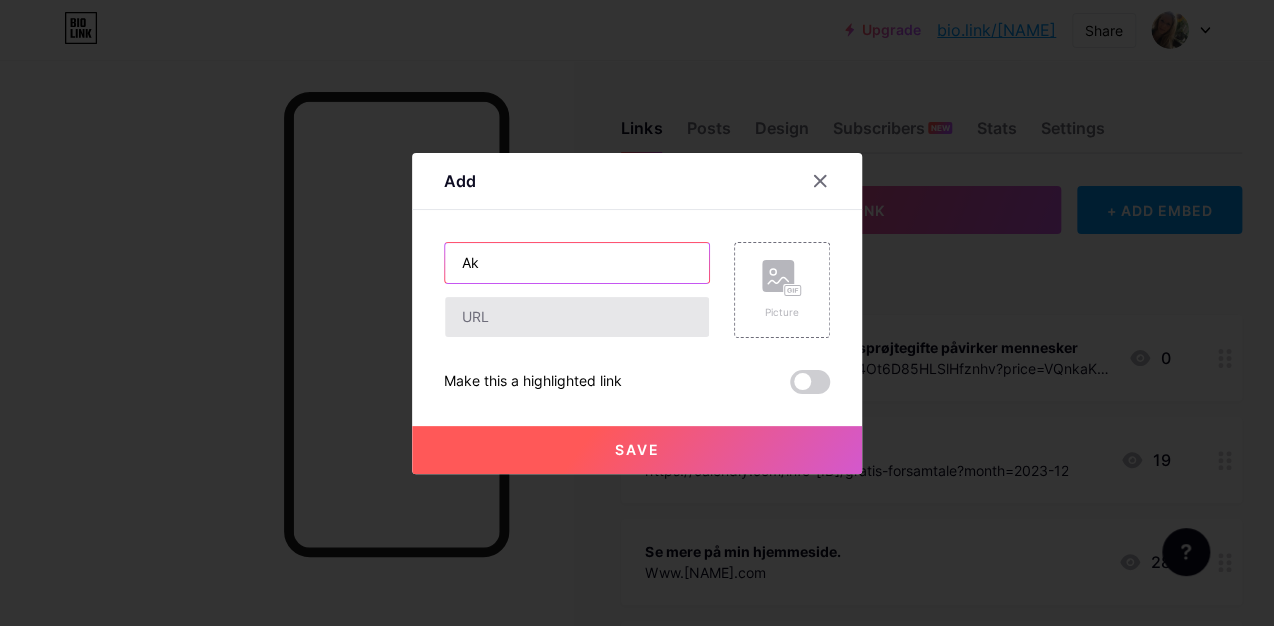 type on "A" 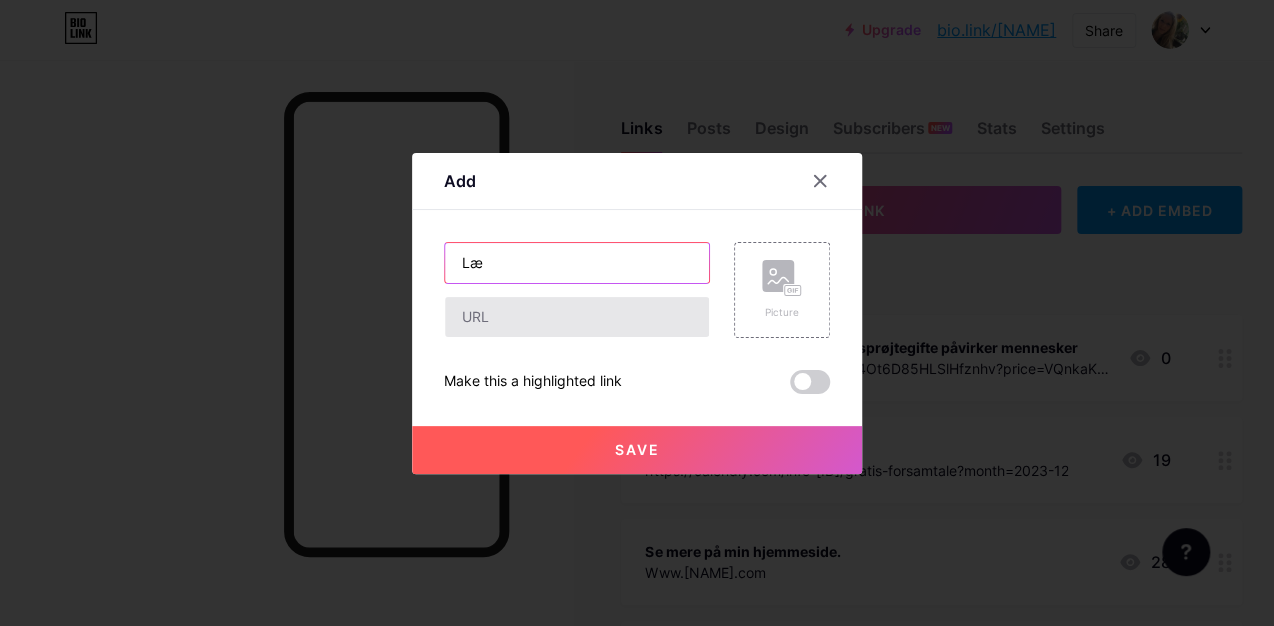 type on "L" 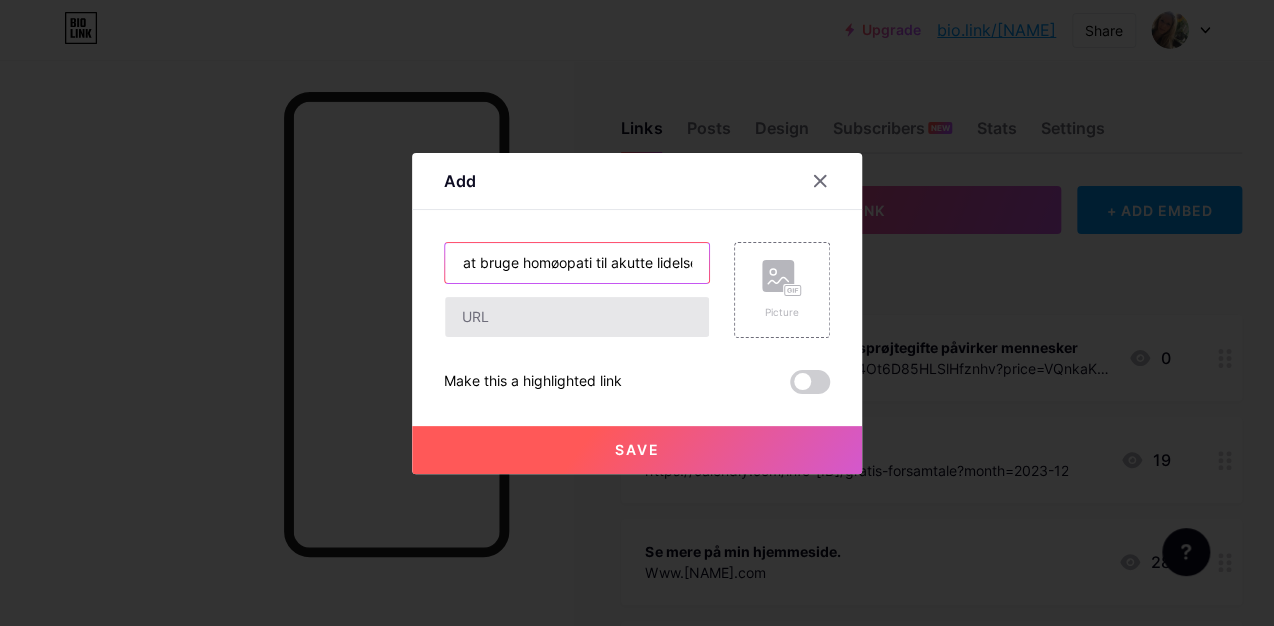 scroll, scrollTop: 0, scrollLeft: 68, axis: horizontal 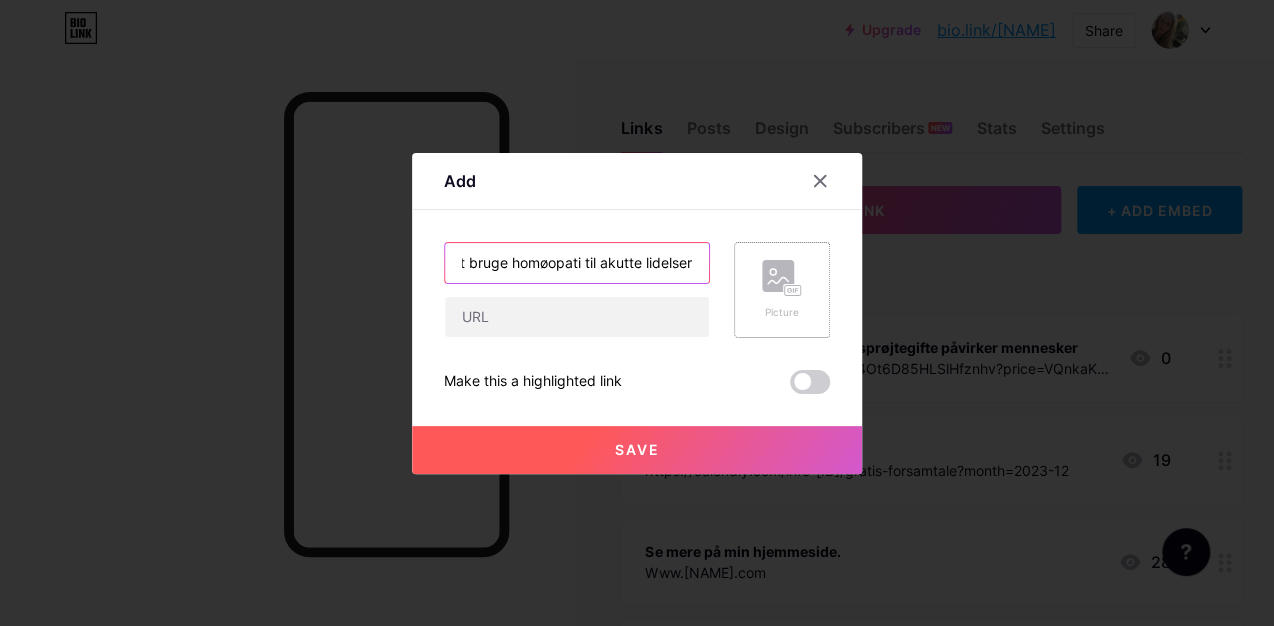 type on "Kursus i at bruge homøopati til akutte lidelser" 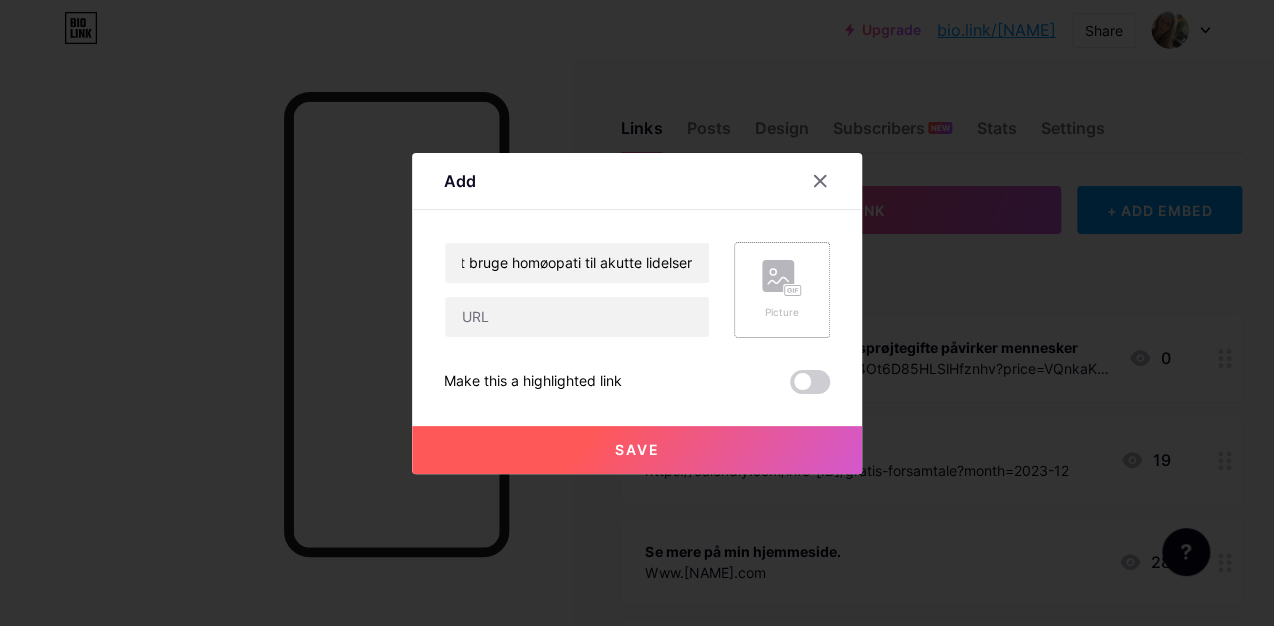 scroll, scrollTop: 0, scrollLeft: 0, axis: both 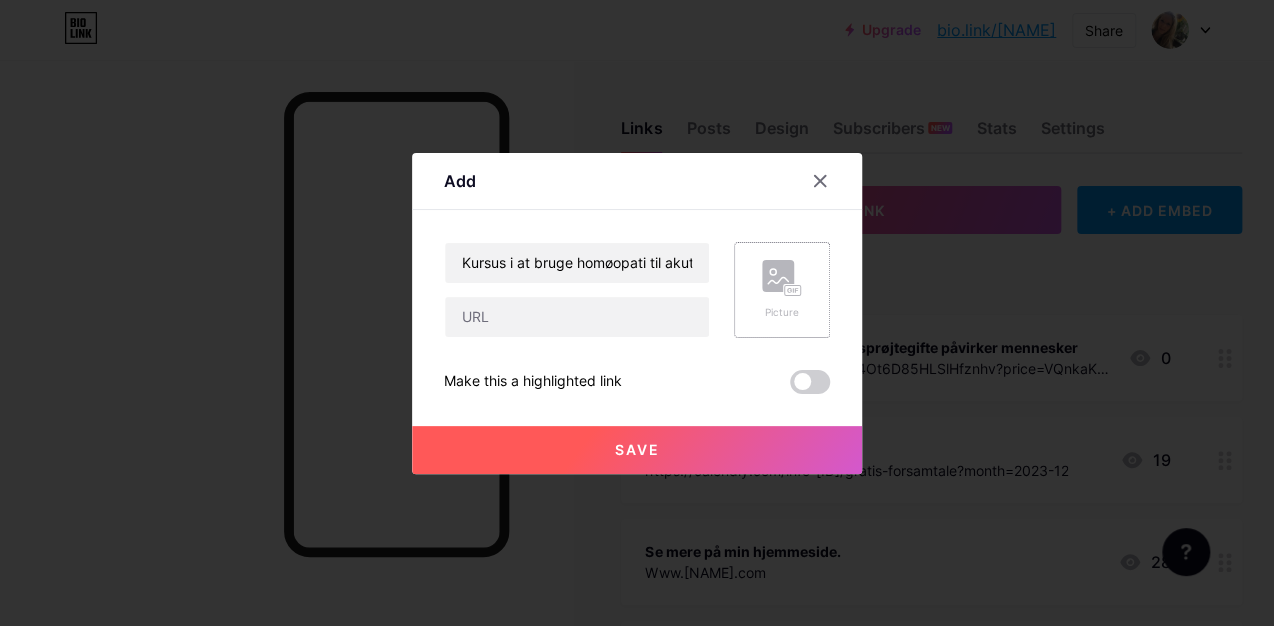 click 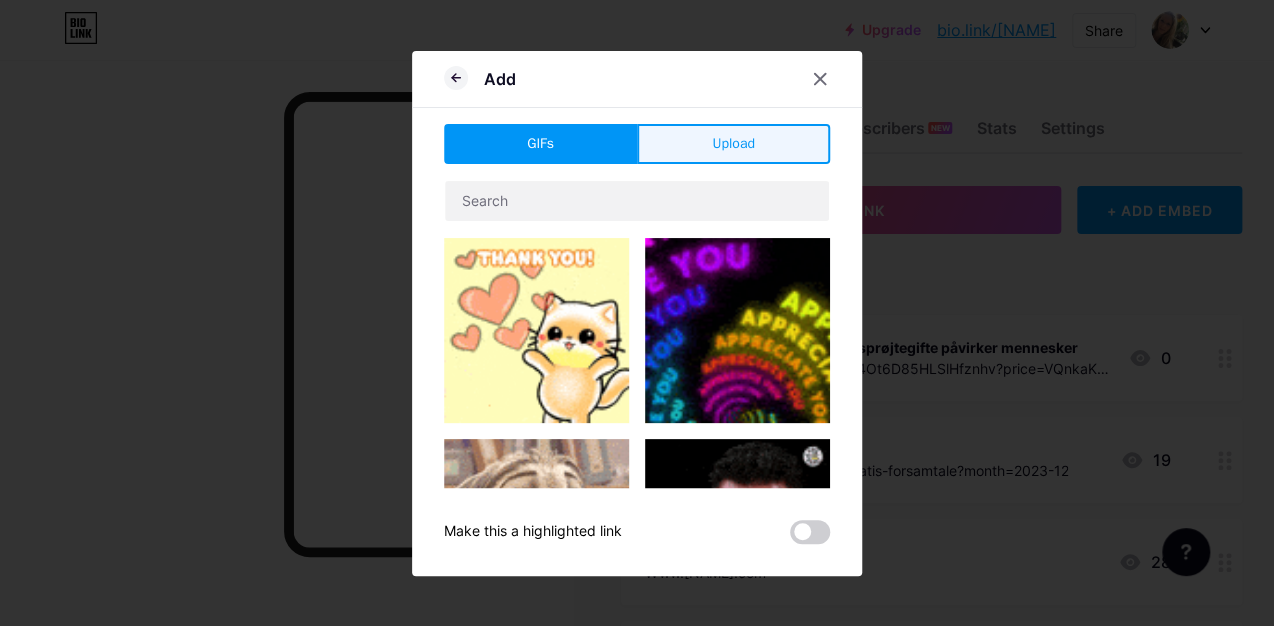 click on "Upload" at bounding box center (733, 143) 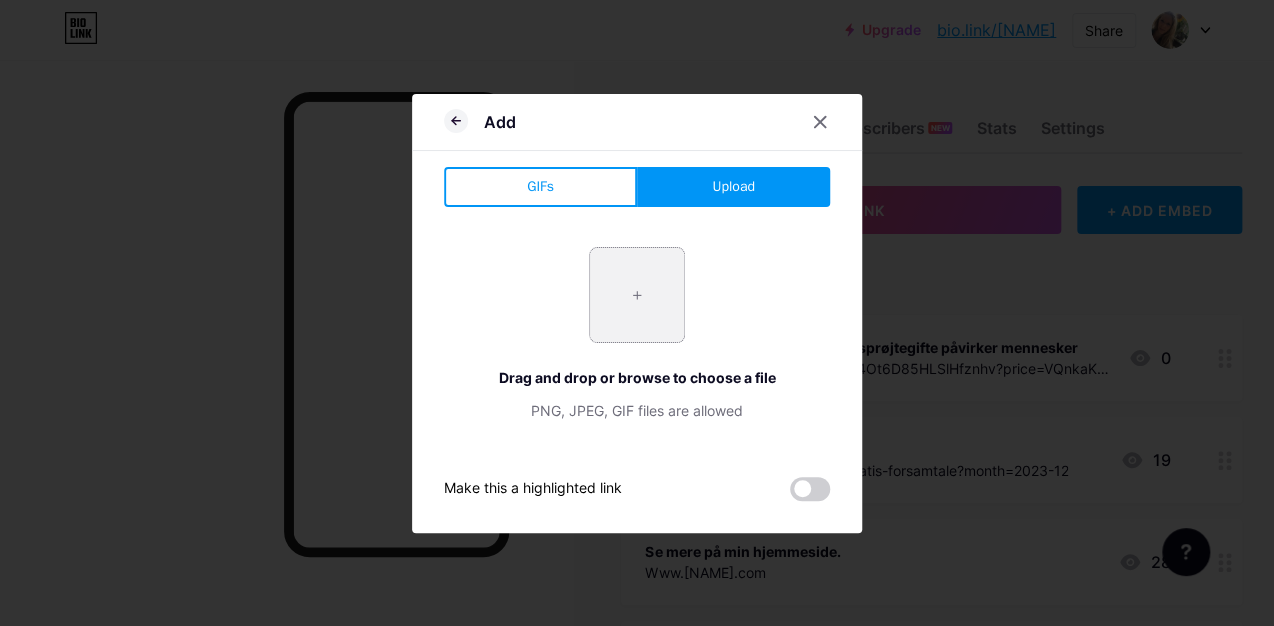 click at bounding box center (637, 295) 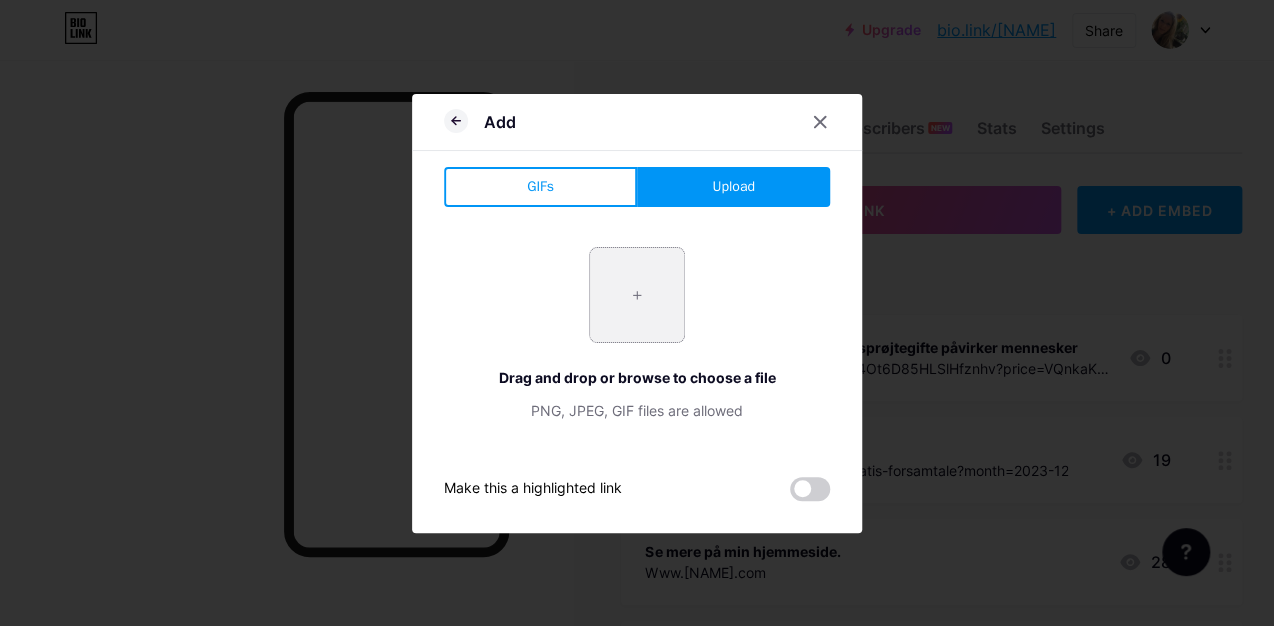 type on "C:\fakepath\Lær at udskrive homøopati til hjemmebrug.jpg" 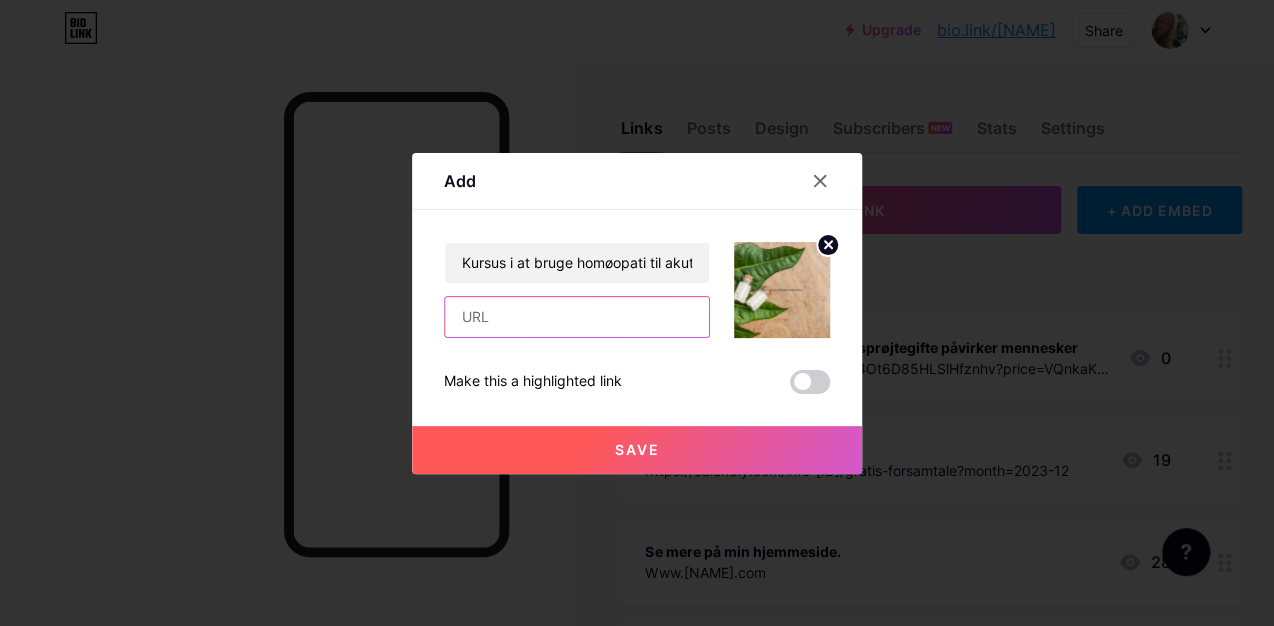 click at bounding box center (577, 317) 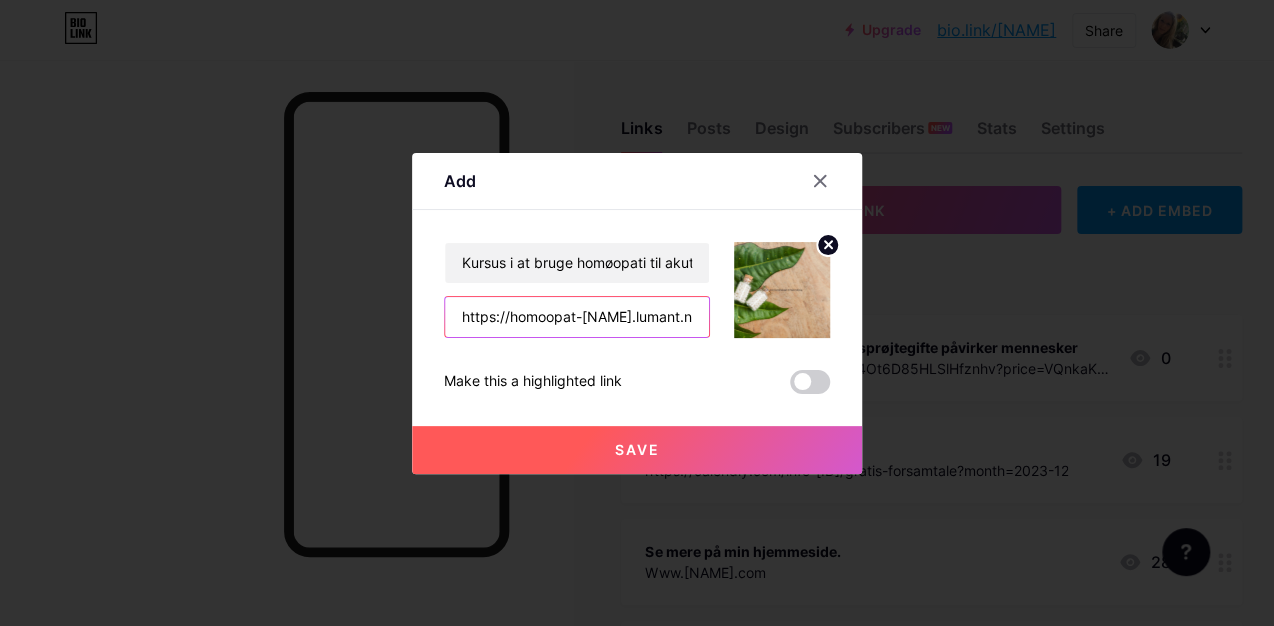 scroll, scrollTop: 0, scrollLeft: 97, axis: horizontal 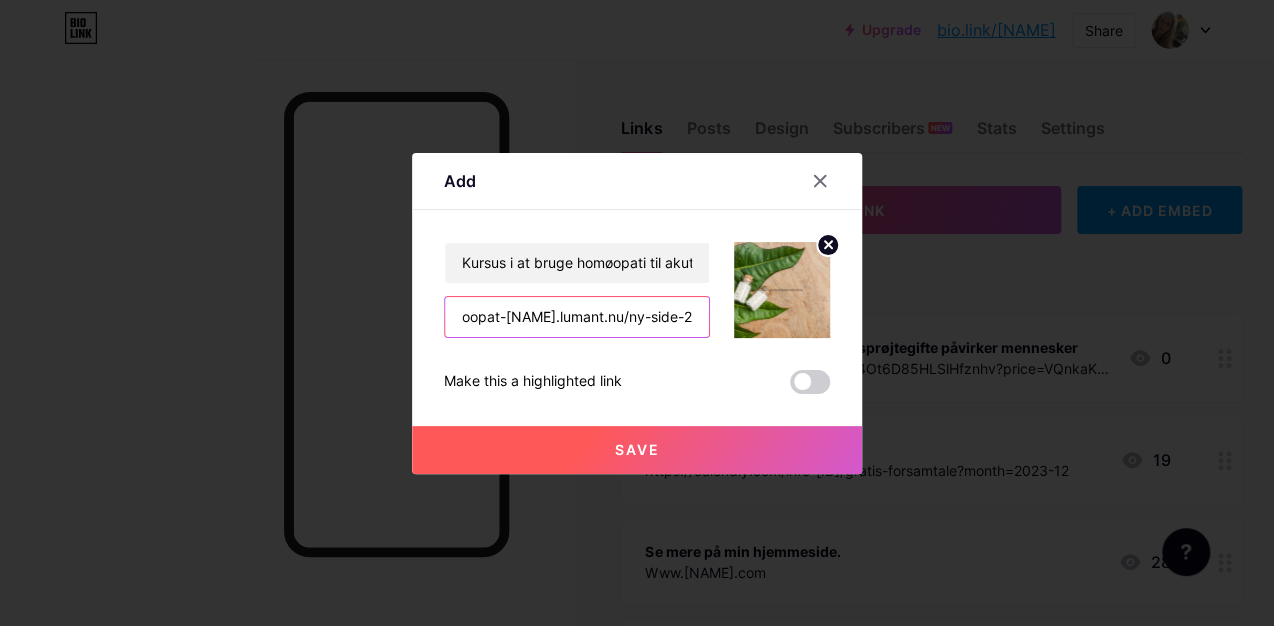 type on "https://homoopat-[NAME].lumant.nu/ny-side-2" 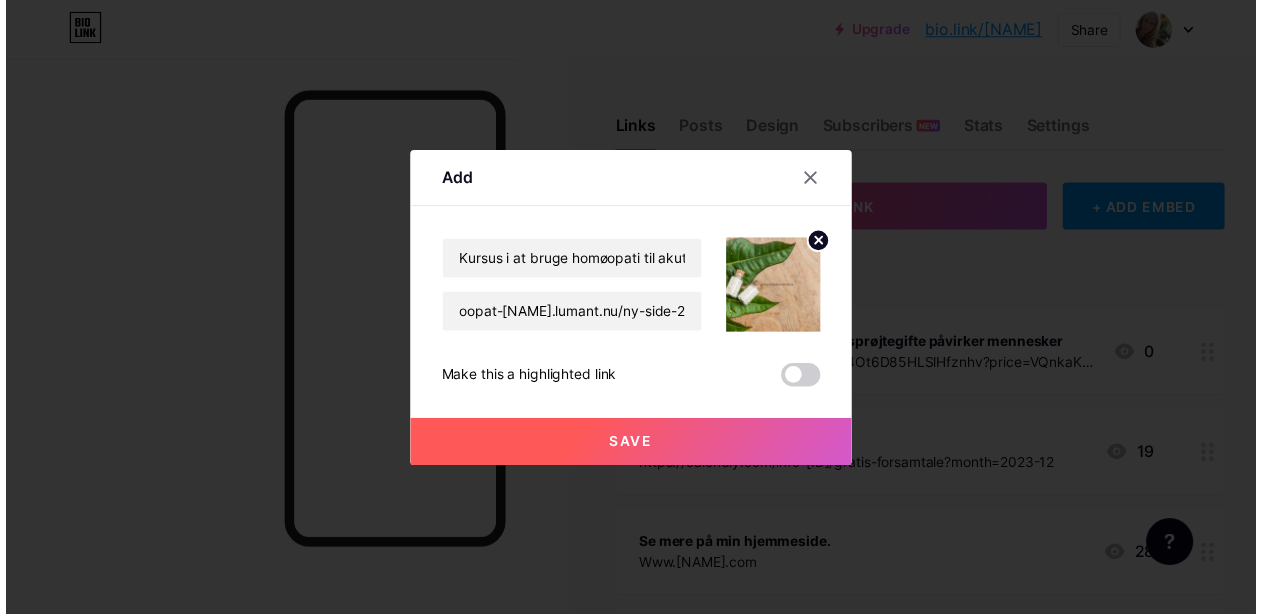scroll, scrollTop: 0, scrollLeft: 0, axis: both 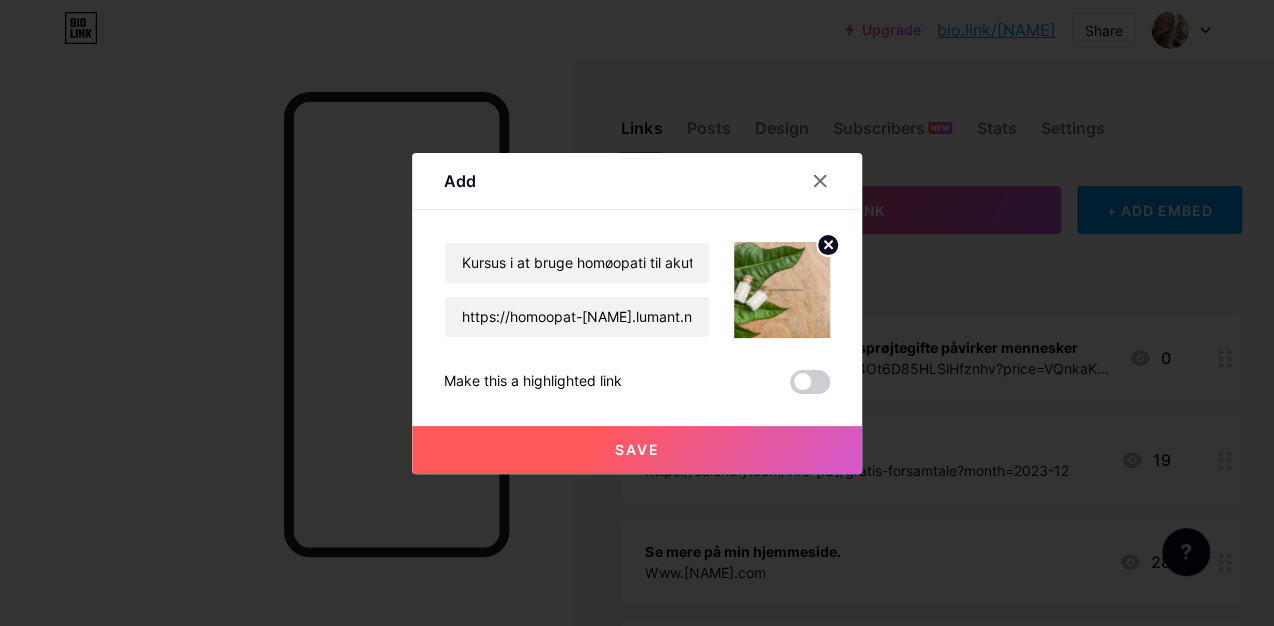click on "Save" at bounding box center (637, 449) 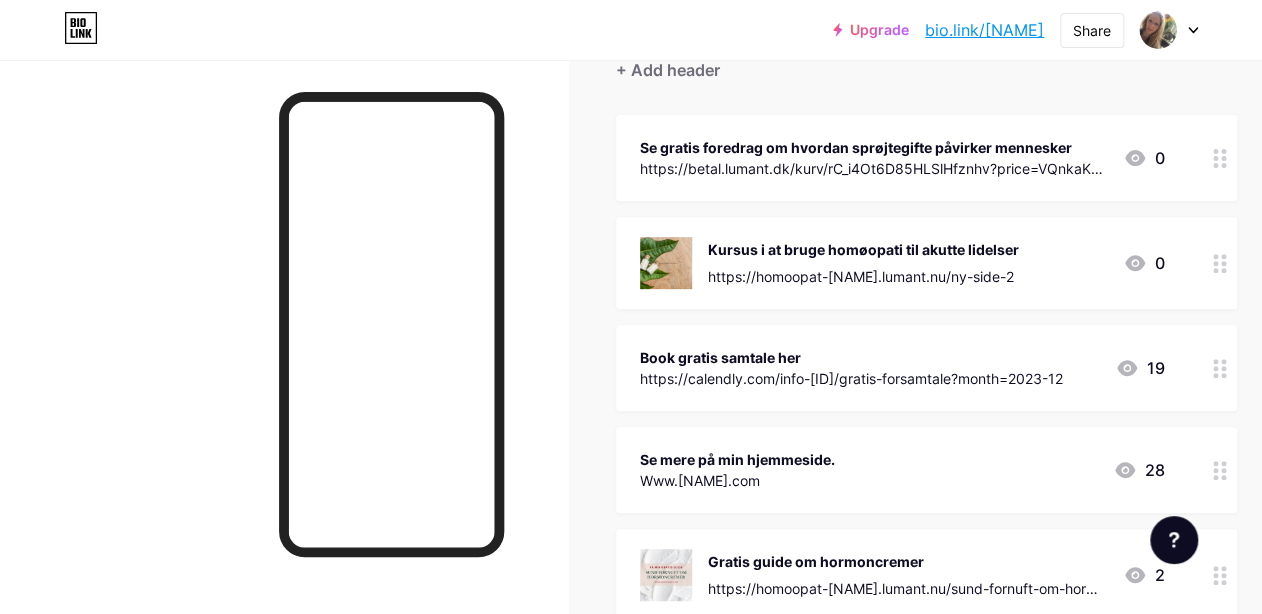 scroll, scrollTop: 240, scrollLeft: 0, axis: vertical 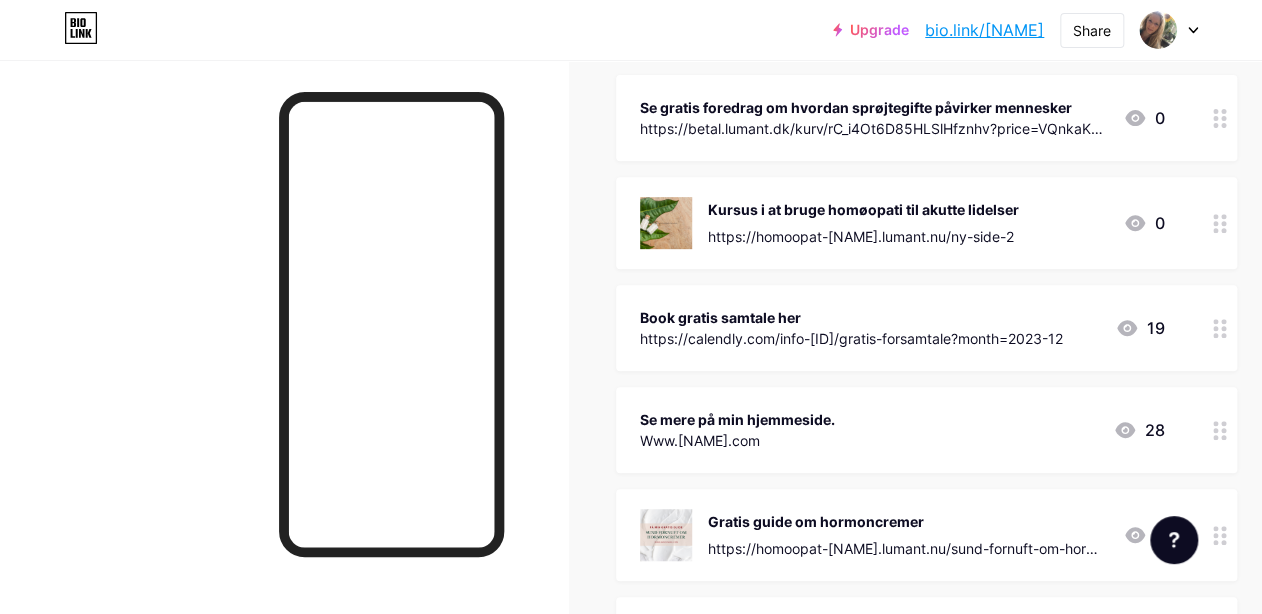 click at bounding box center [1220, 328] 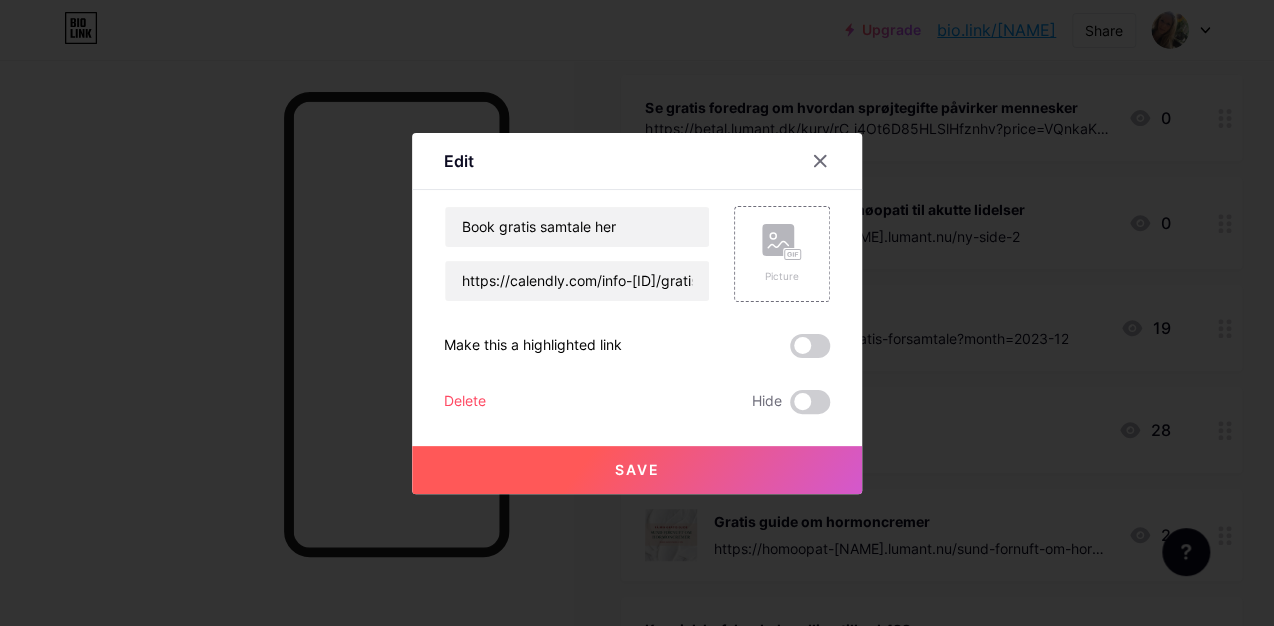 click at bounding box center (810, 346) 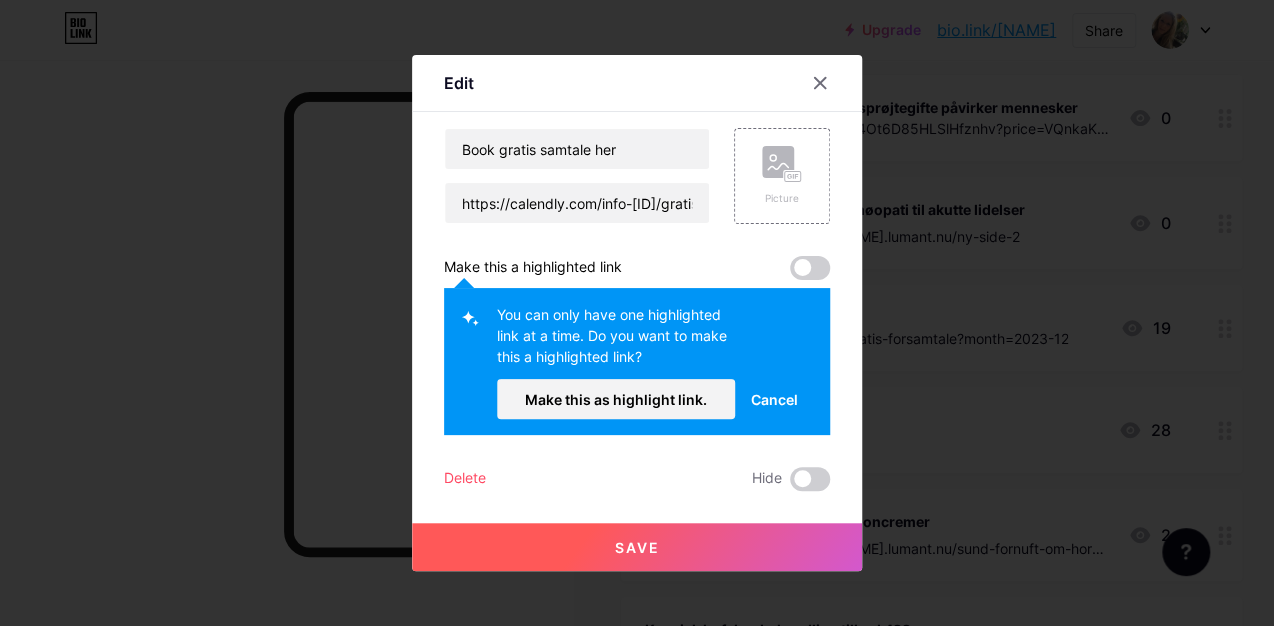 click on "Save" at bounding box center [637, 547] 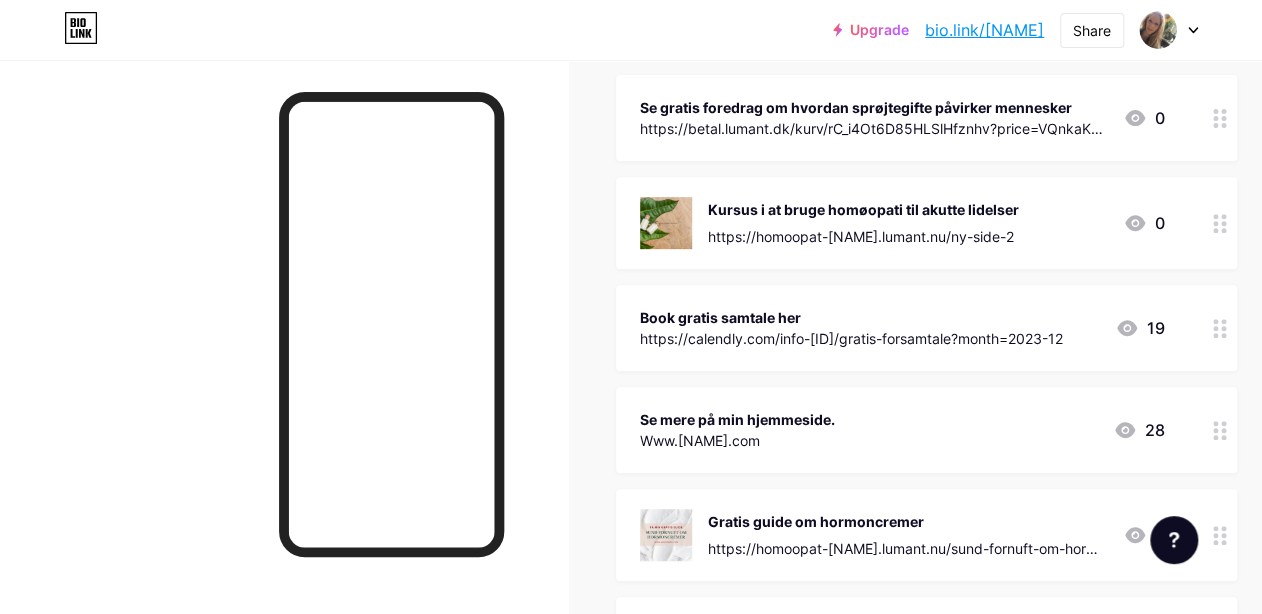 drag, startPoint x: 853, startPoint y: 429, endPoint x: 932, endPoint y: 440, distance: 79.762146 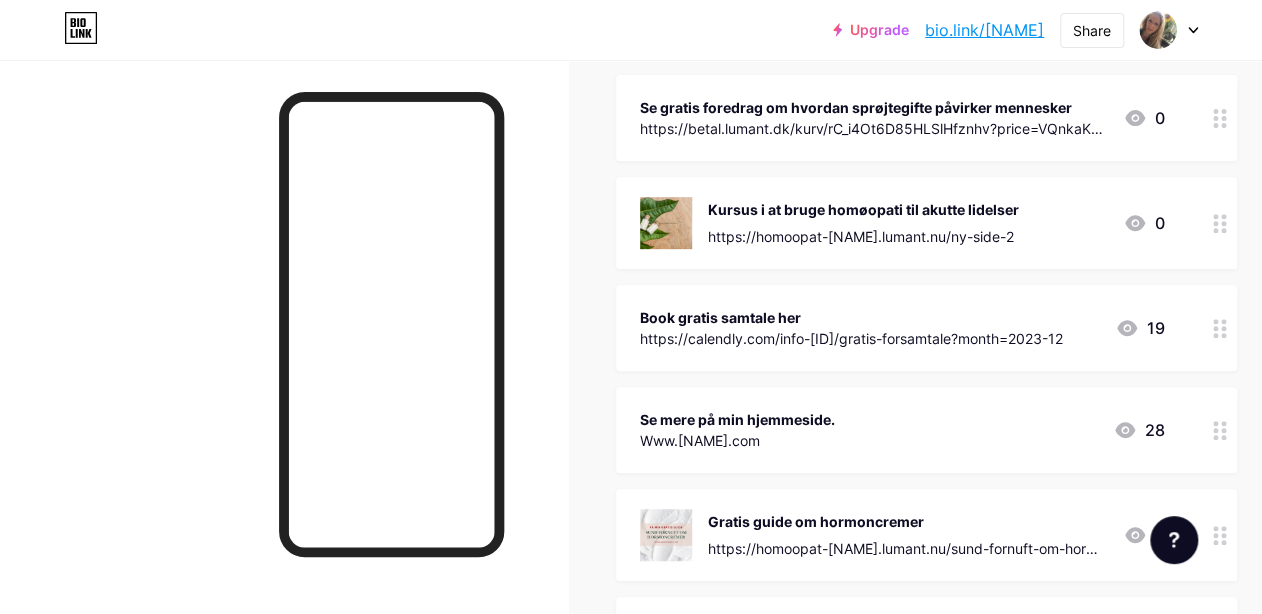 click on "Se mere på min hjemmeside.
Www.randiphine.com
28" at bounding box center (902, 430) 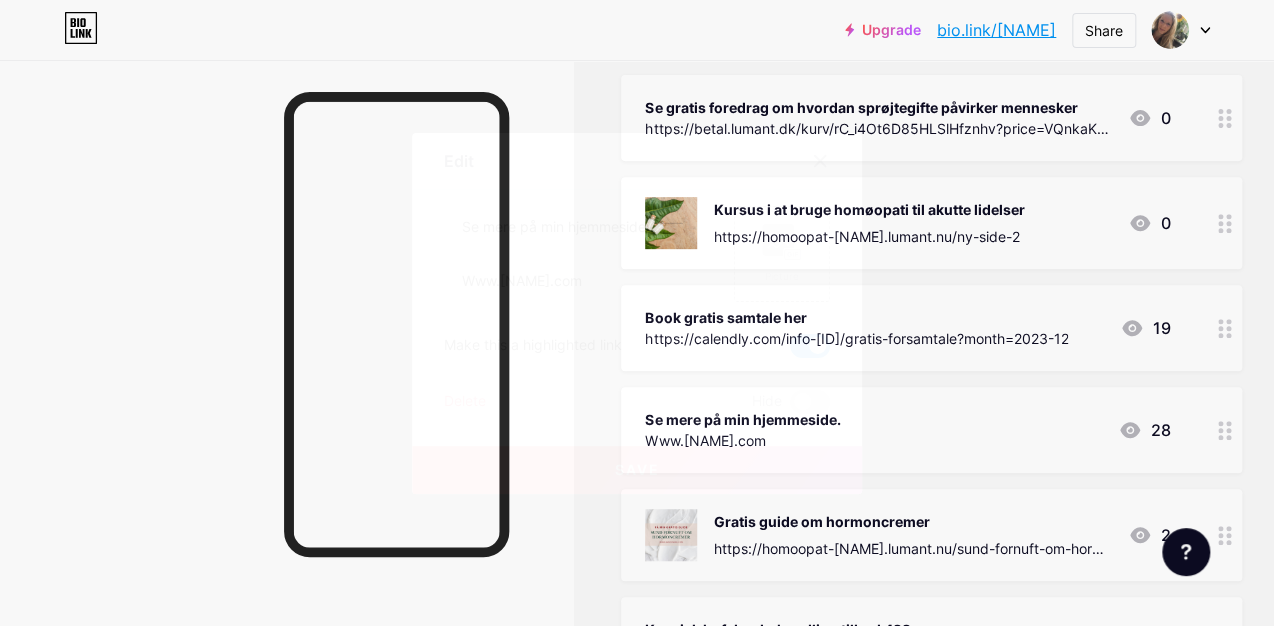 click at bounding box center (820, 161) 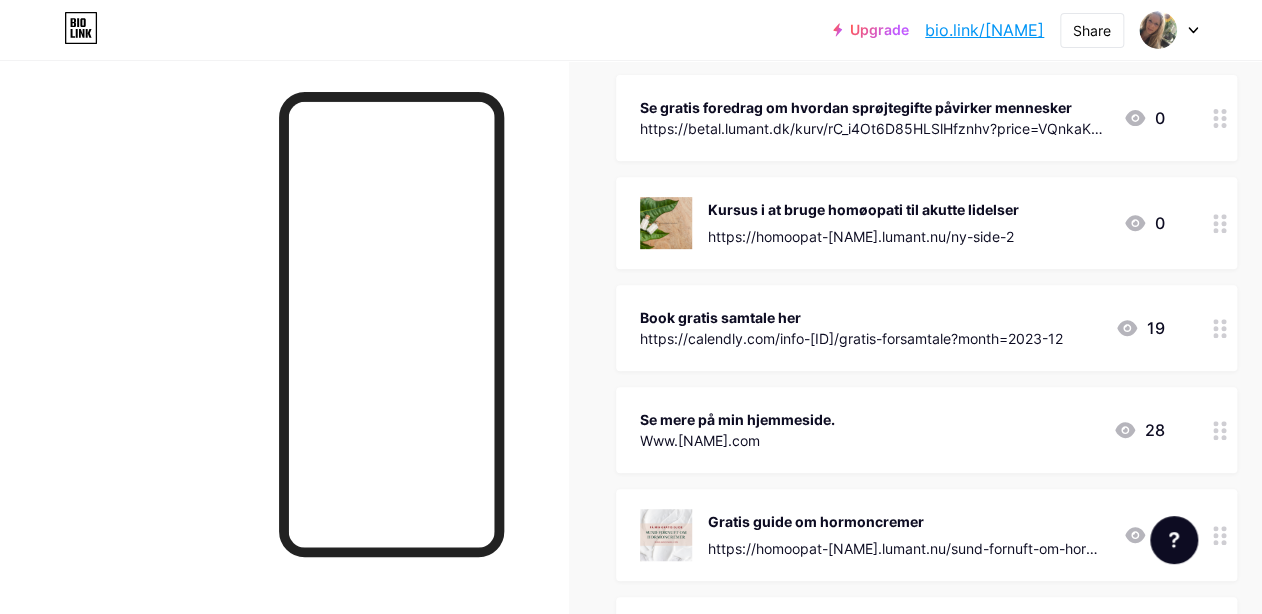 click 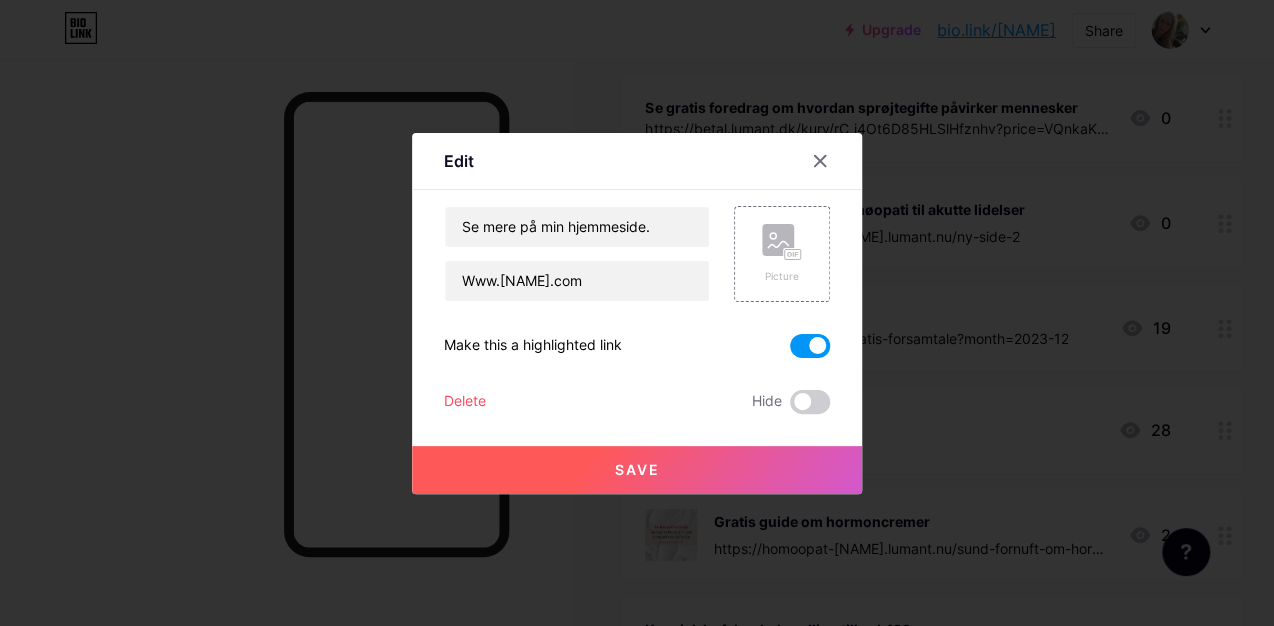 click on "Save" at bounding box center [637, 469] 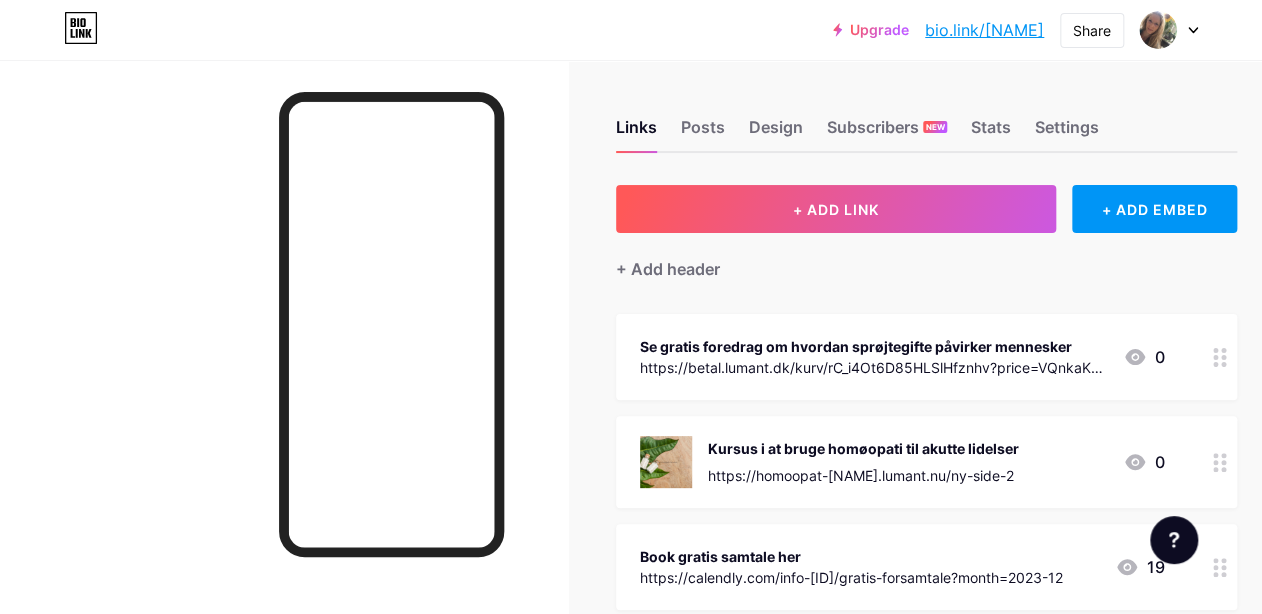 scroll, scrollTop: 0, scrollLeft: 0, axis: both 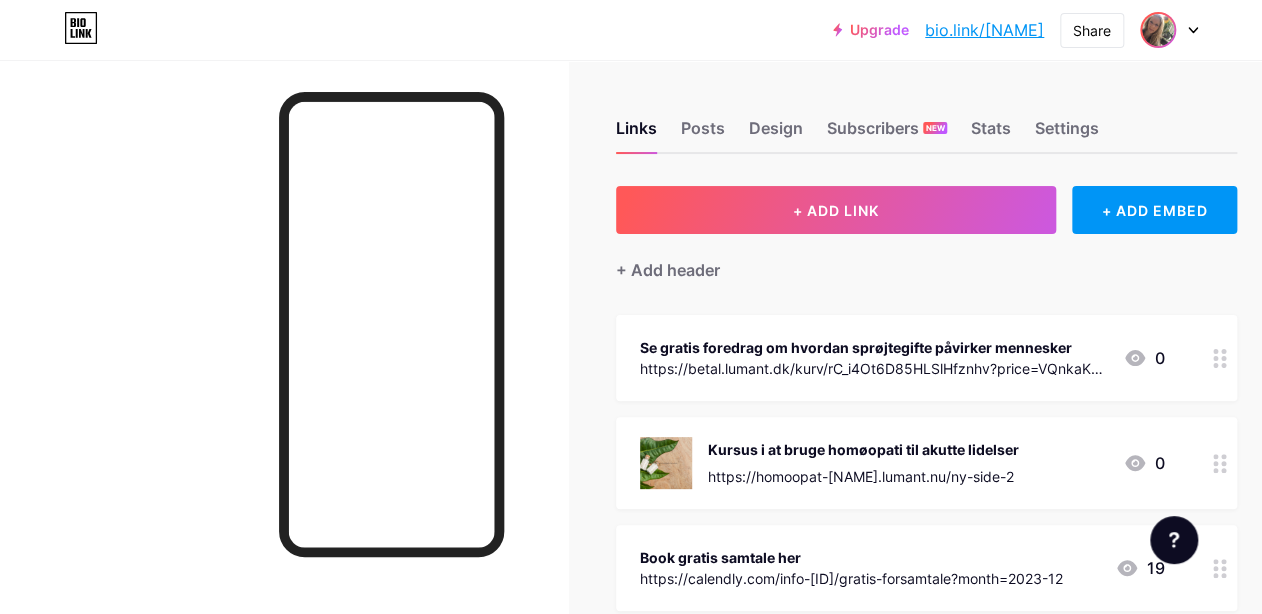 click at bounding box center [1158, 30] 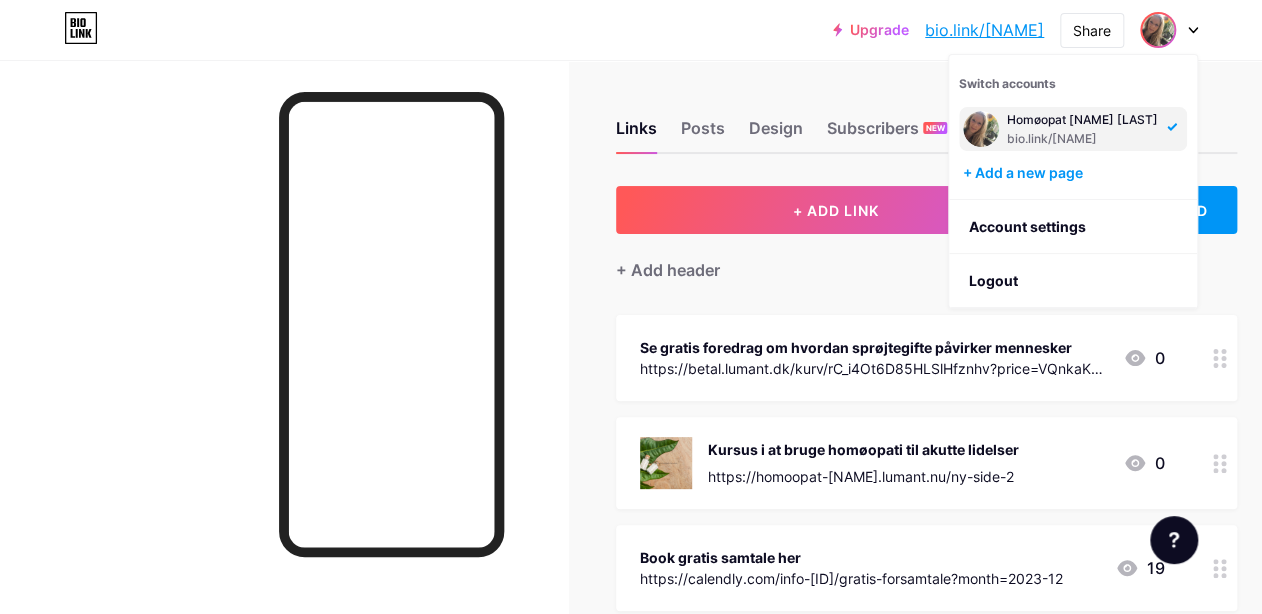 click on "Homøopat Randiphine Beierholm   bio.link/randiphine" at bounding box center (1082, 129) 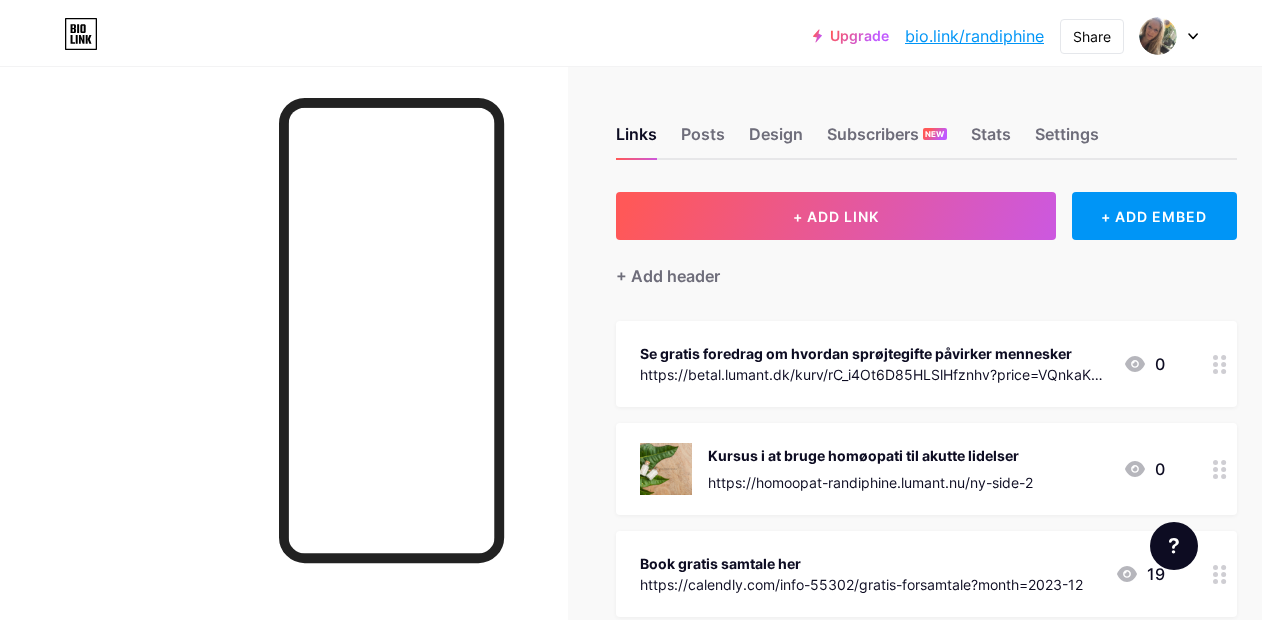 scroll, scrollTop: 0, scrollLeft: 0, axis: both 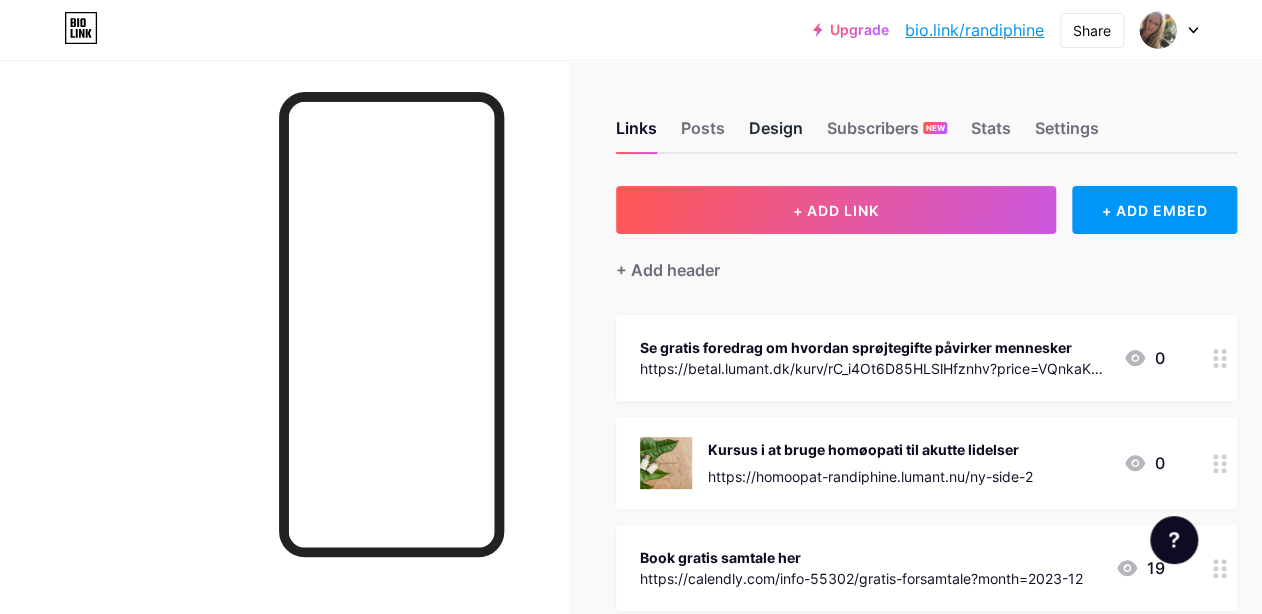 click on "Design" at bounding box center [776, 134] 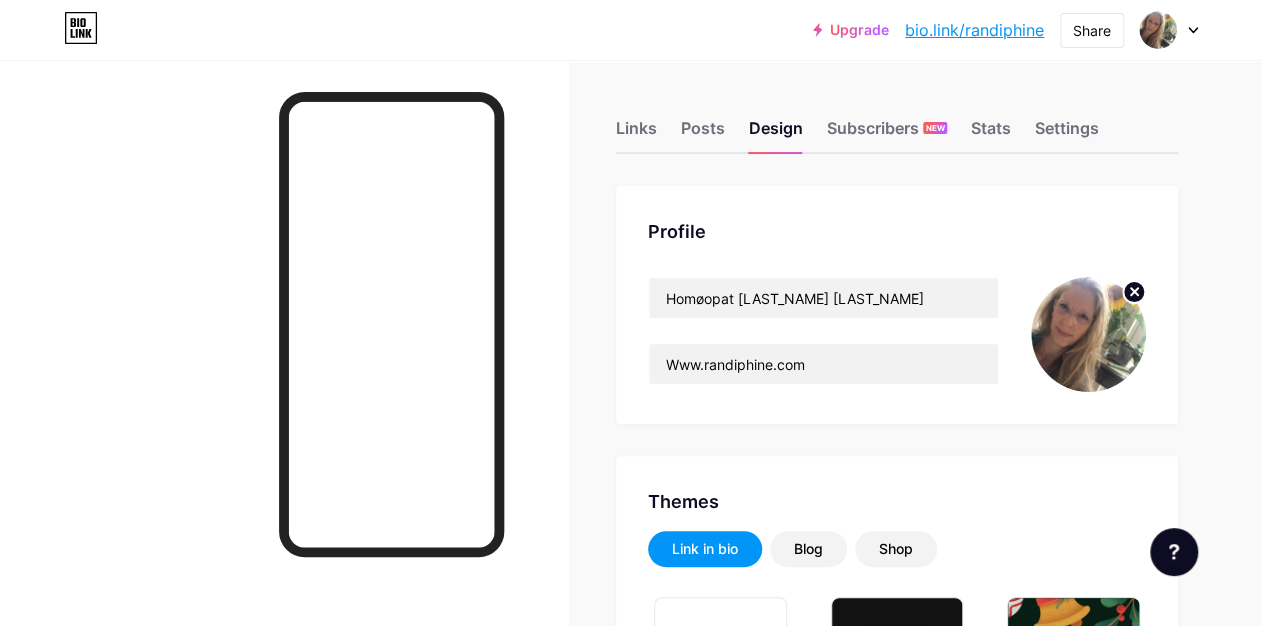 click at bounding box center (1088, 334) 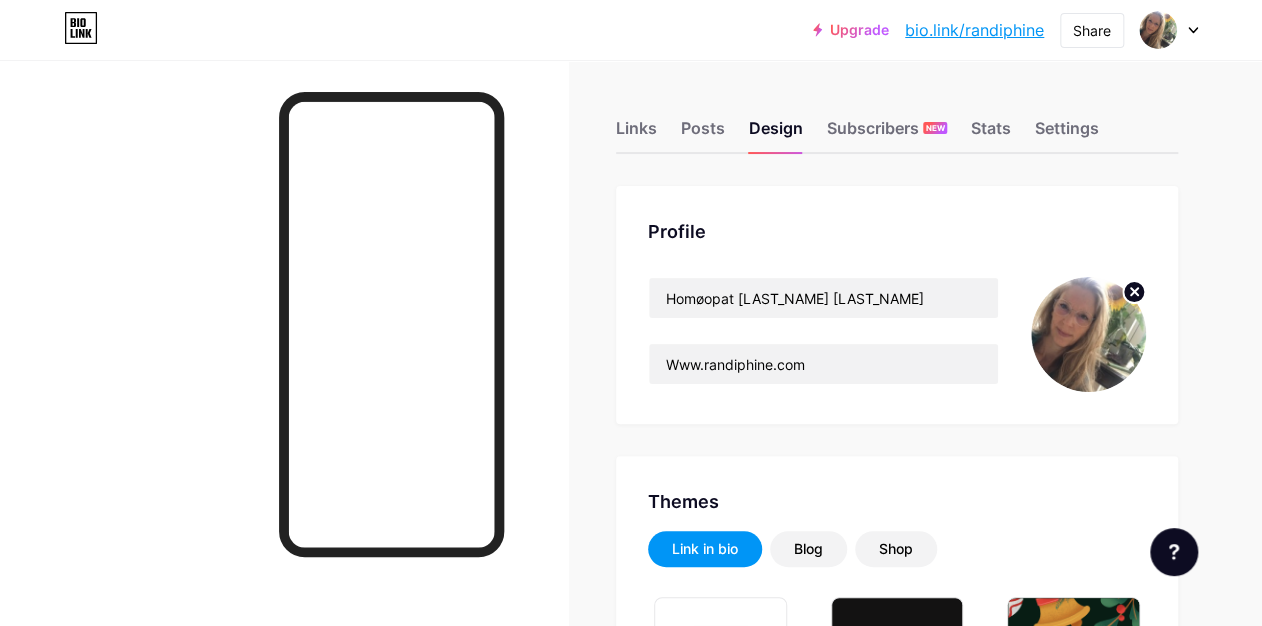 type on "#000000" 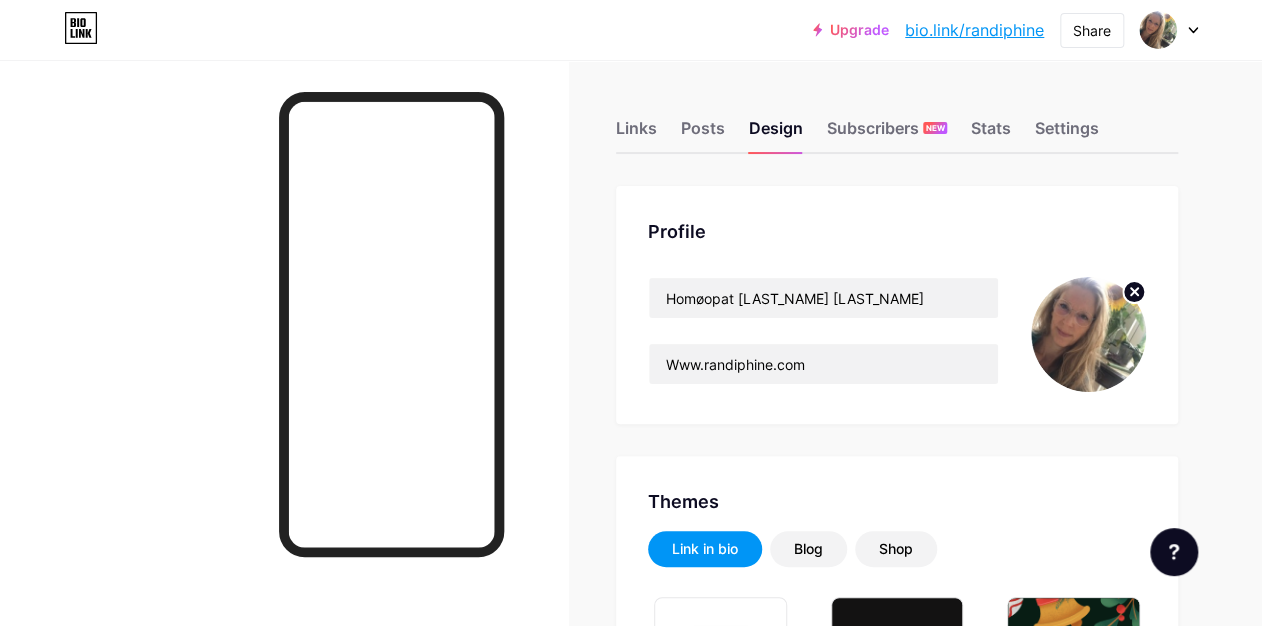 click 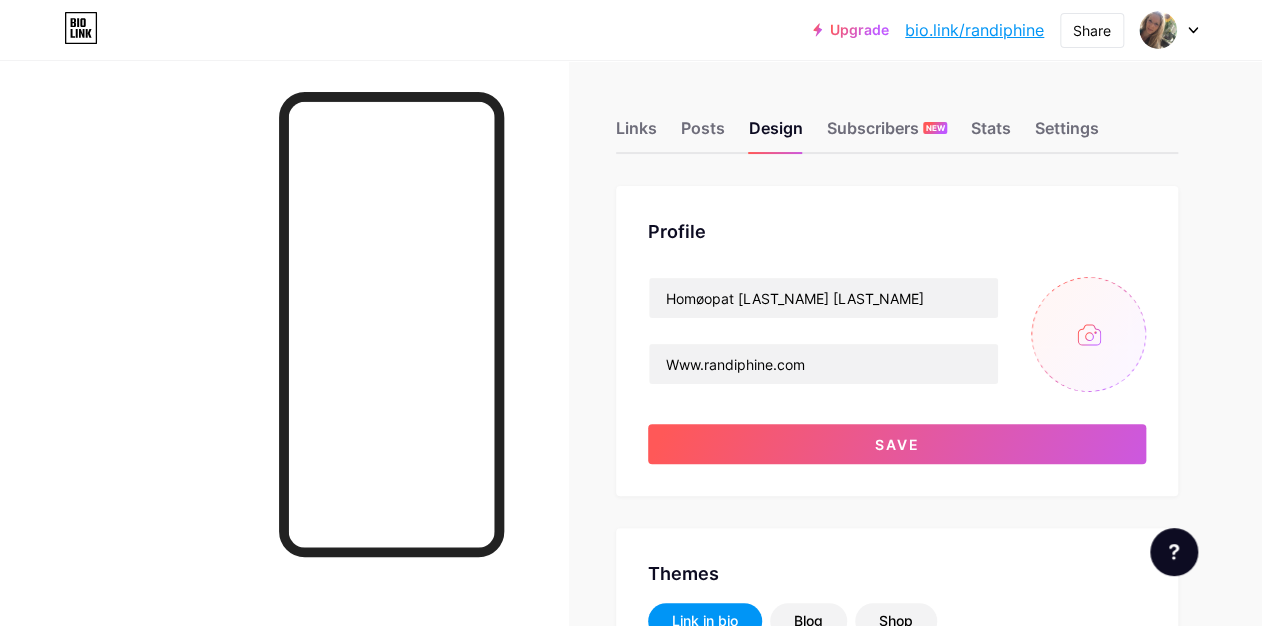 click at bounding box center [1088, 334] 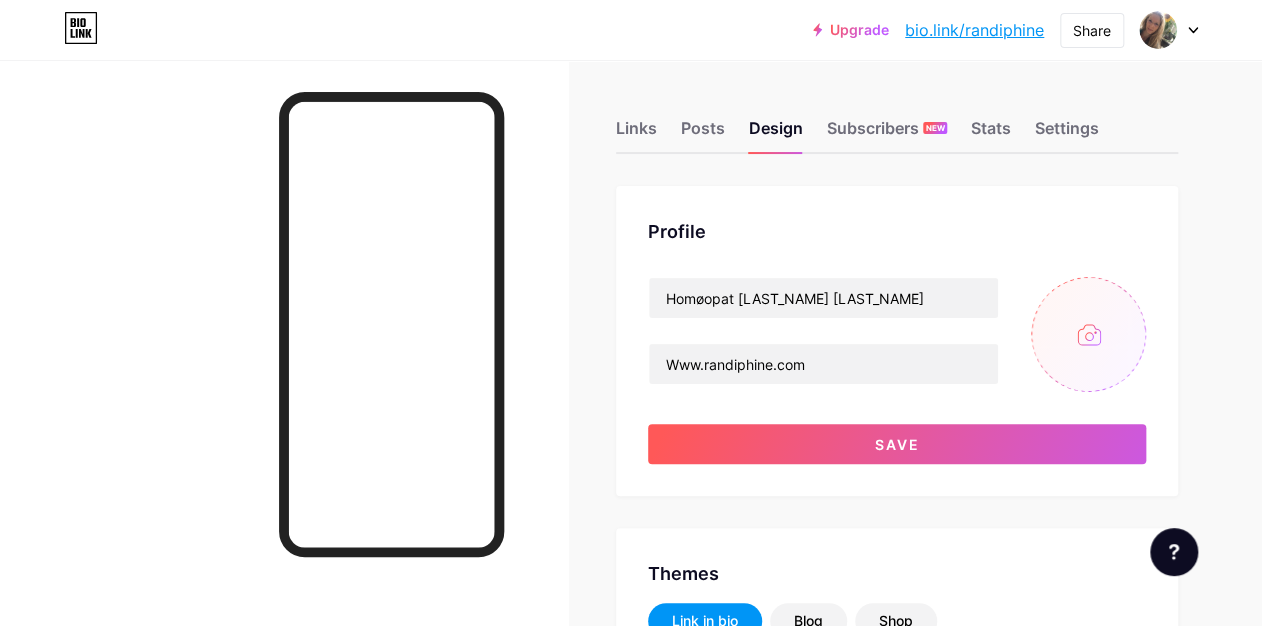 type on "C:\fakepath\Portræt Randiphine.jpg" 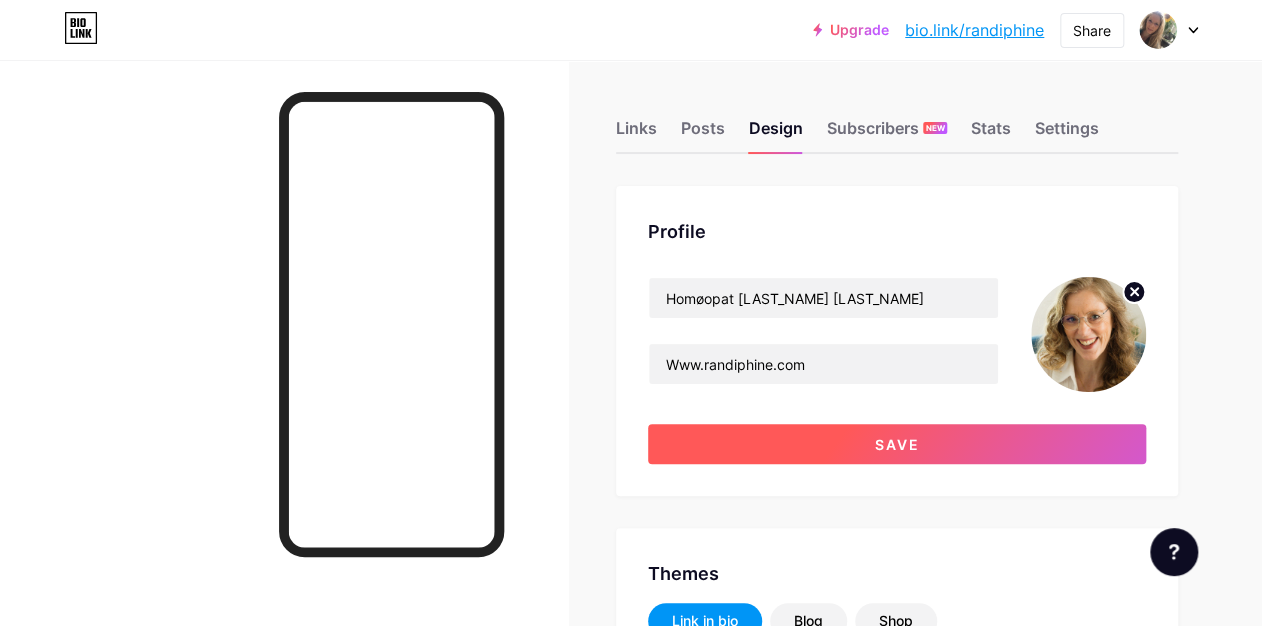 click on "Save" at bounding box center (897, 444) 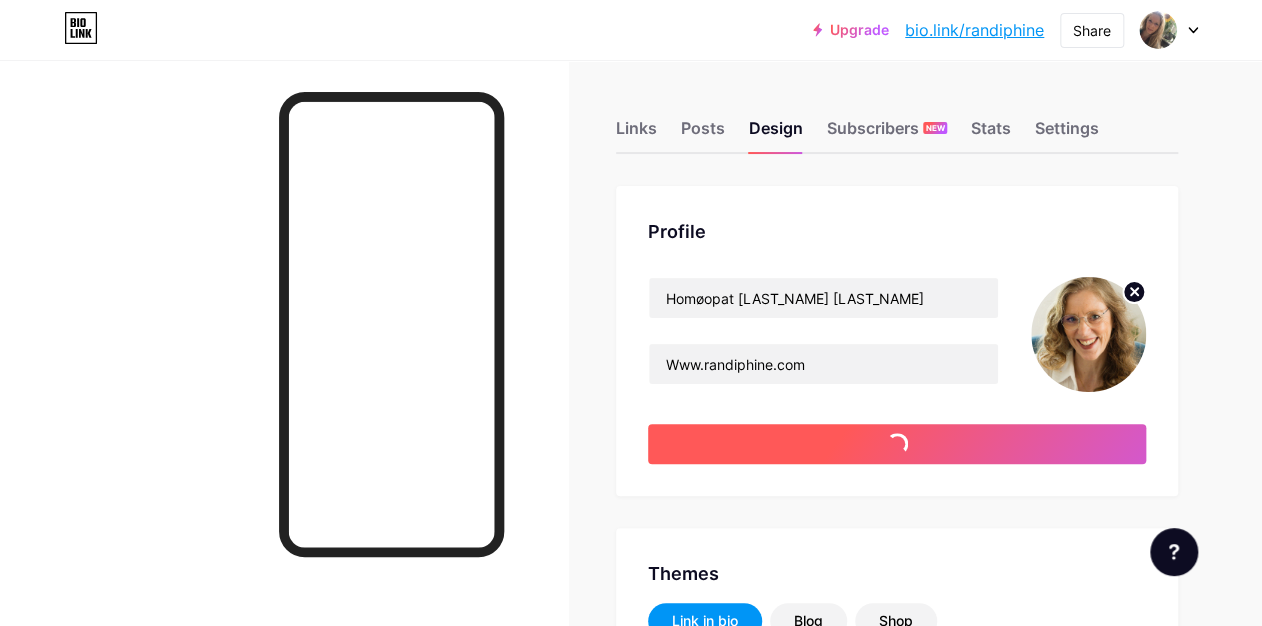 type on "#ffffff" 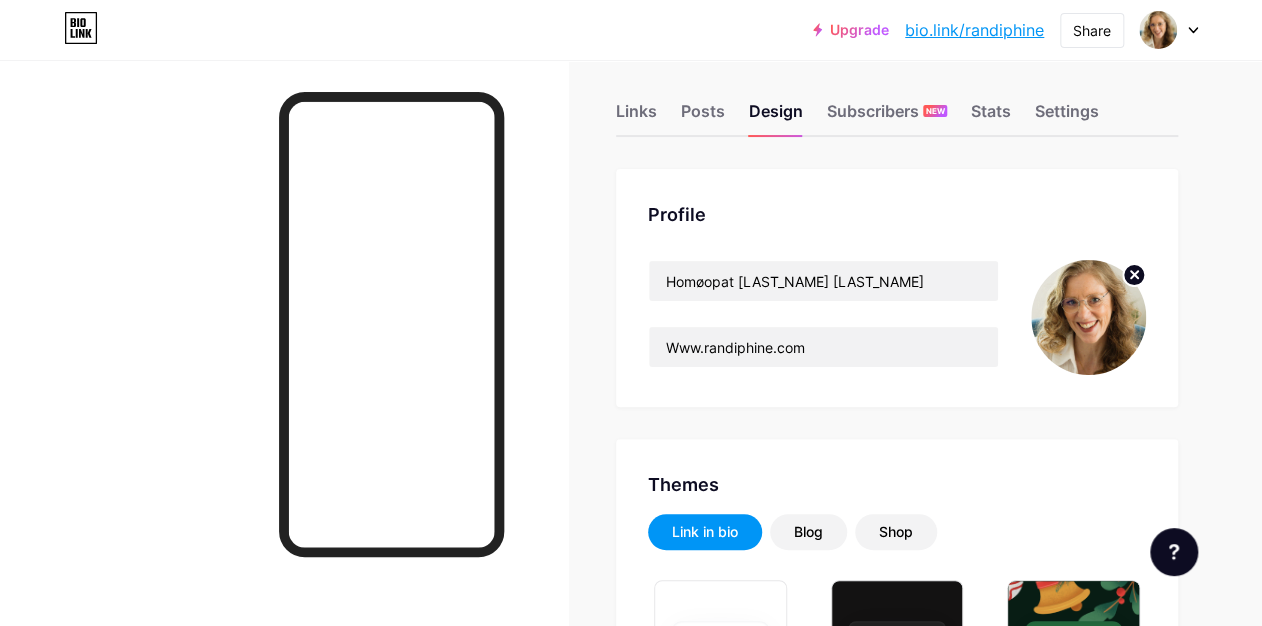 scroll, scrollTop: 0, scrollLeft: 0, axis: both 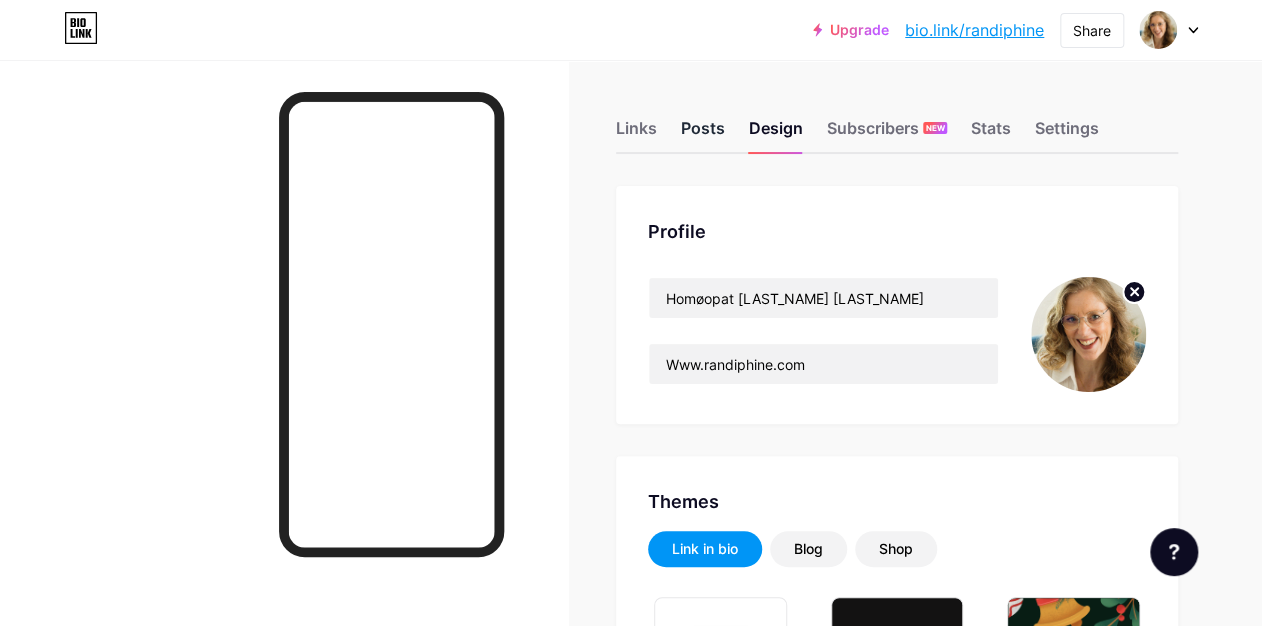 click on "Posts" at bounding box center (703, 134) 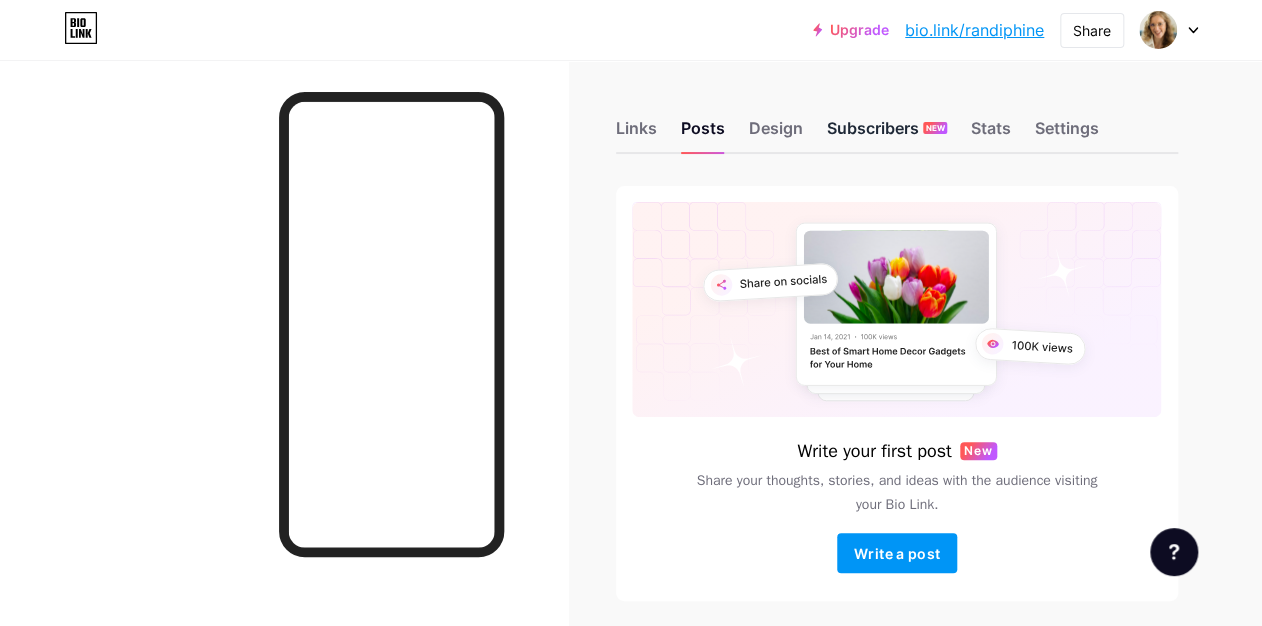 click on "Subscribers
NEW" at bounding box center [887, 134] 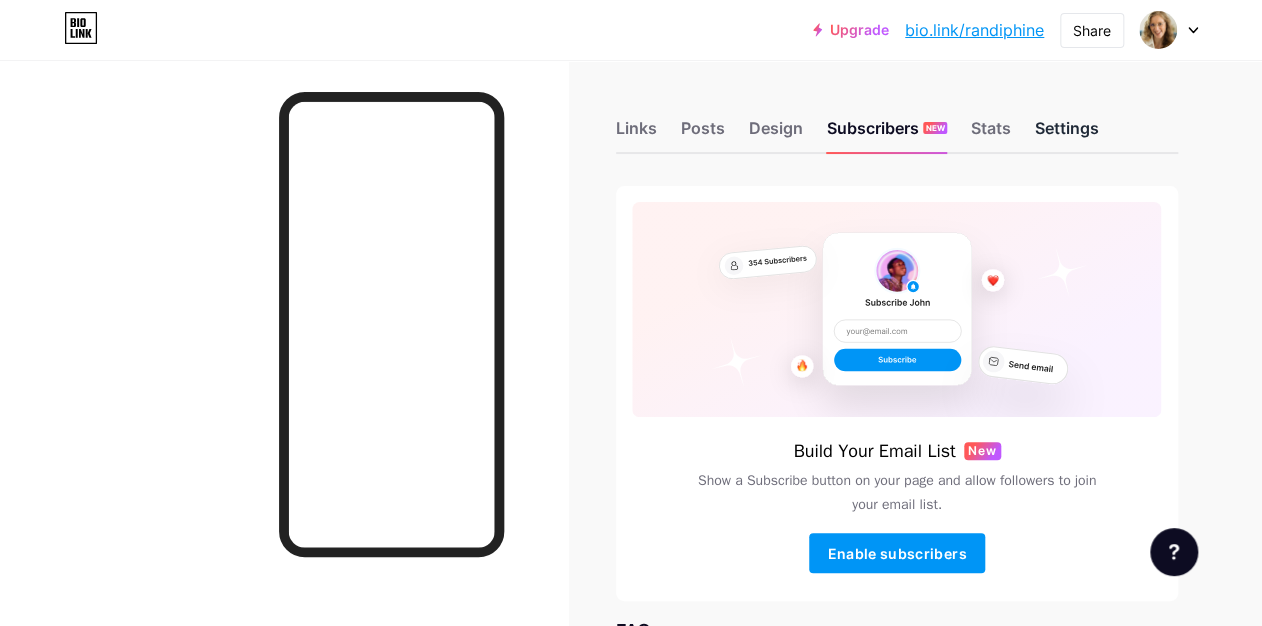 click on "Settings" at bounding box center (1067, 134) 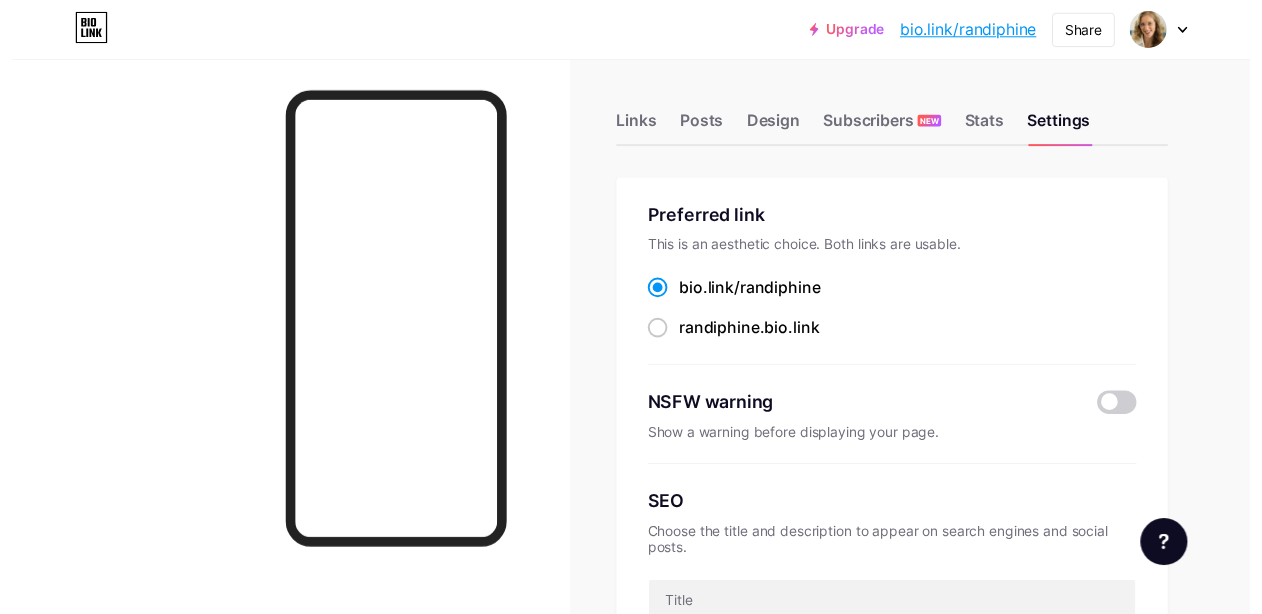 scroll, scrollTop: 0, scrollLeft: 0, axis: both 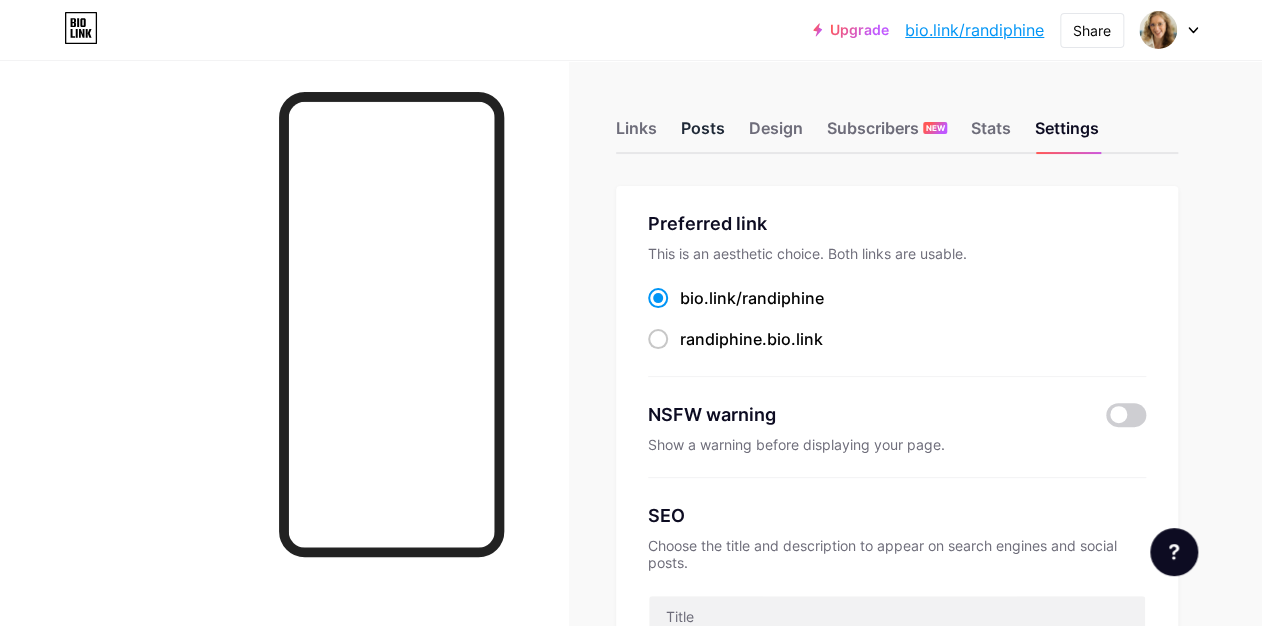 click on "Posts" at bounding box center [703, 134] 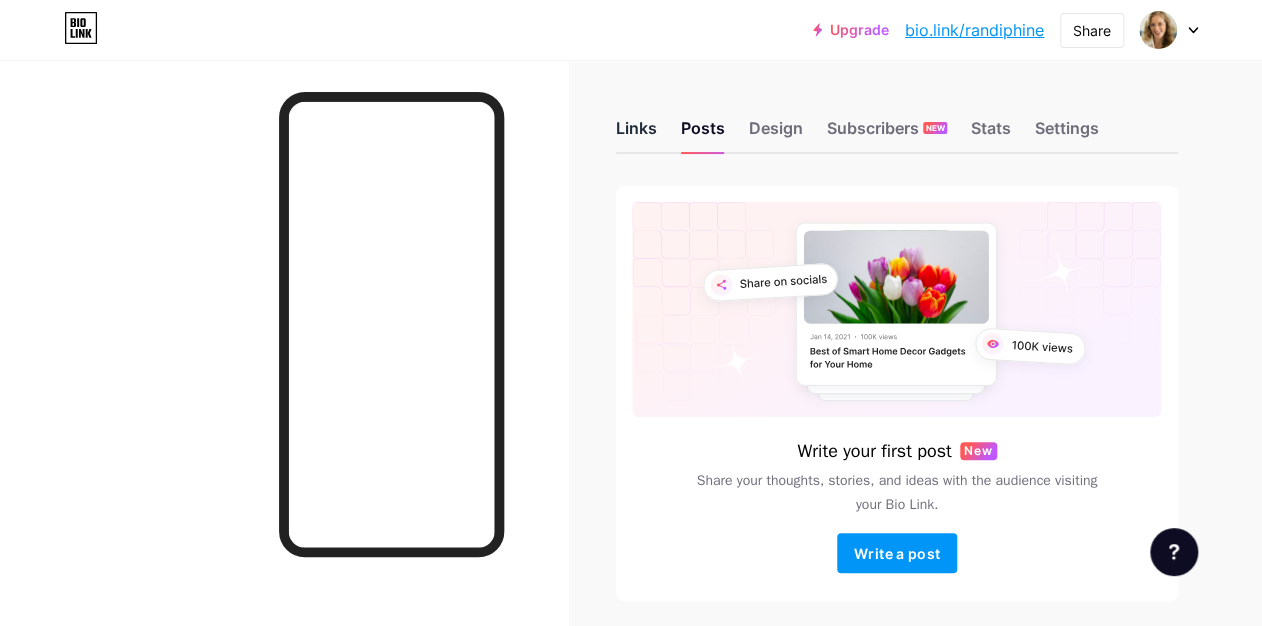 click on "Links" at bounding box center [636, 134] 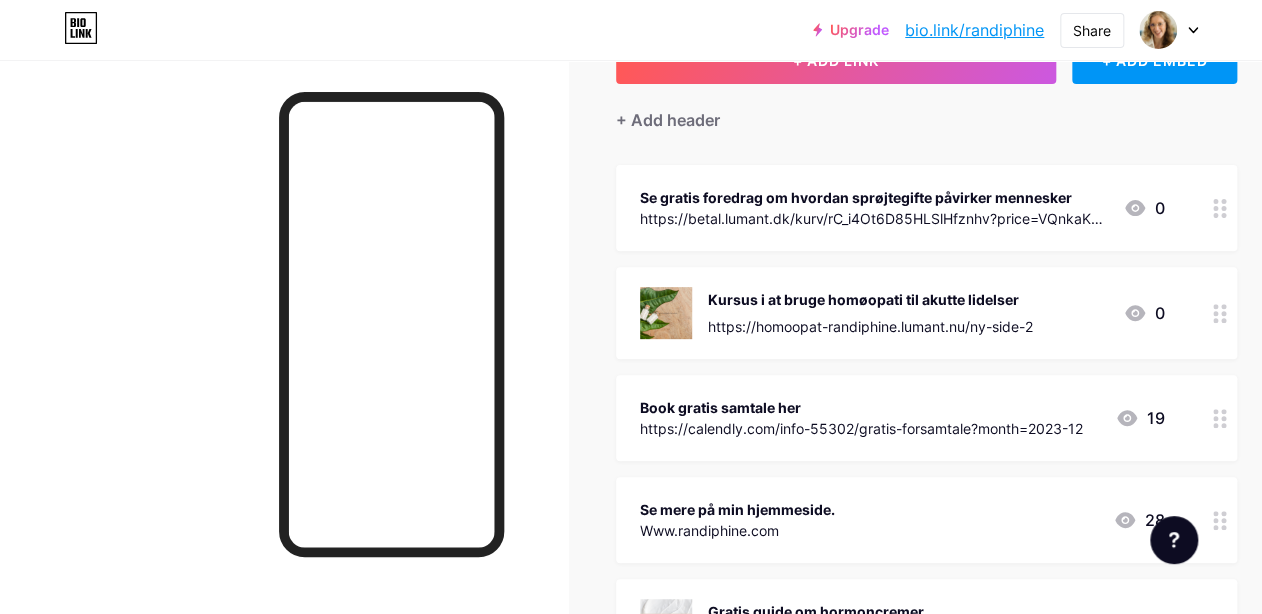 scroll, scrollTop: 160, scrollLeft: 0, axis: vertical 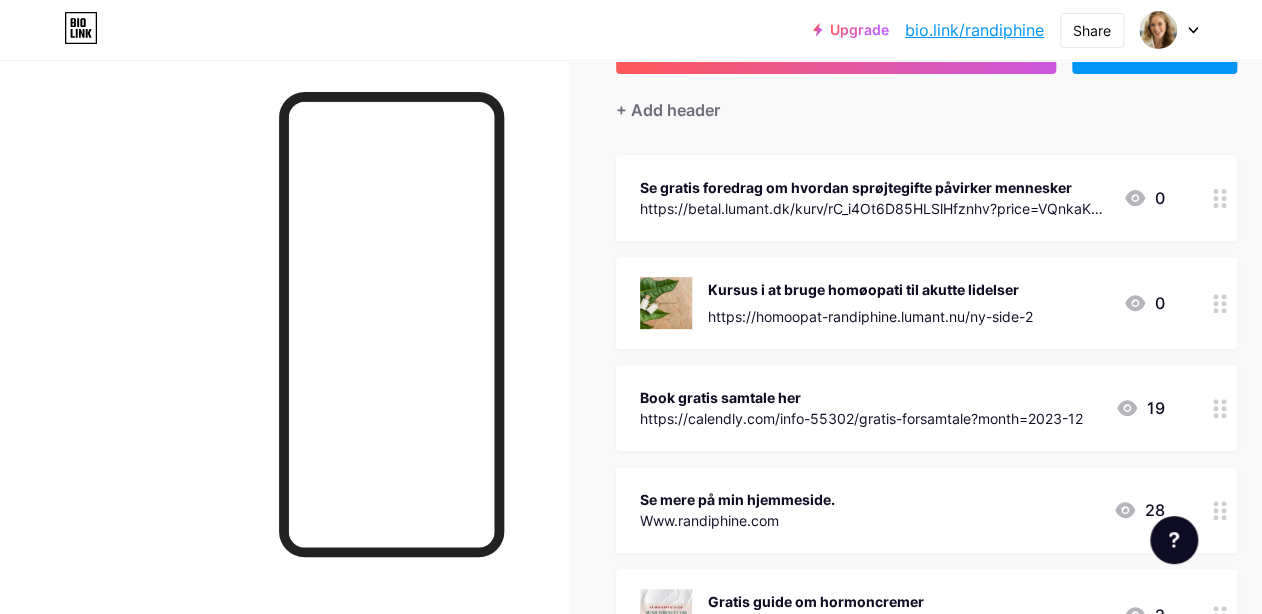 click at bounding box center [1220, 198] 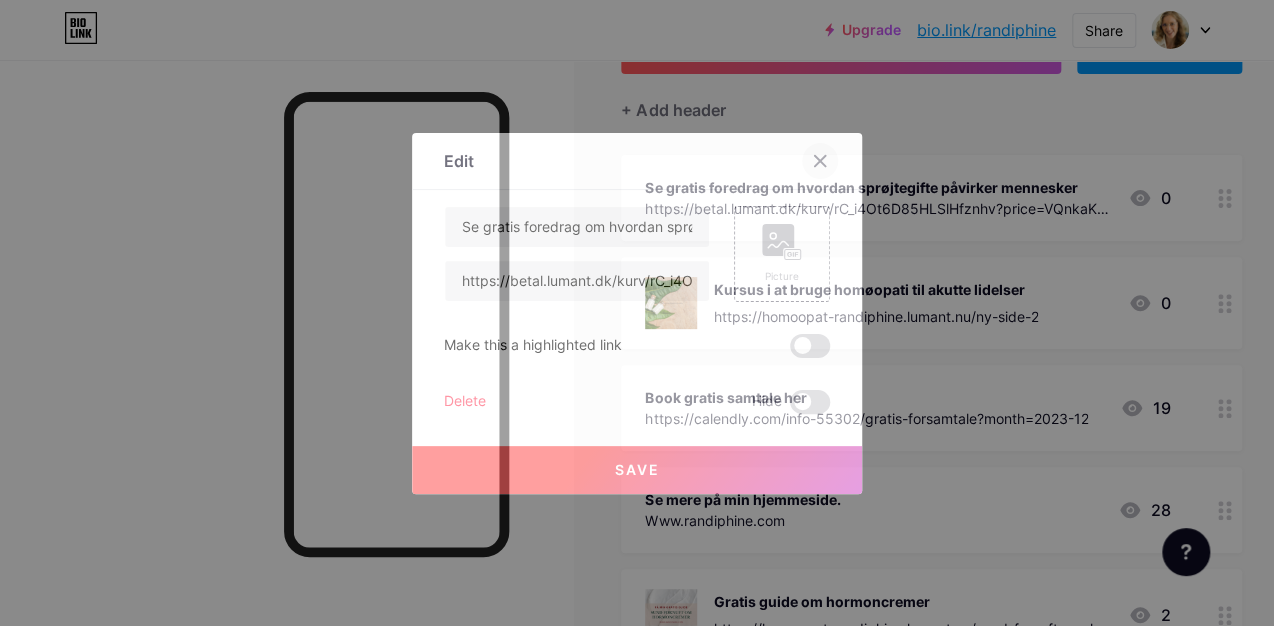 click 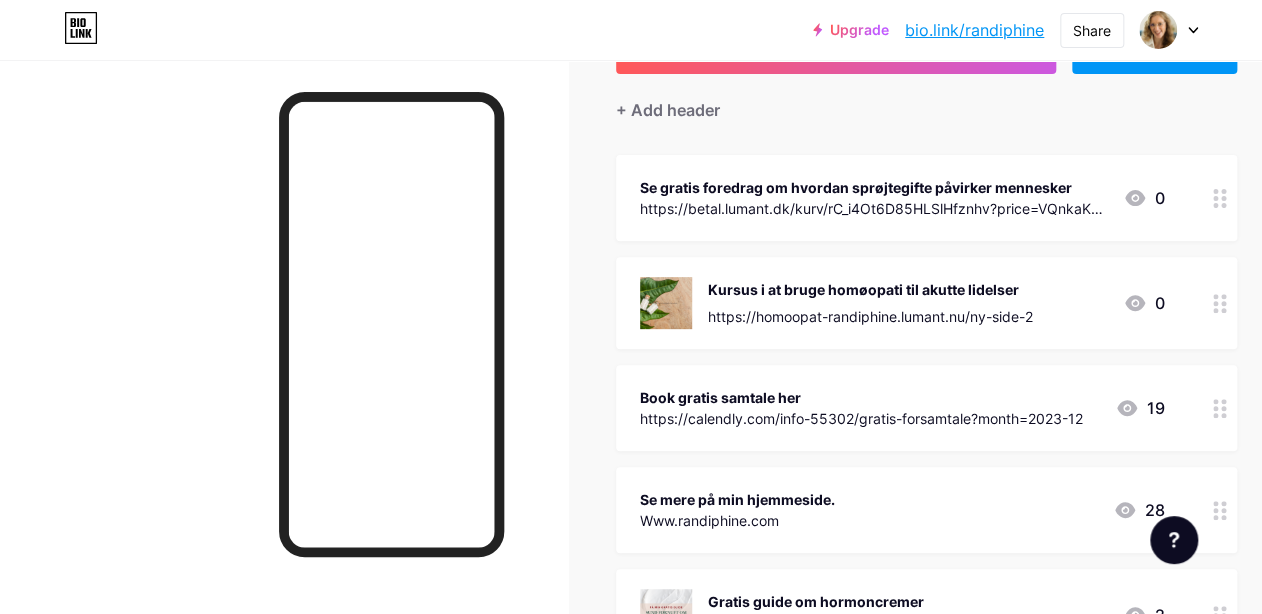 type 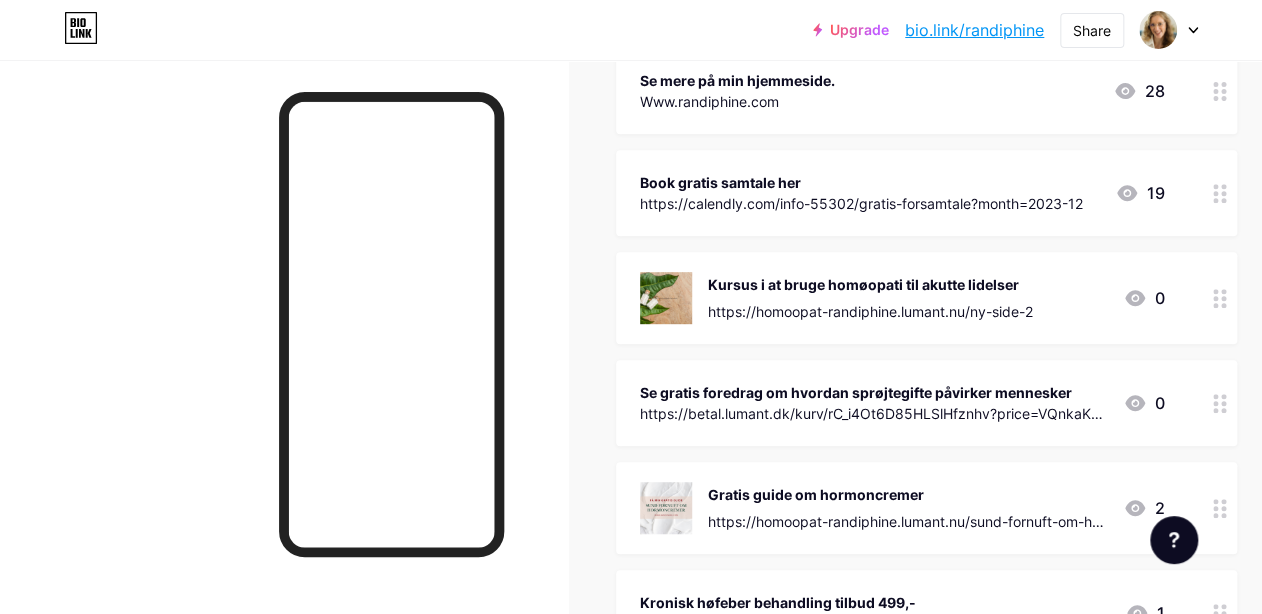 scroll, scrollTop: 240, scrollLeft: 0, axis: vertical 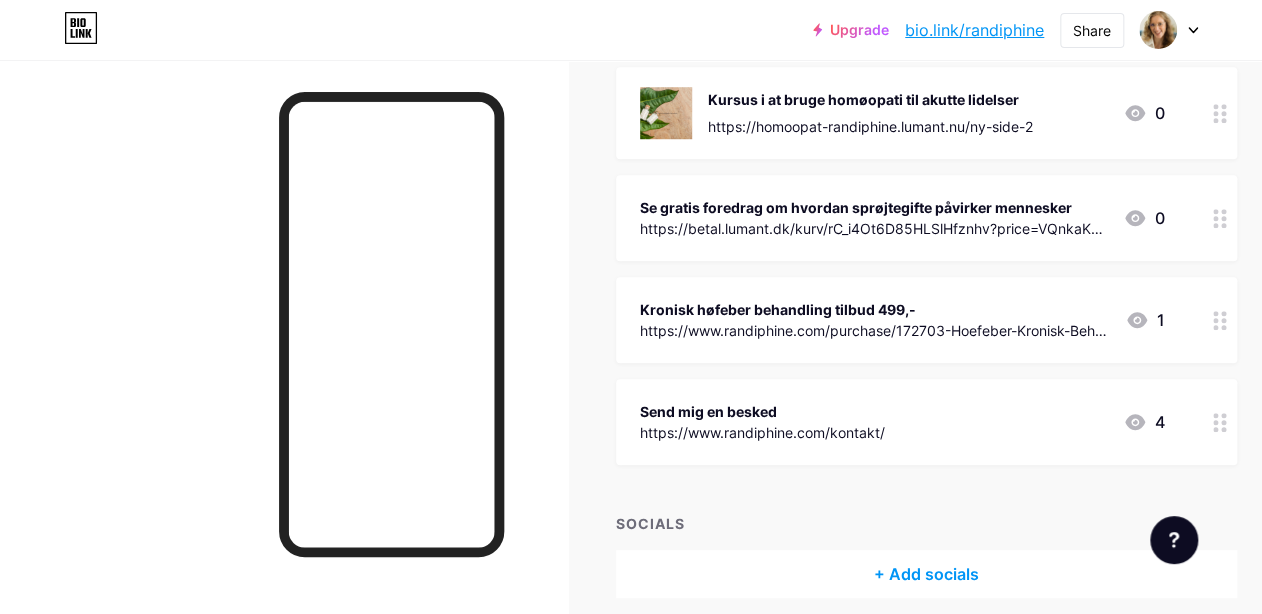 click 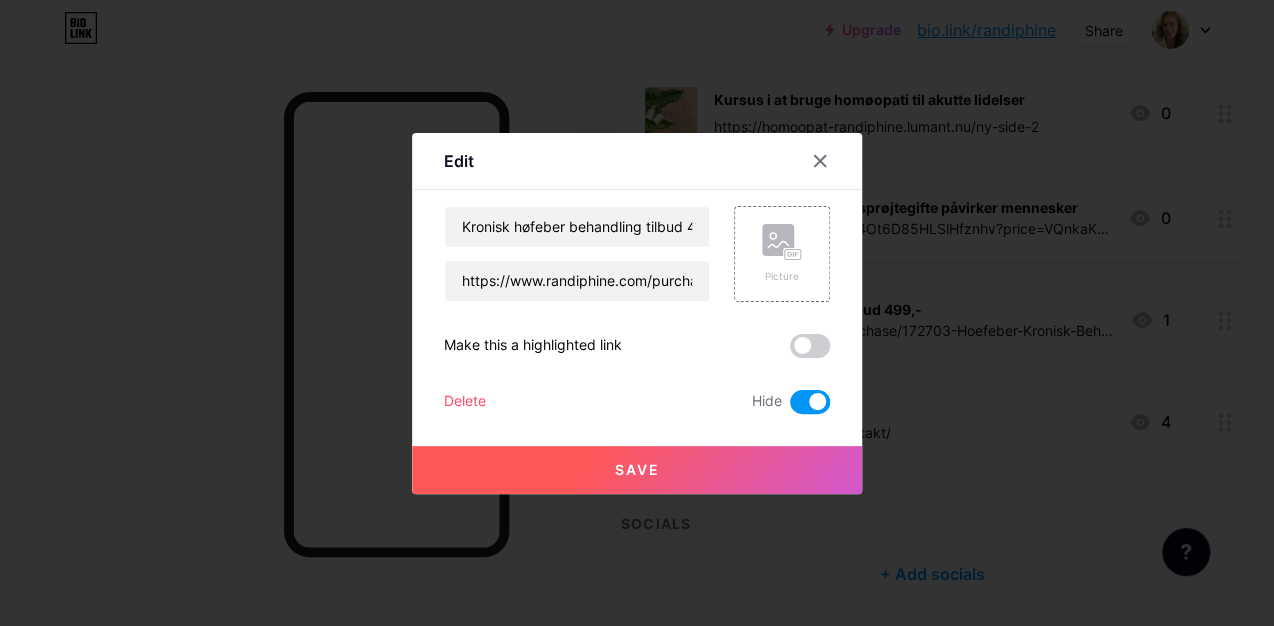 click on "Delete" at bounding box center (465, 402) 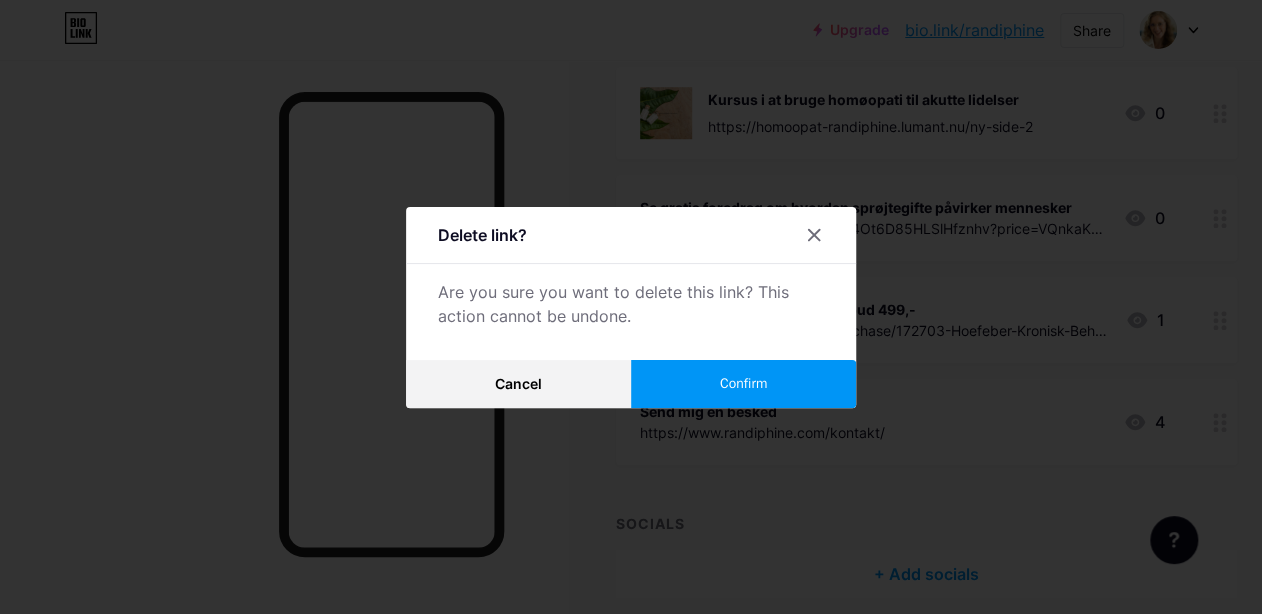 click on "Confirm" at bounding box center [743, 384] 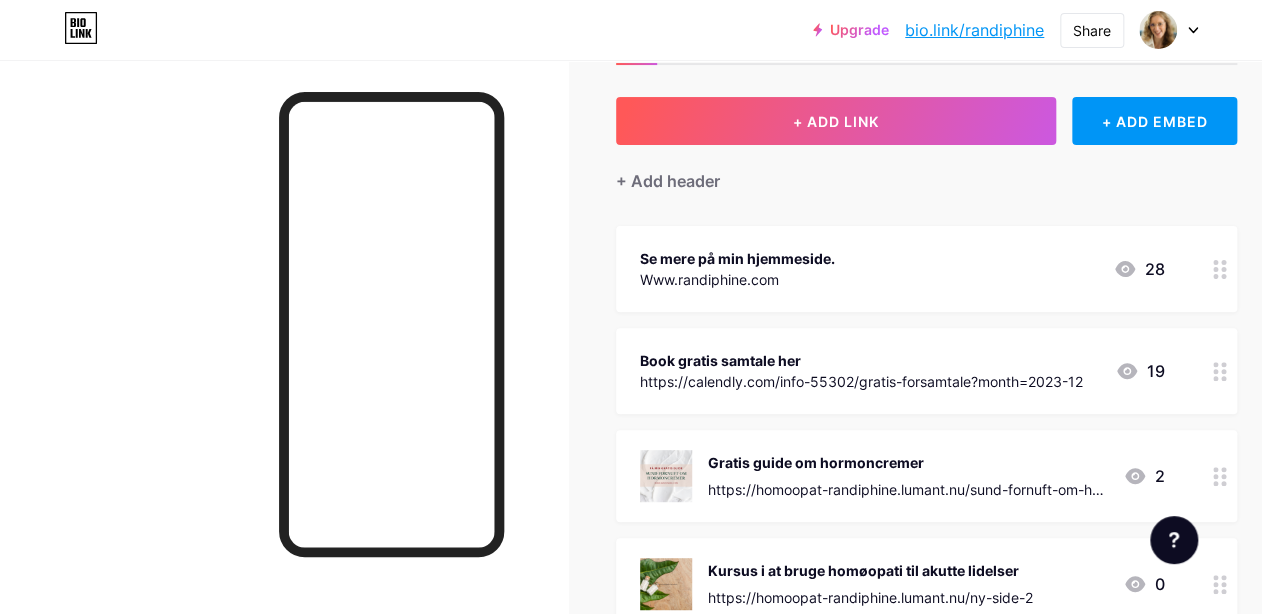scroll, scrollTop: 240, scrollLeft: 0, axis: vertical 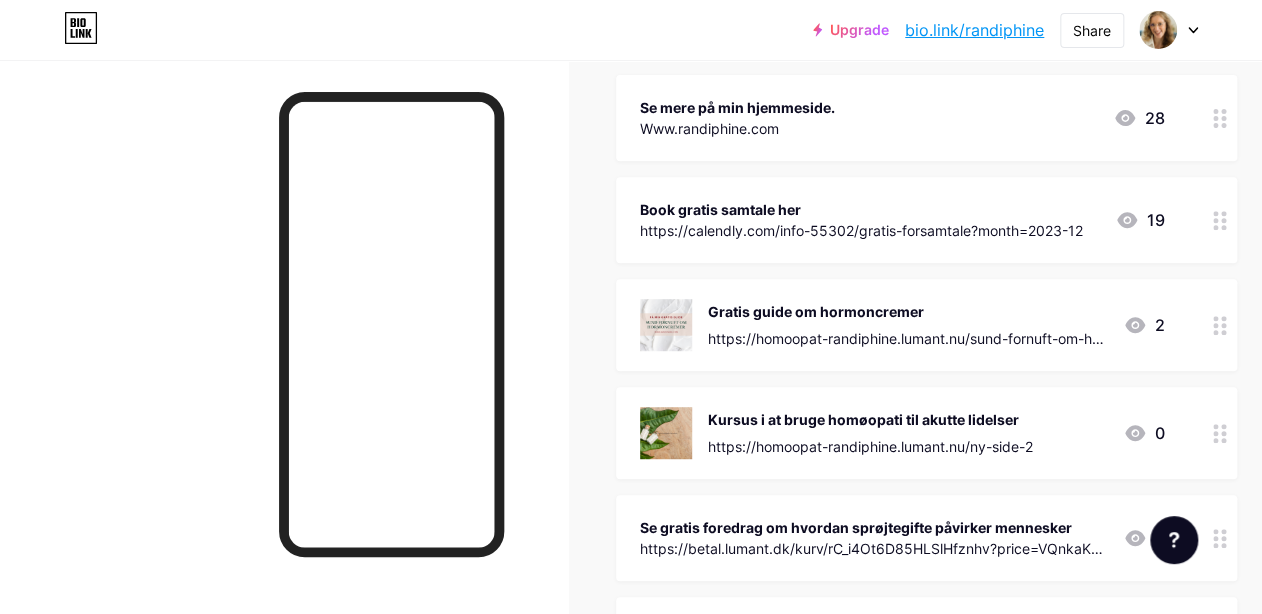 click on "https://betal.lumant.dk/kurv/rC_i4Ot6D85HLSlHfznhv?price=VQnkaK5ijnWG4t_LqQrKY" at bounding box center [873, 548] 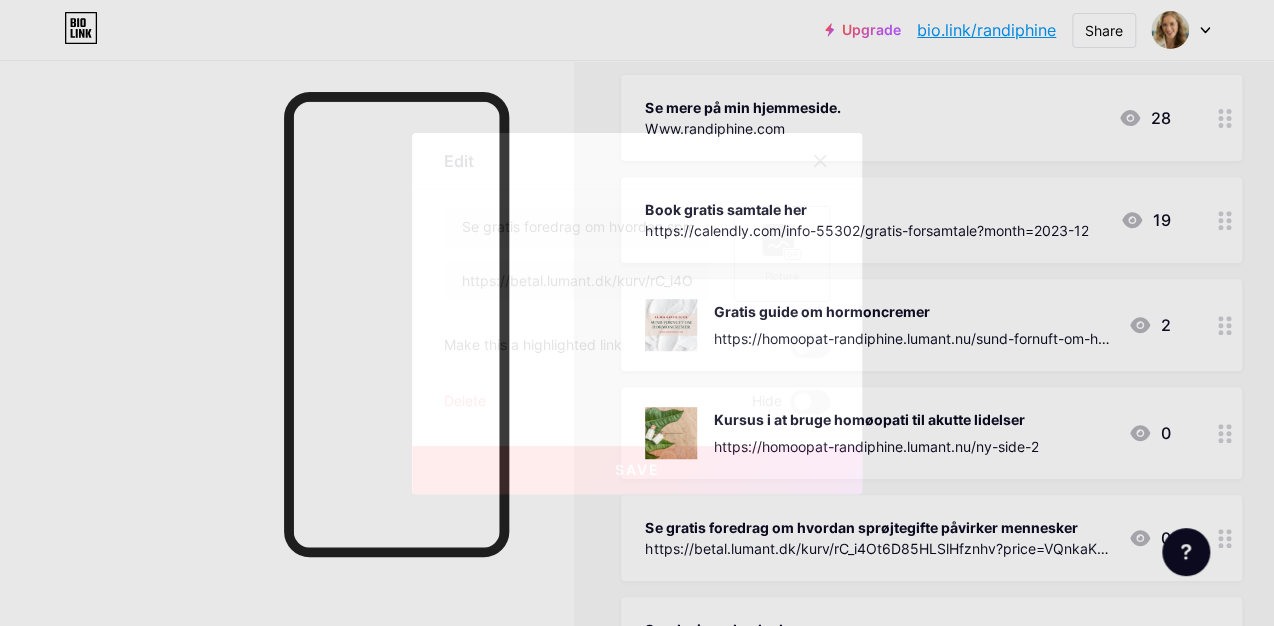 click 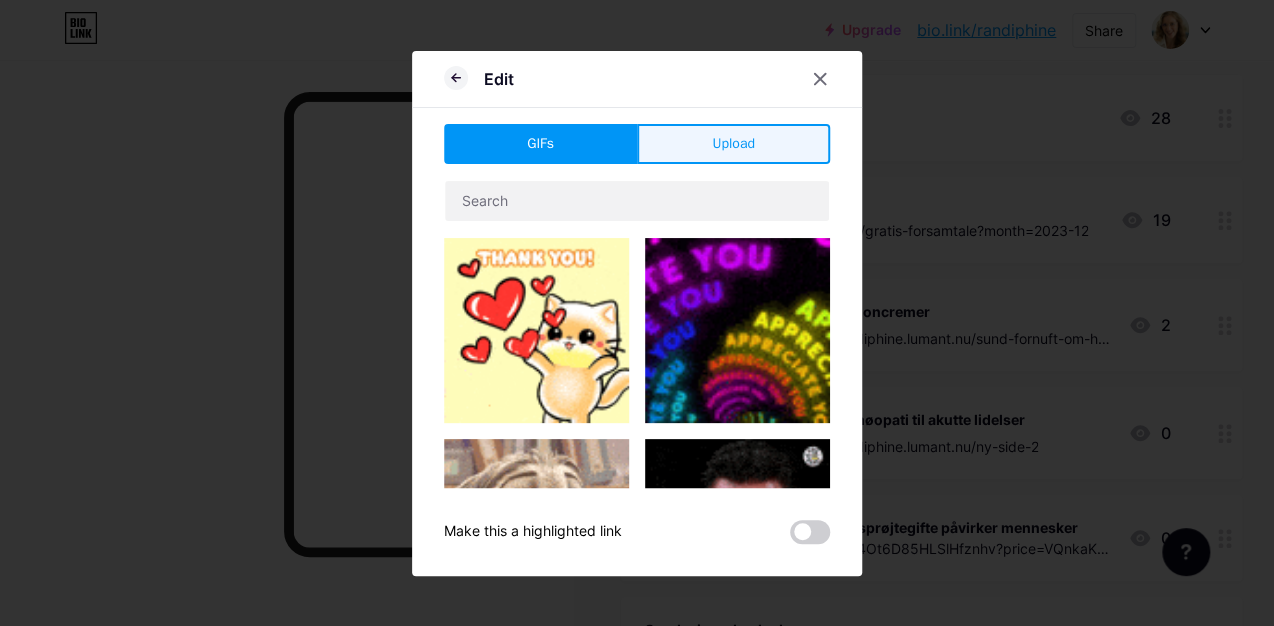 click on "Upload" at bounding box center (733, 144) 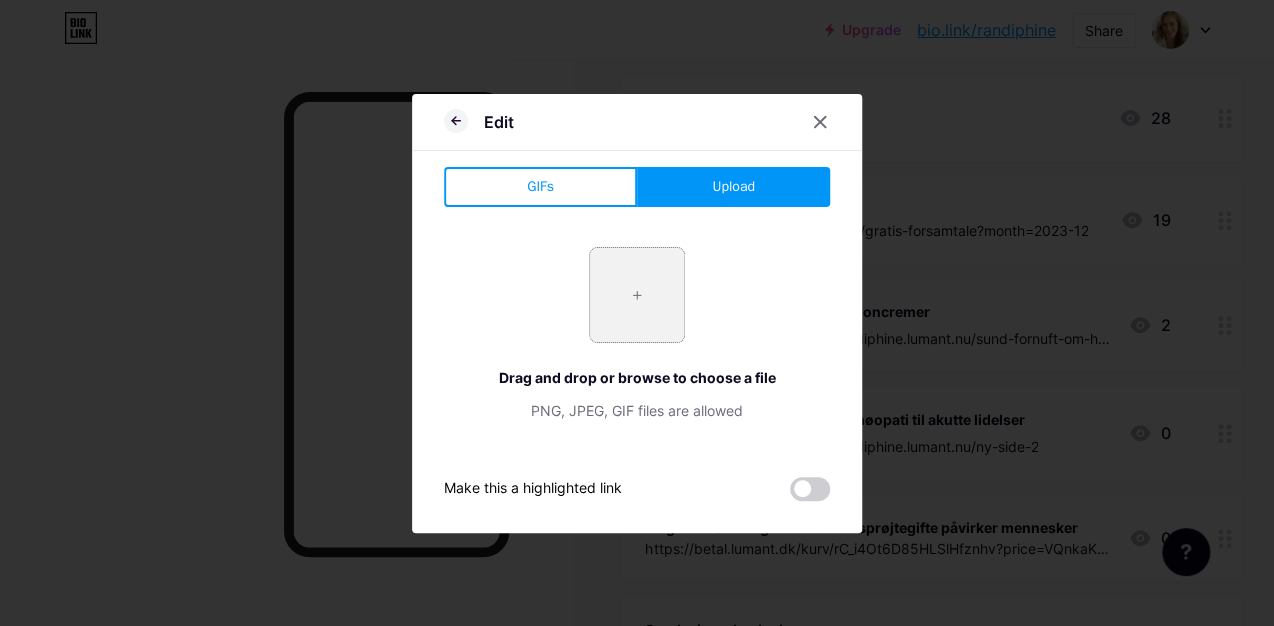 click at bounding box center [637, 295] 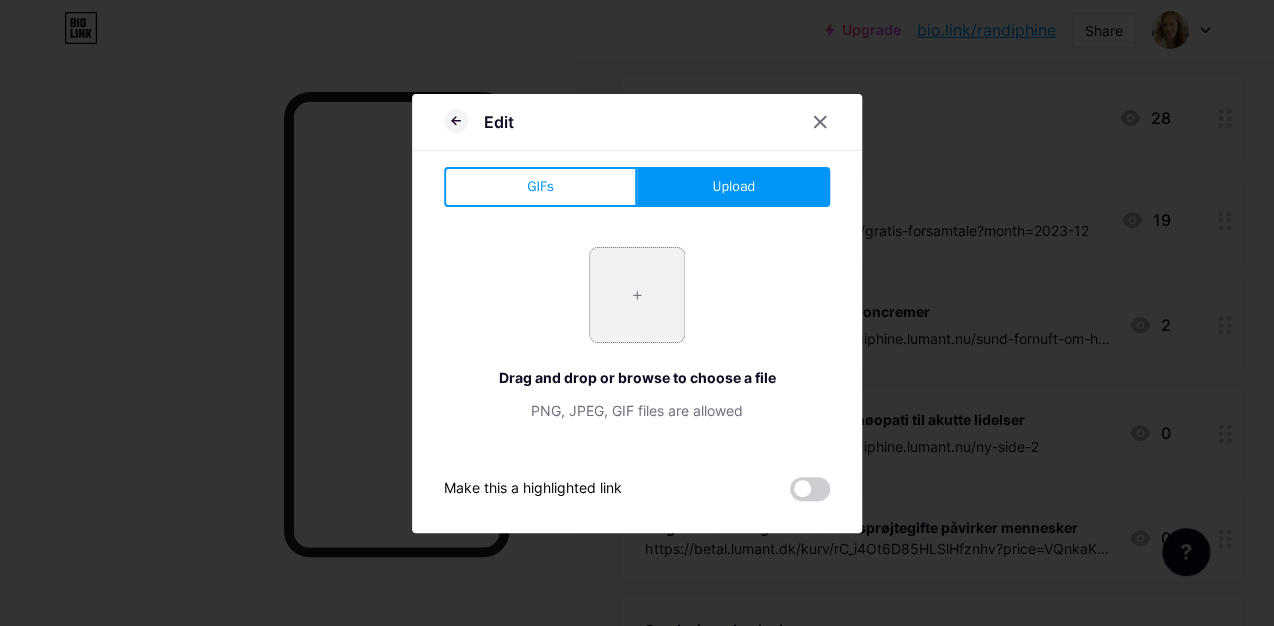 type on "C:\fakepath\Hvordan påvirker glyphosat mennesker.jpg" 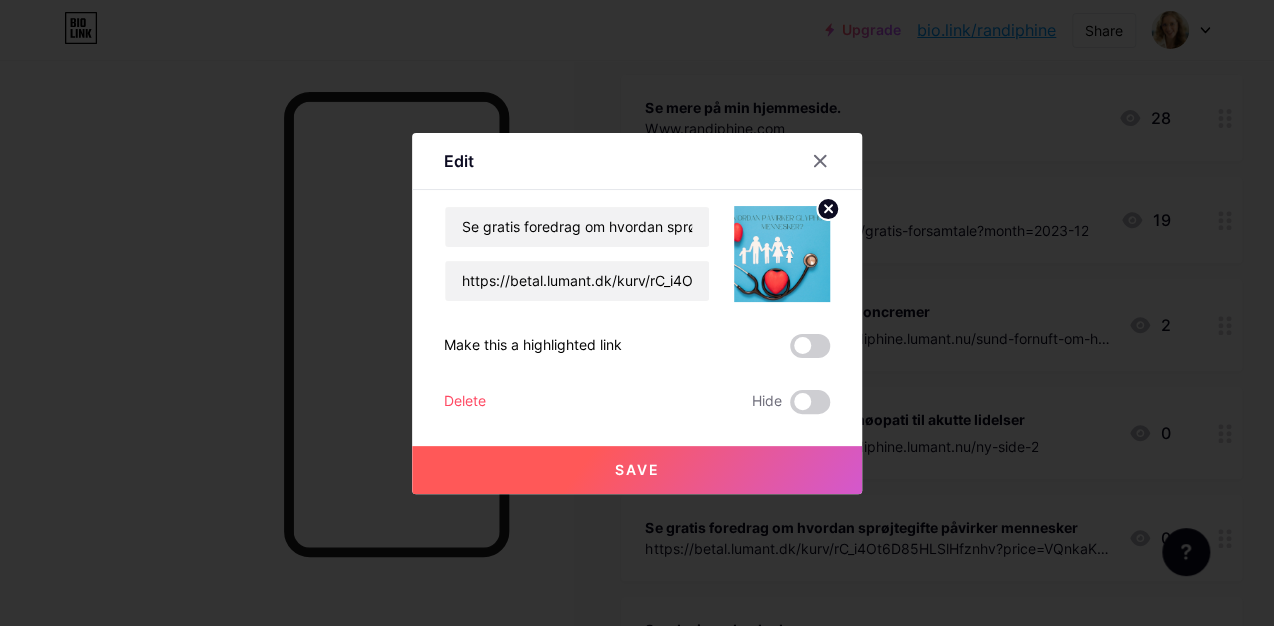 click at bounding box center (782, 254) 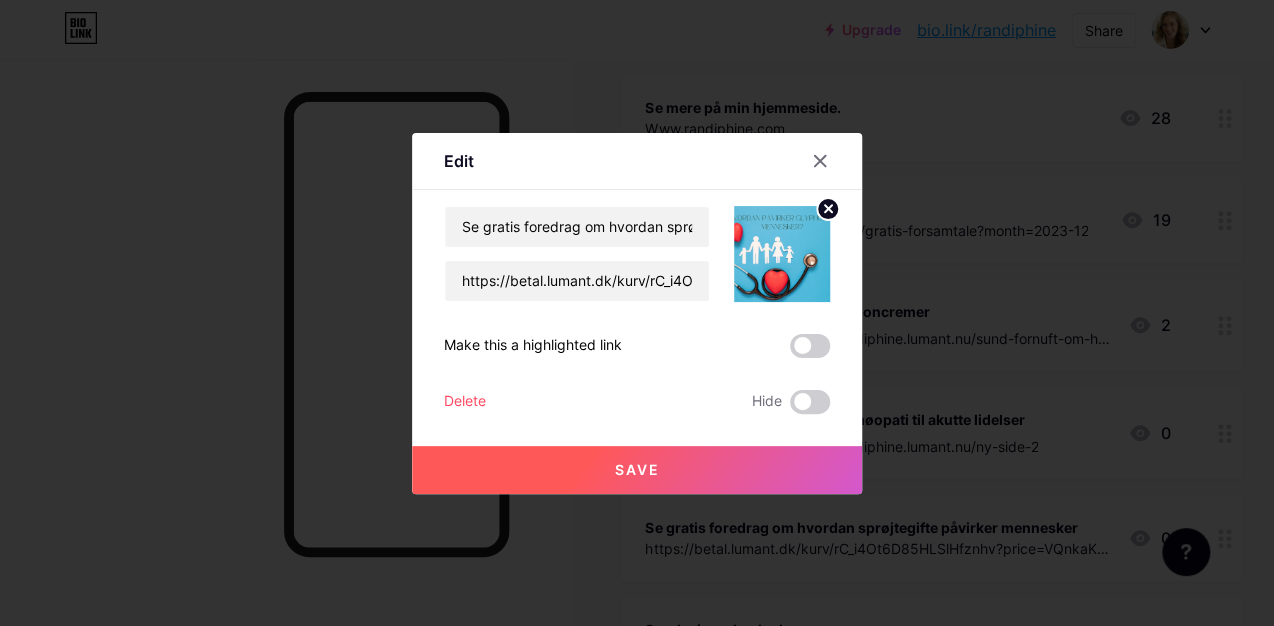 click at bounding box center [782, 254] 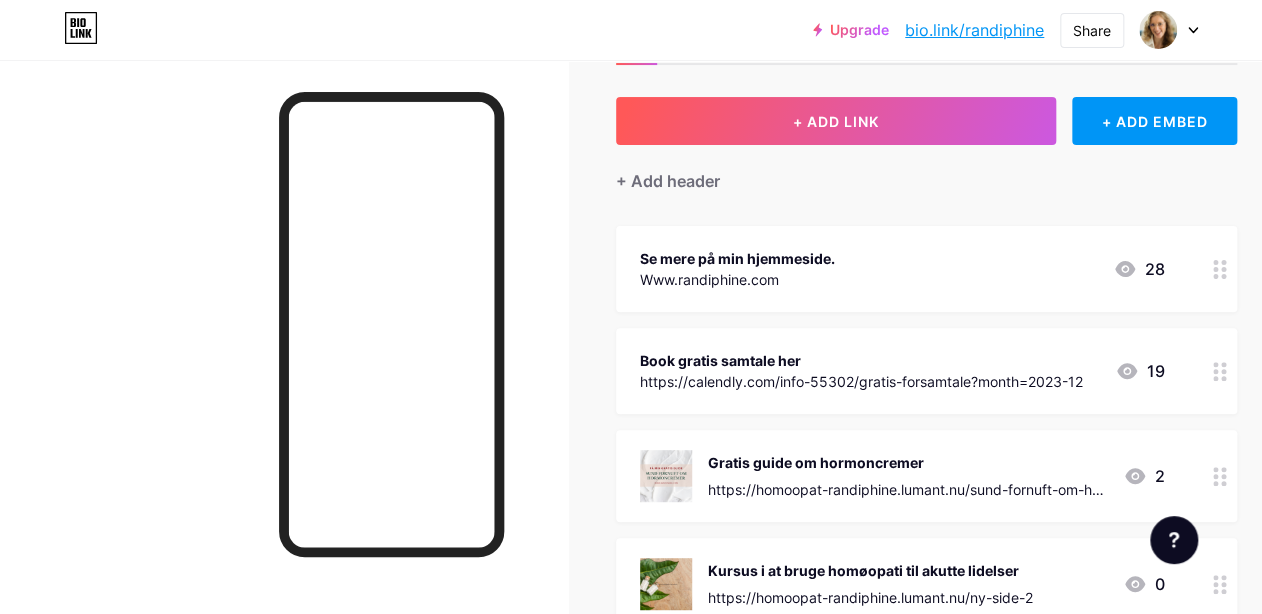 scroll, scrollTop: 82, scrollLeft: 0, axis: vertical 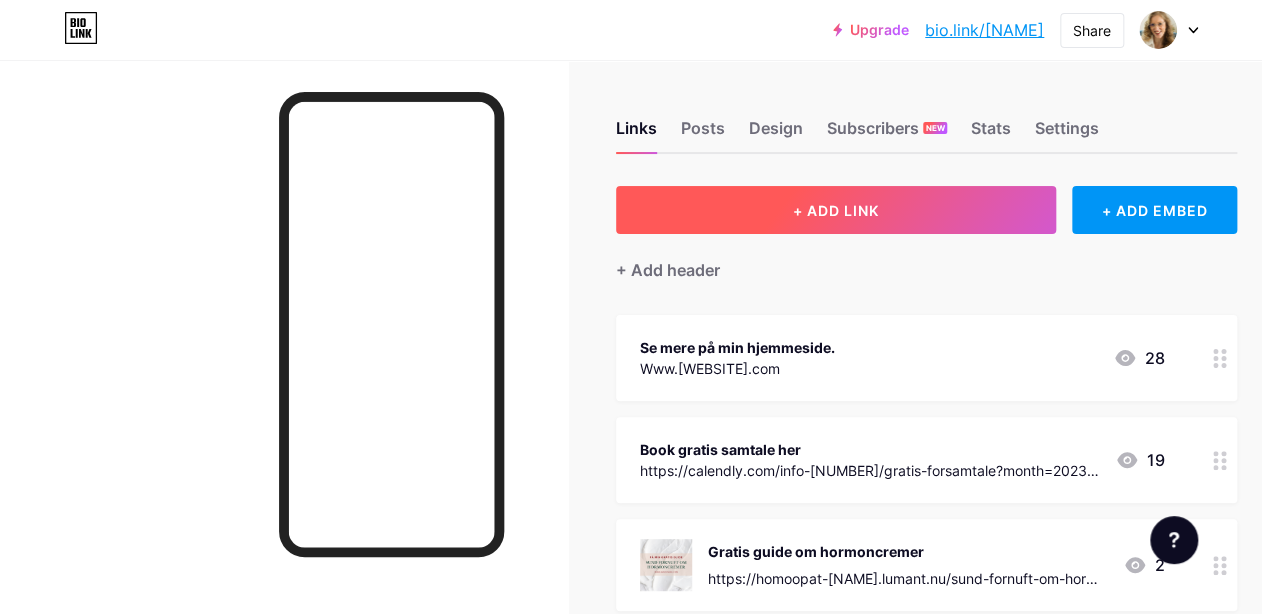 click on "+ ADD LINK" at bounding box center [836, 210] 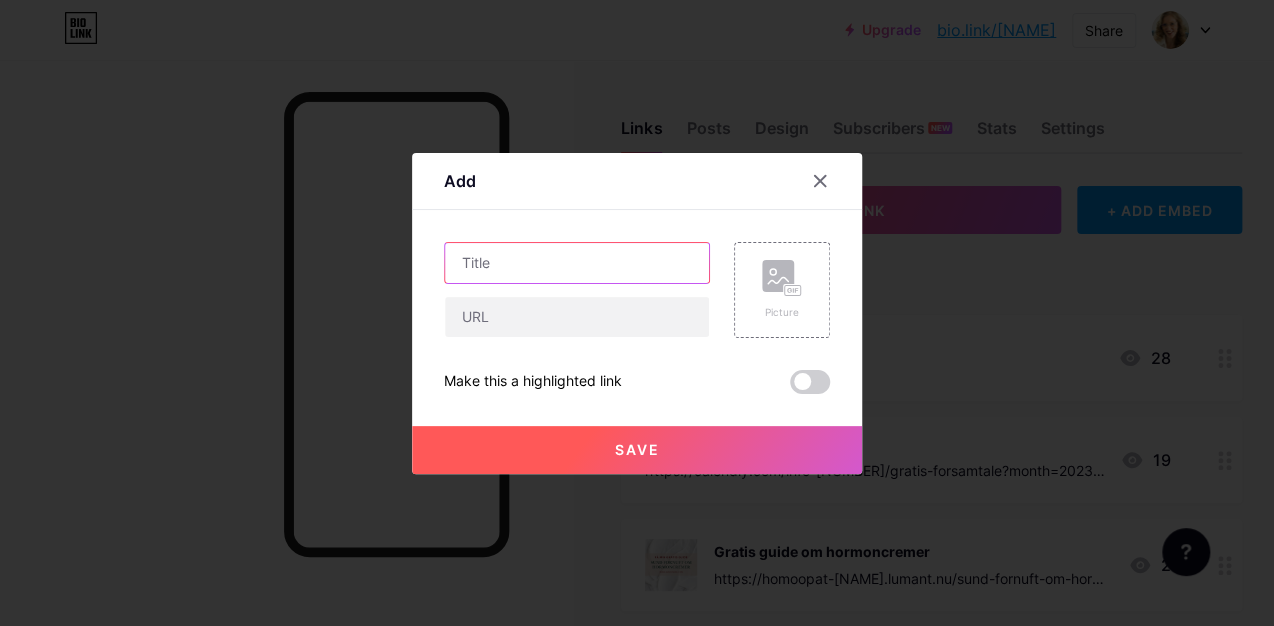 click at bounding box center [577, 263] 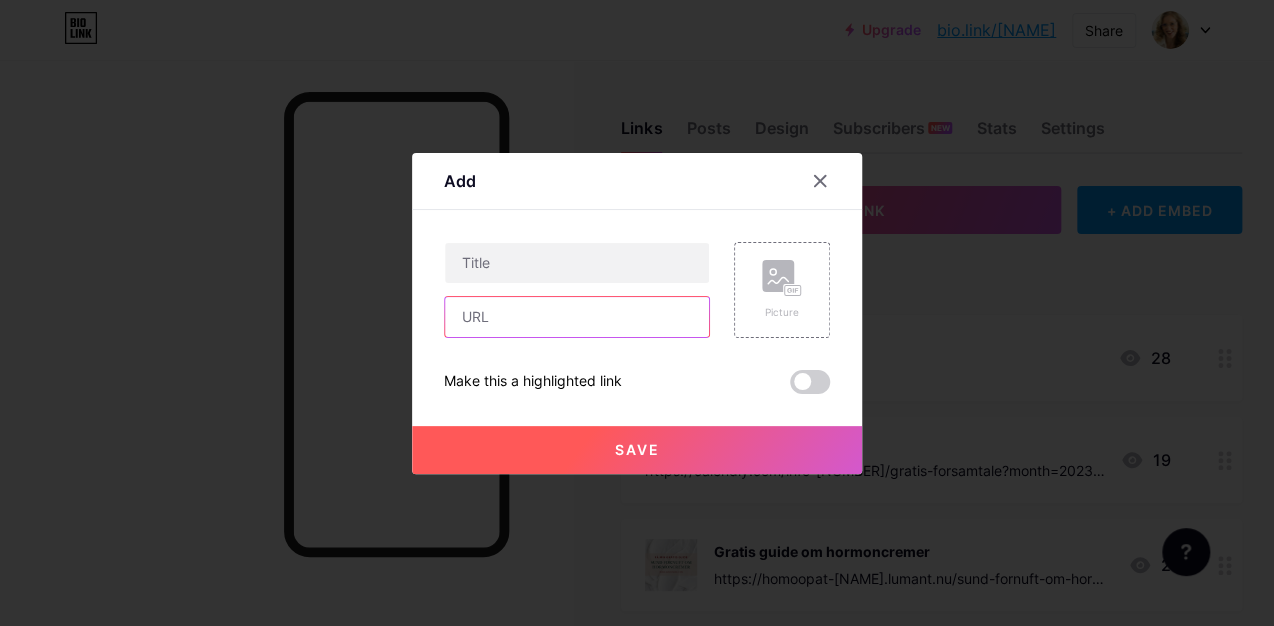 click at bounding box center [577, 317] 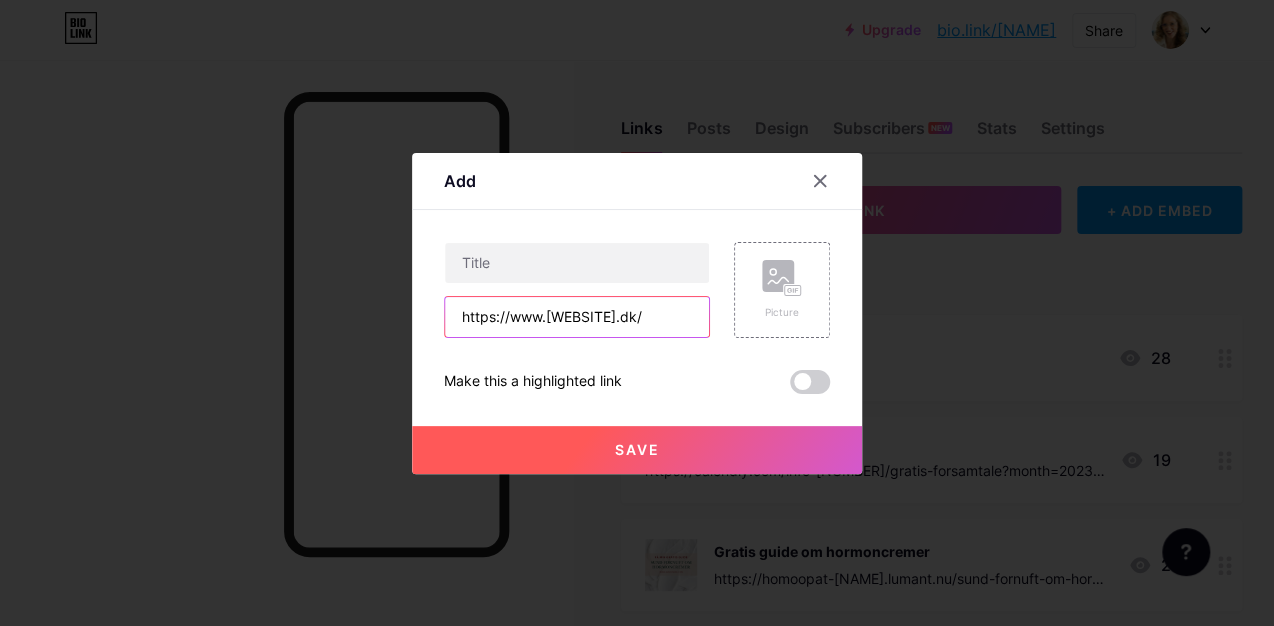 scroll, scrollTop: 0, scrollLeft: 8, axis: horizontal 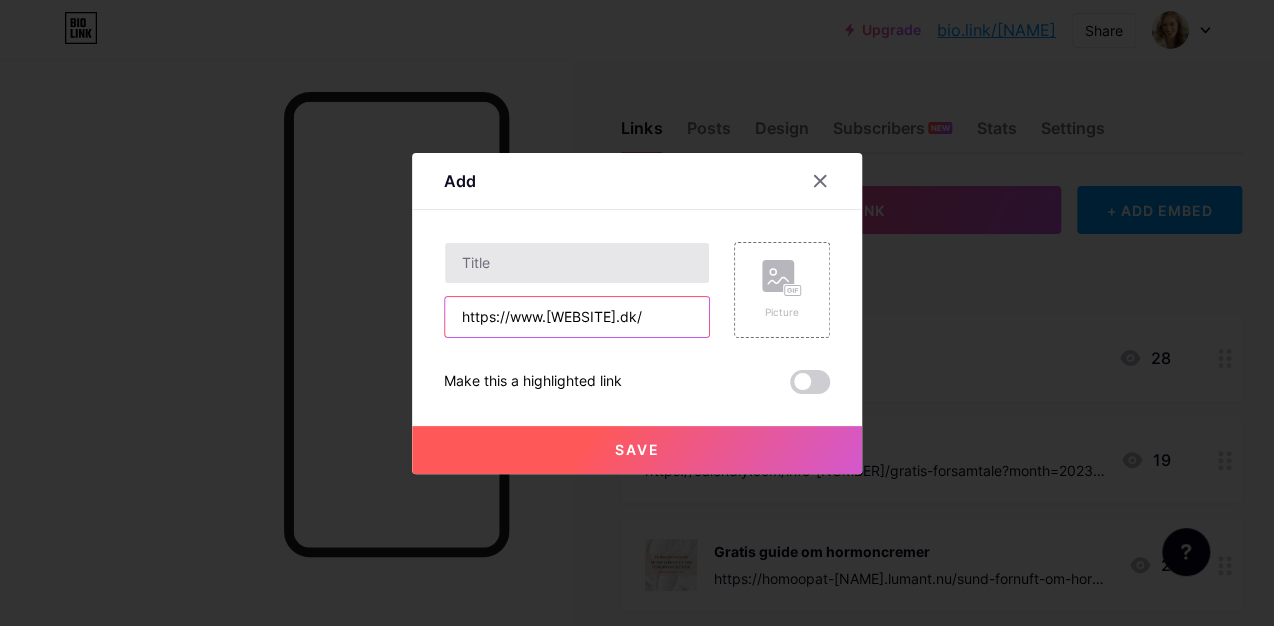type on "https://www.[WEBSITE].dk/" 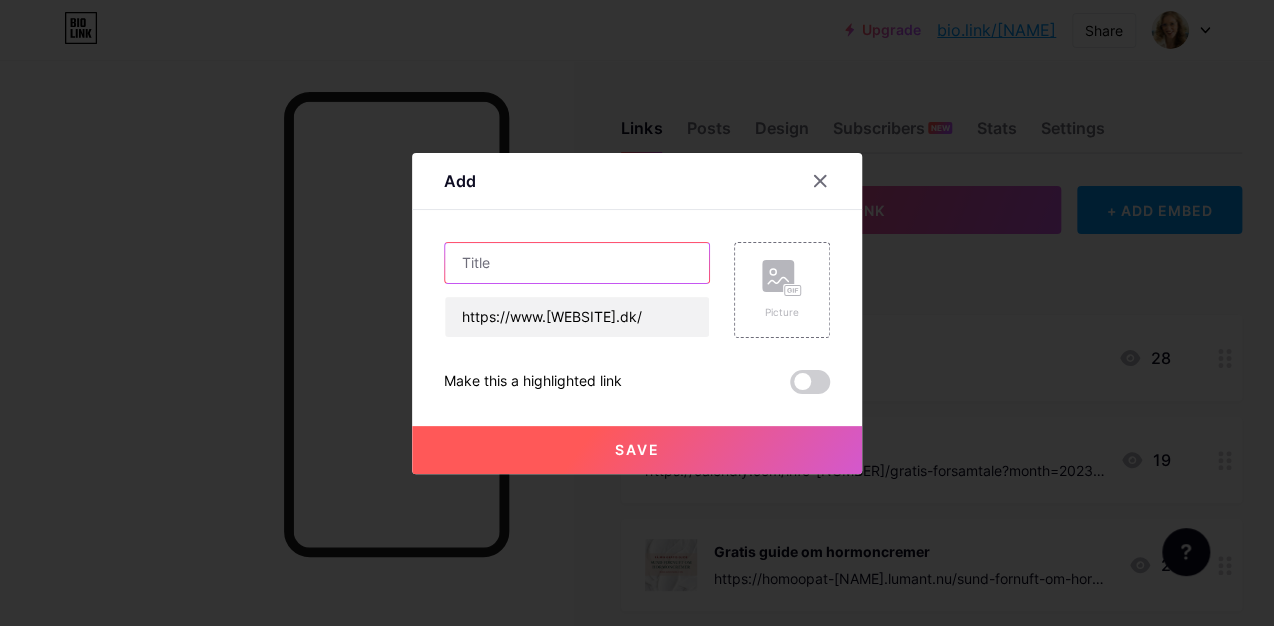 click at bounding box center (577, 263) 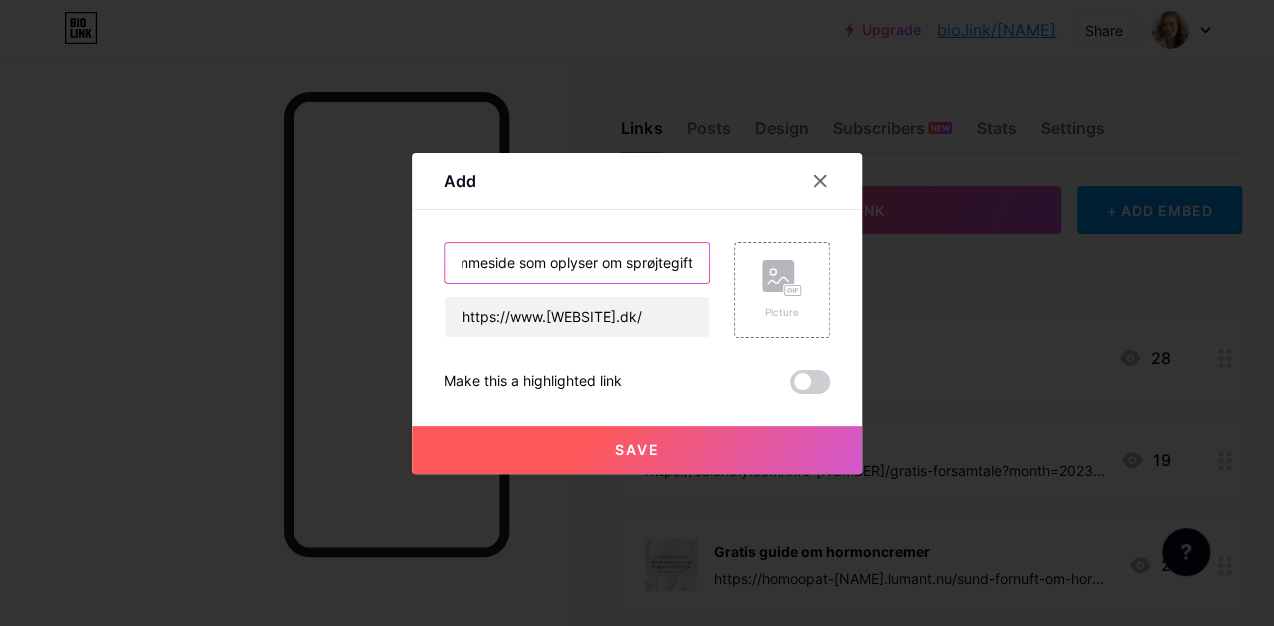 scroll, scrollTop: 0, scrollLeft: 111, axis: horizontal 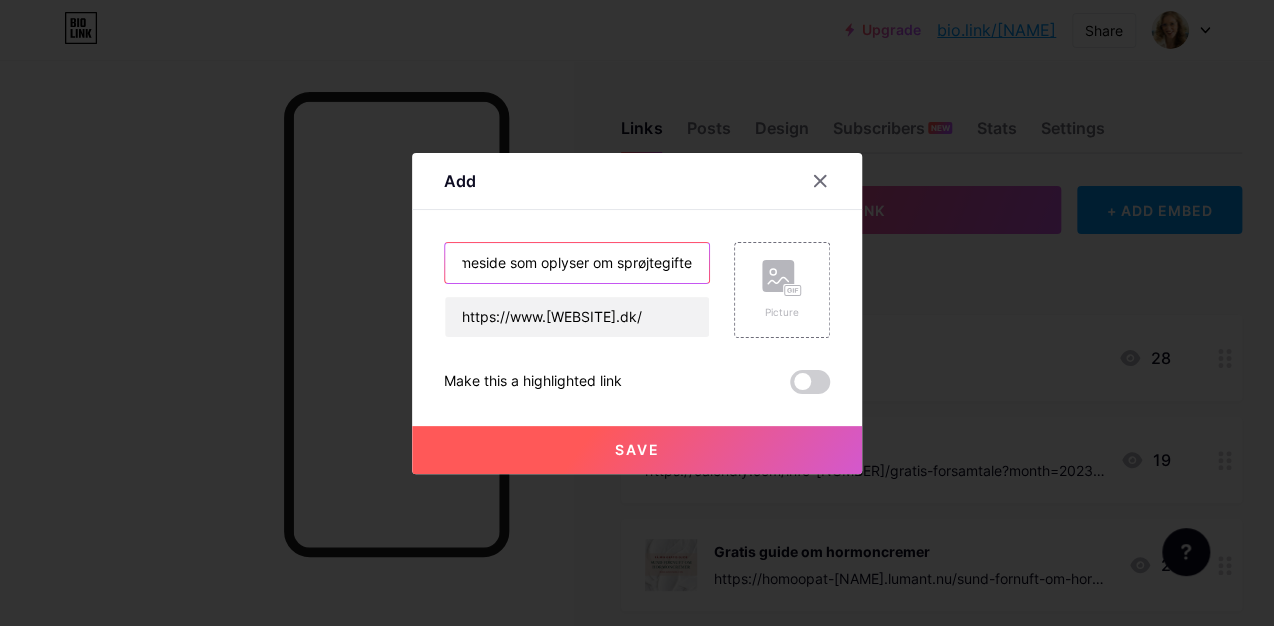 click on "Link til min hjemmeside som oplyser om sprøjtegifte" at bounding box center (577, 263) 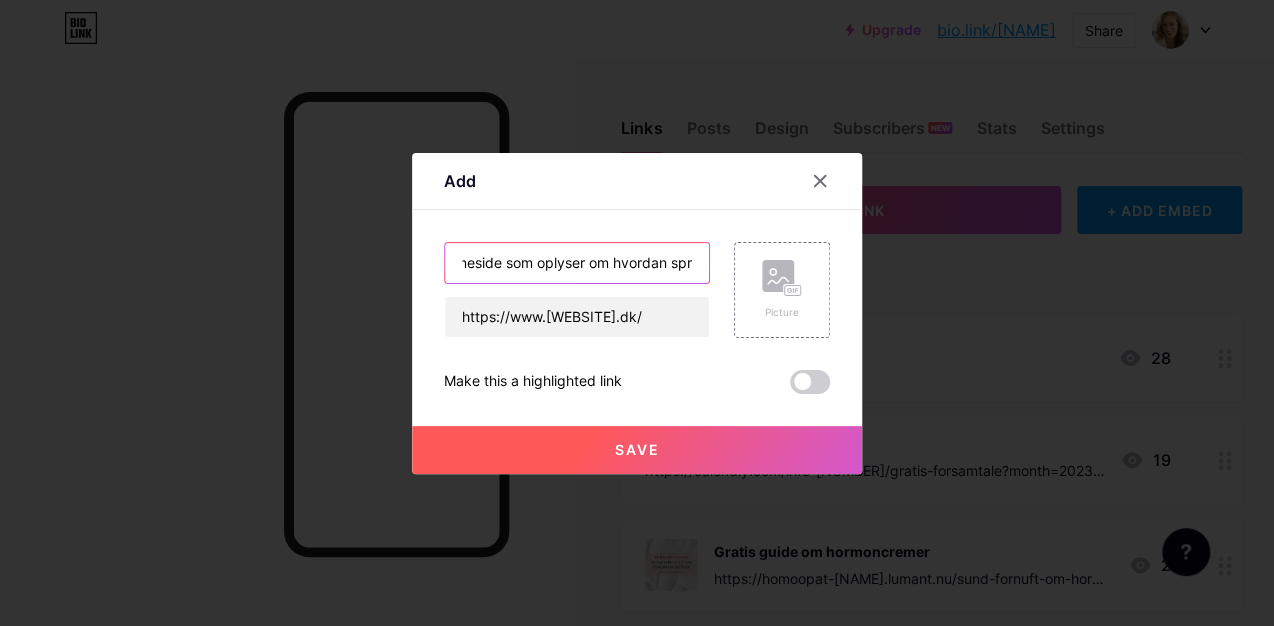 click on "Link til min hjemmeside som oplyser om hvordan sprøjtegifte" at bounding box center [577, 263] 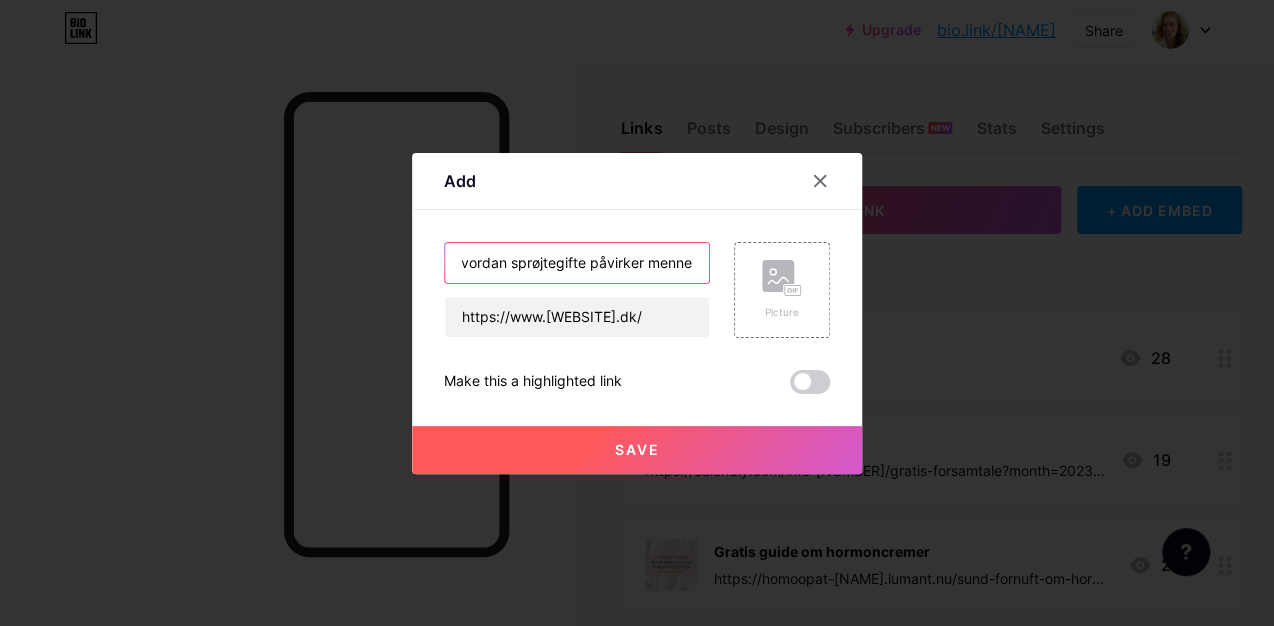 scroll, scrollTop: 0, scrollLeft: 302, axis: horizontal 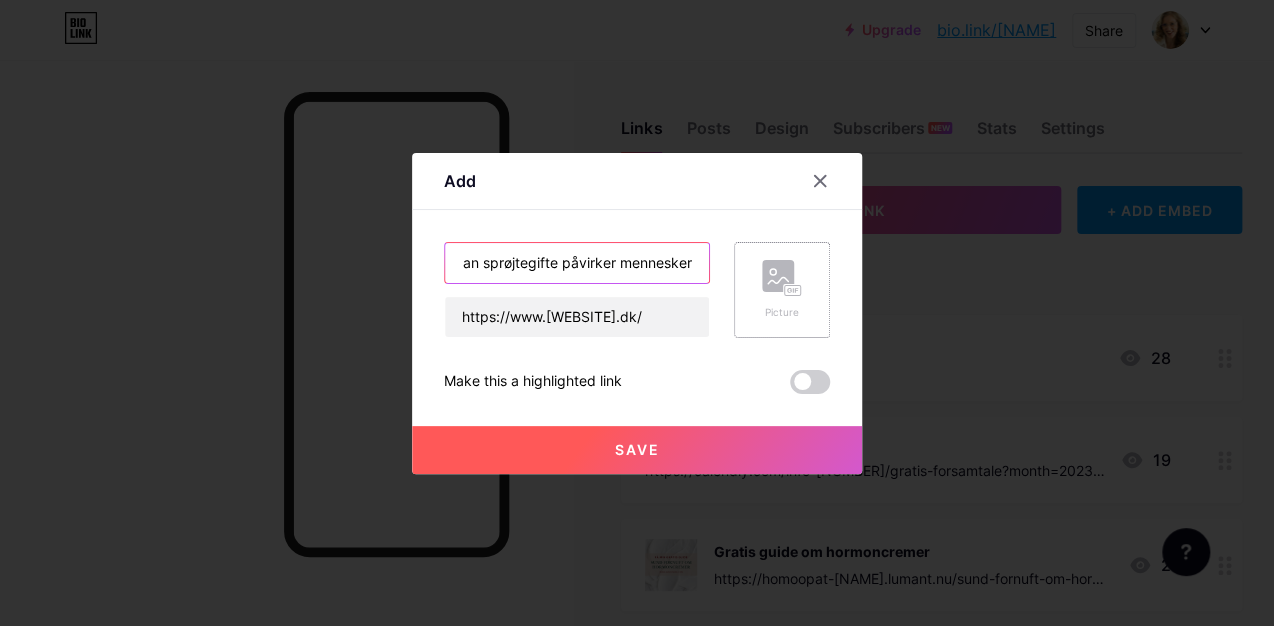 type on "Link til min hjemmeside som oplyser om hvordan sprøjtegifte påvirker mennesker" 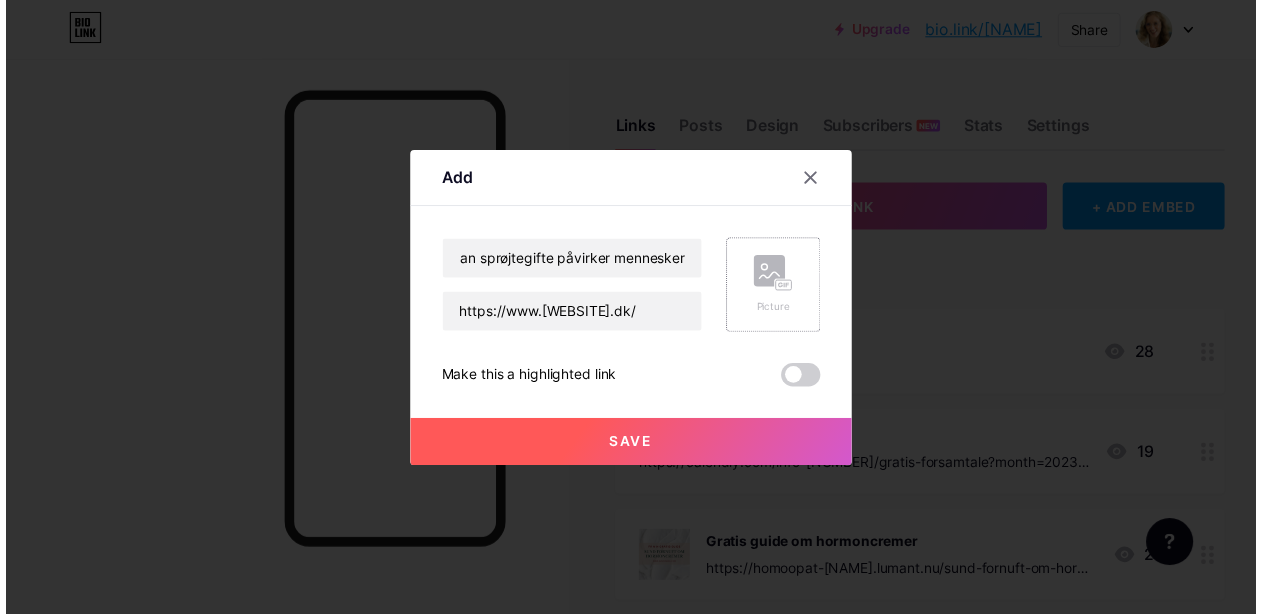 scroll, scrollTop: 0, scrollLeft: 0, axis: both 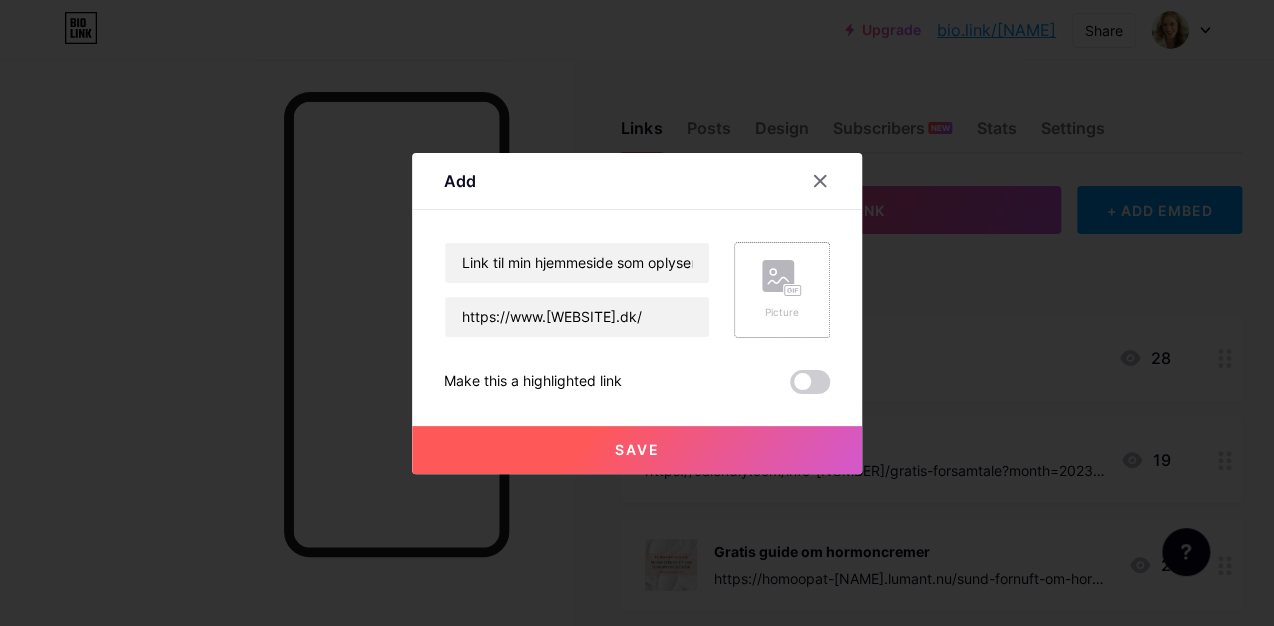 click 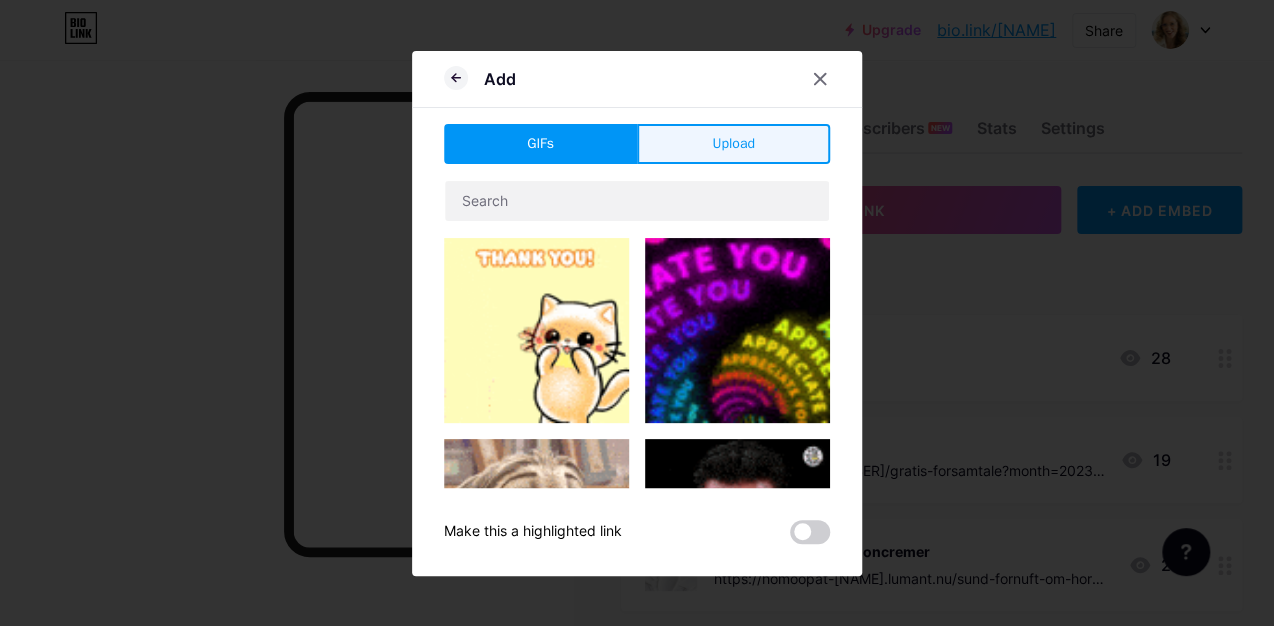 click on "Upload" at bounding box center (733, 143) 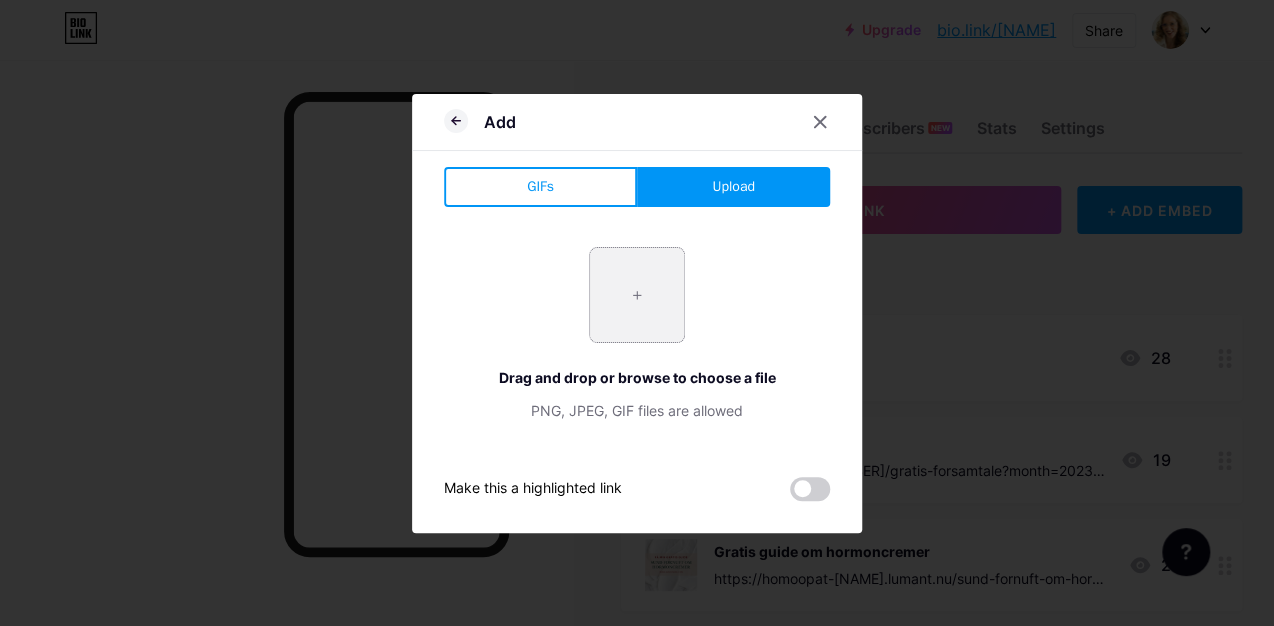 click at bounding box center (637, 295) 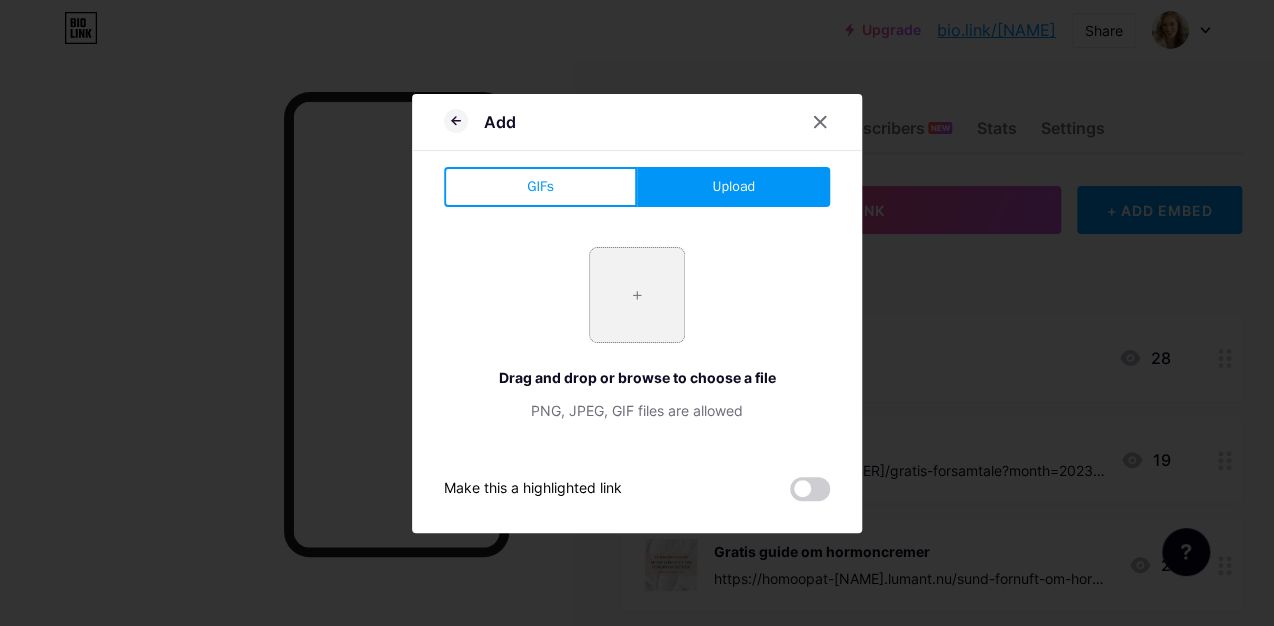 type on "C:\fakepath\Header Vi Skaber Frekvensern (1).png" 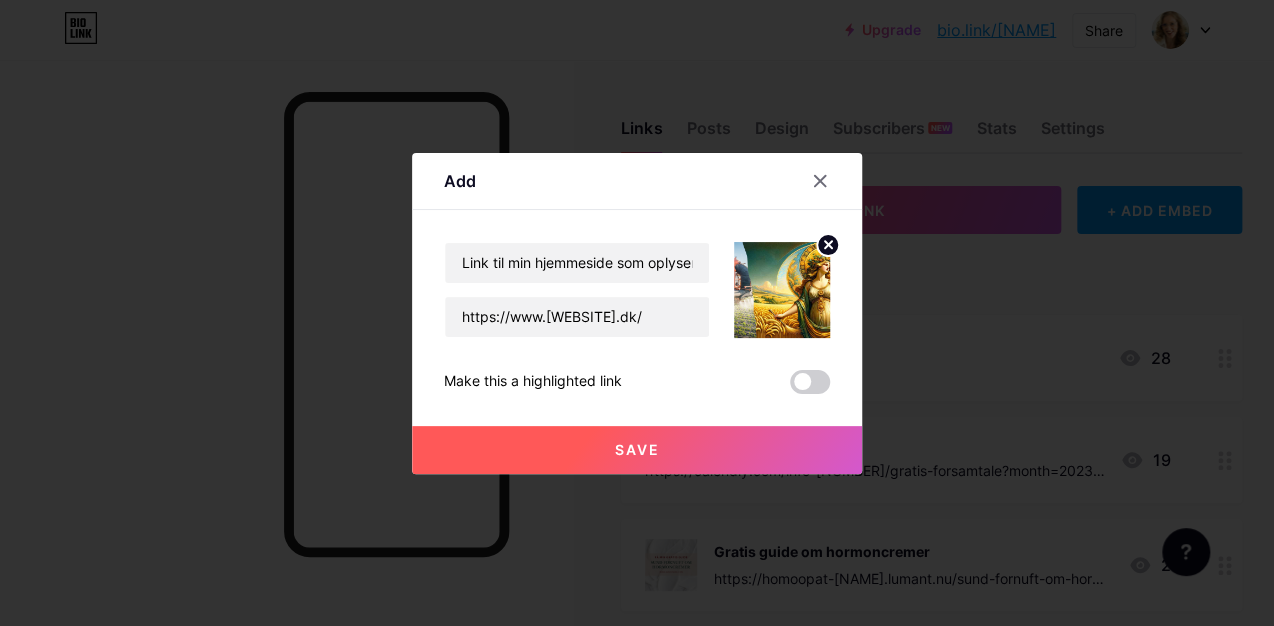 click on "Save" at bounding box center [637, 449] 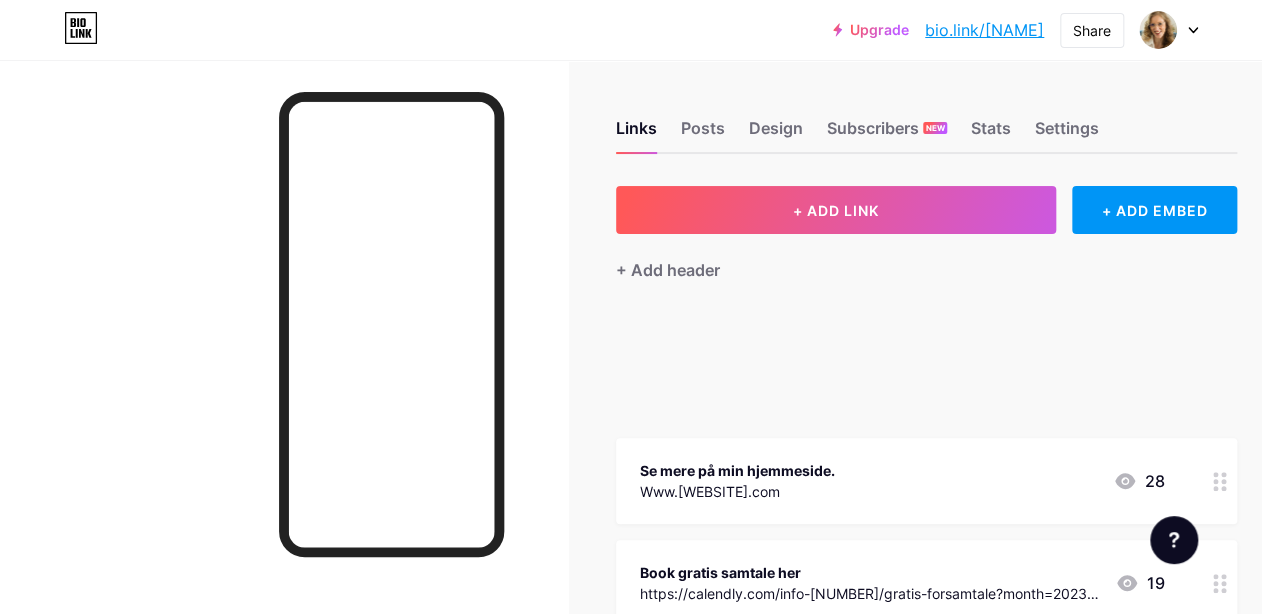 type 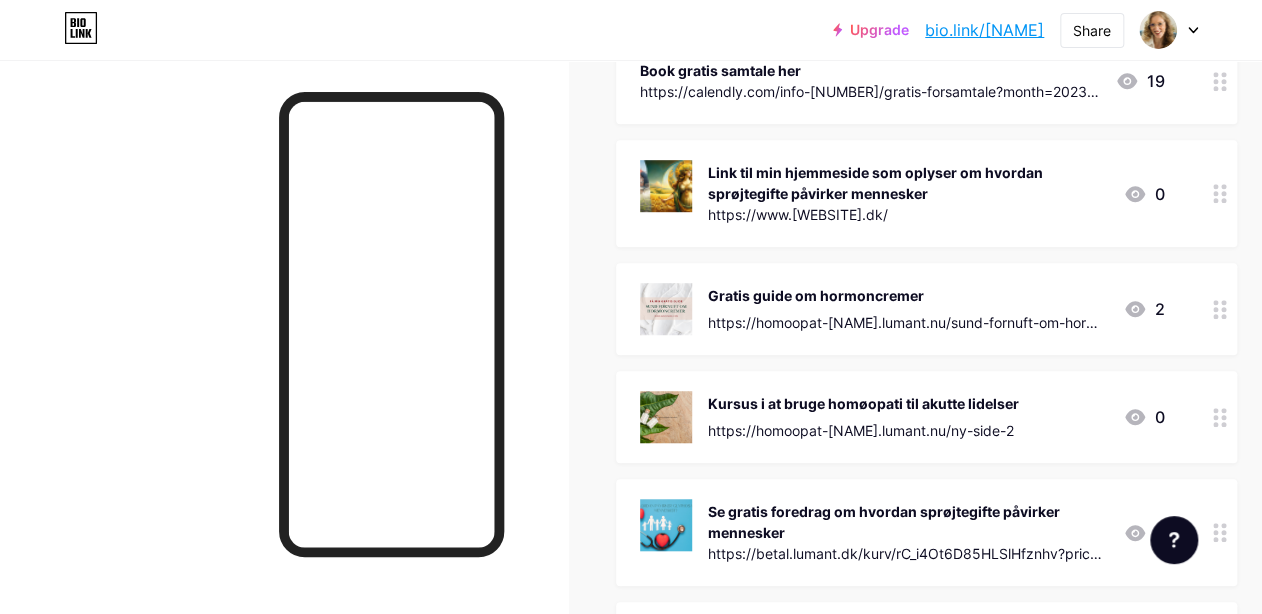 scroll, scrollTop: 400, scrollLeft: 0, axis: vertical 